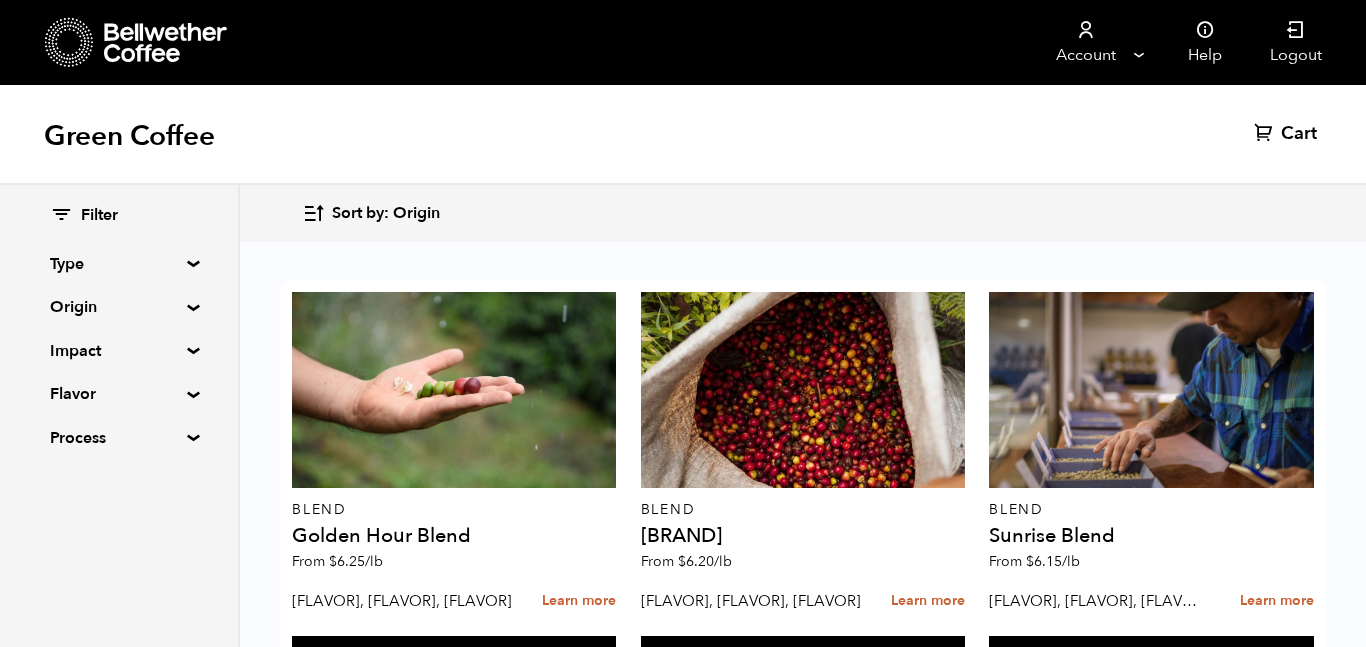 scroll, scrollTop: 2144, scrollLeft: 0, axis: vertical 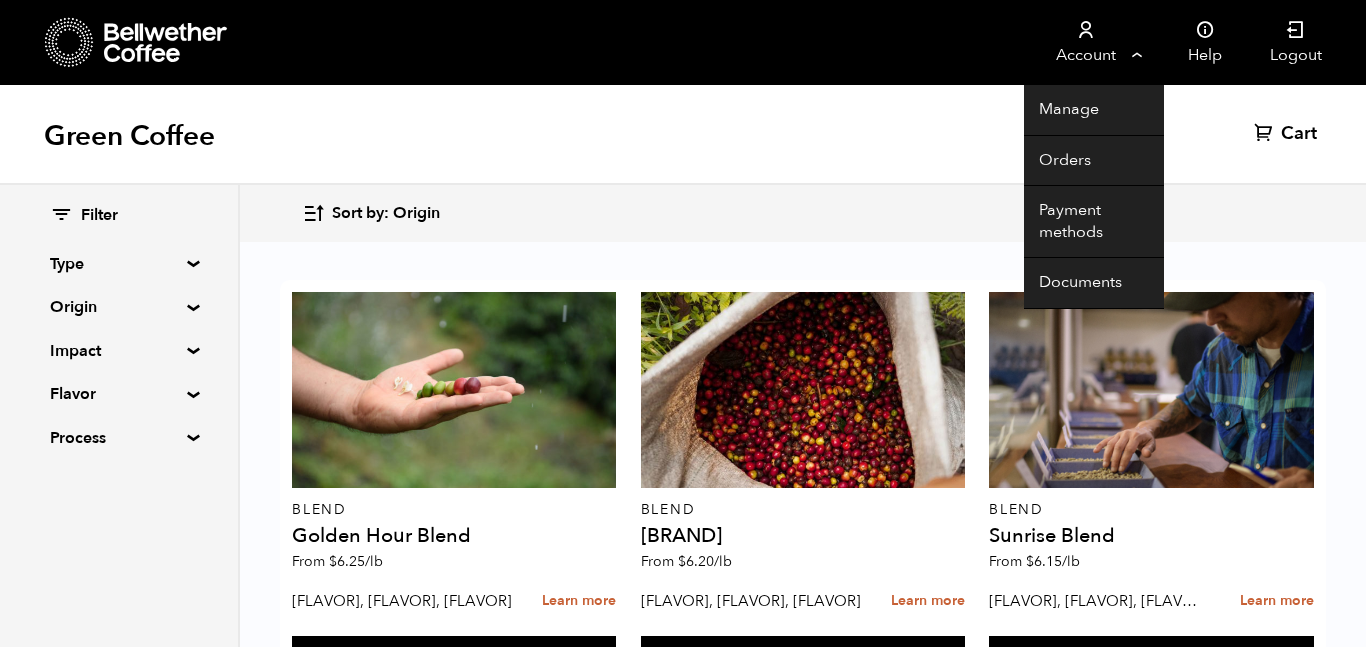click on "Account" at bounding box center [1085, 42] 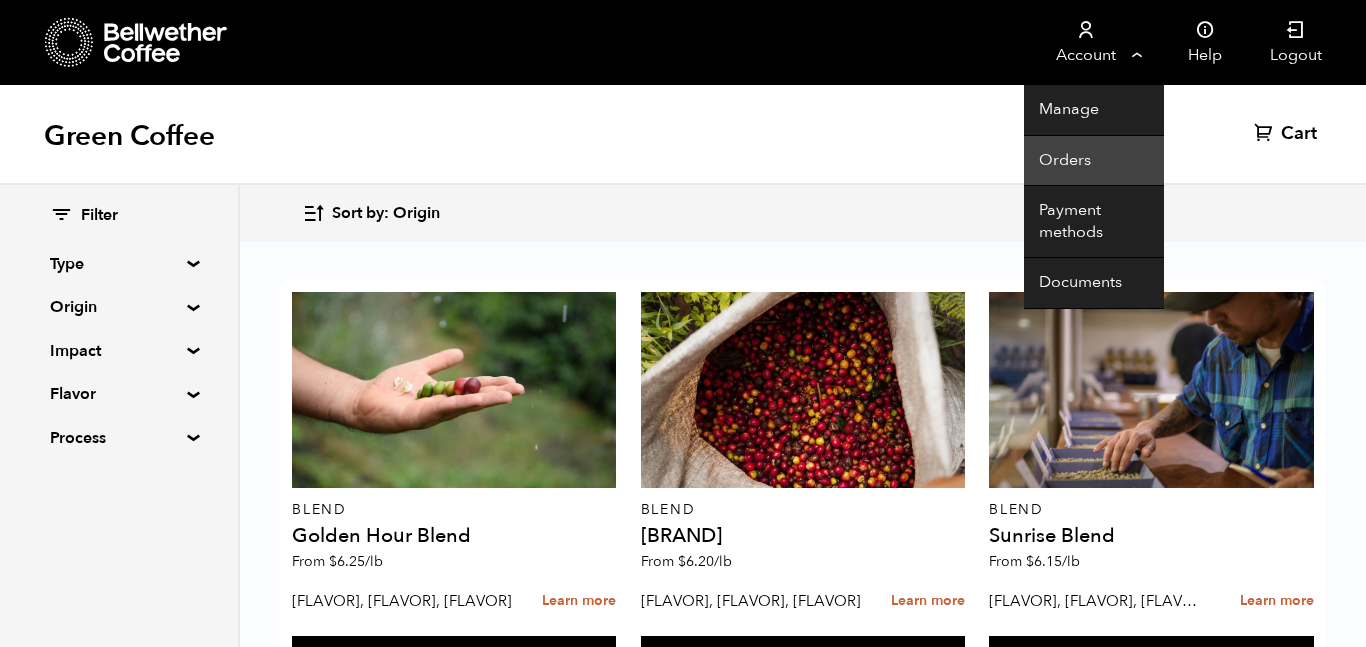 click on "Orders" at bounding box center (1094, 161) 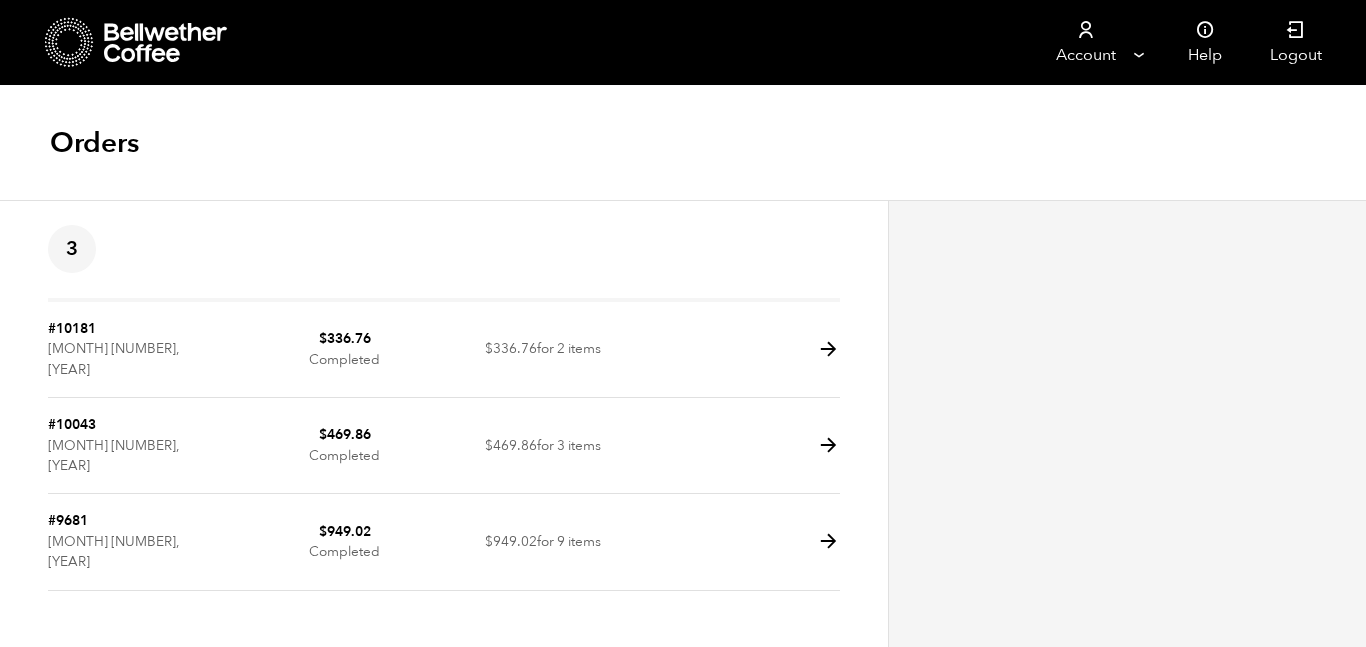 scroll, scrollTop: 0, scrollLeft: 0, axis: both 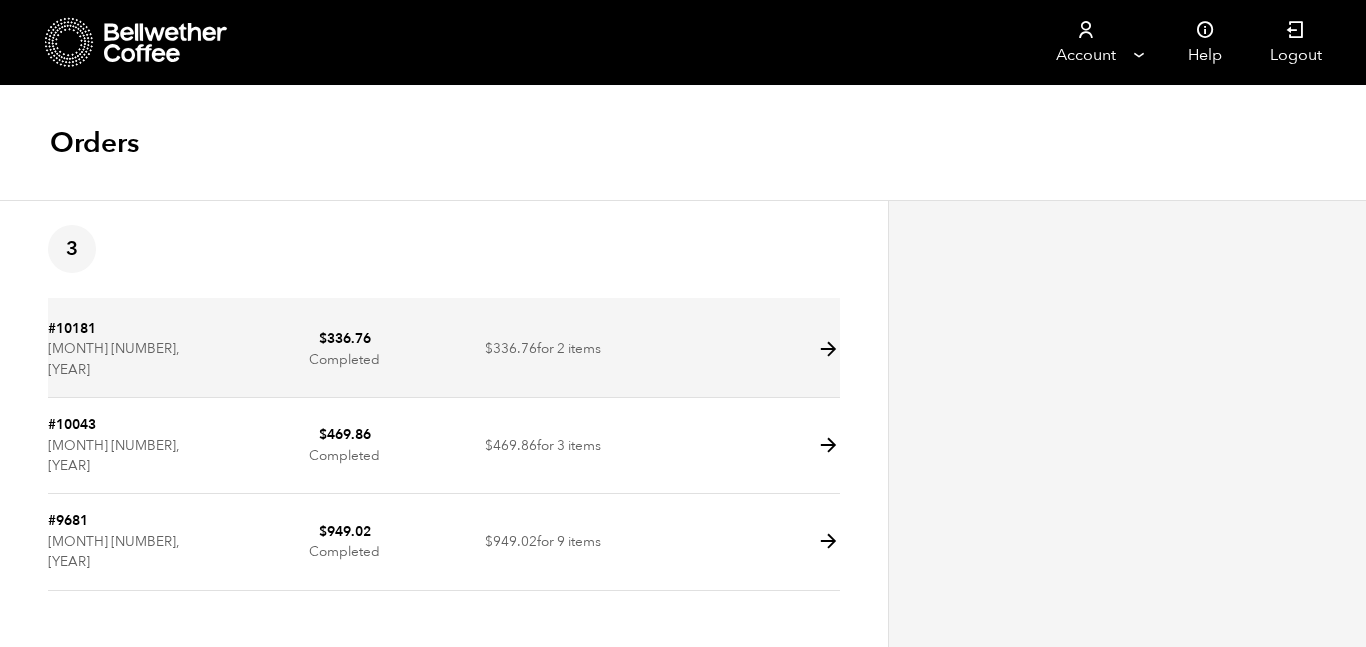 click at bounding box center [828, 349] 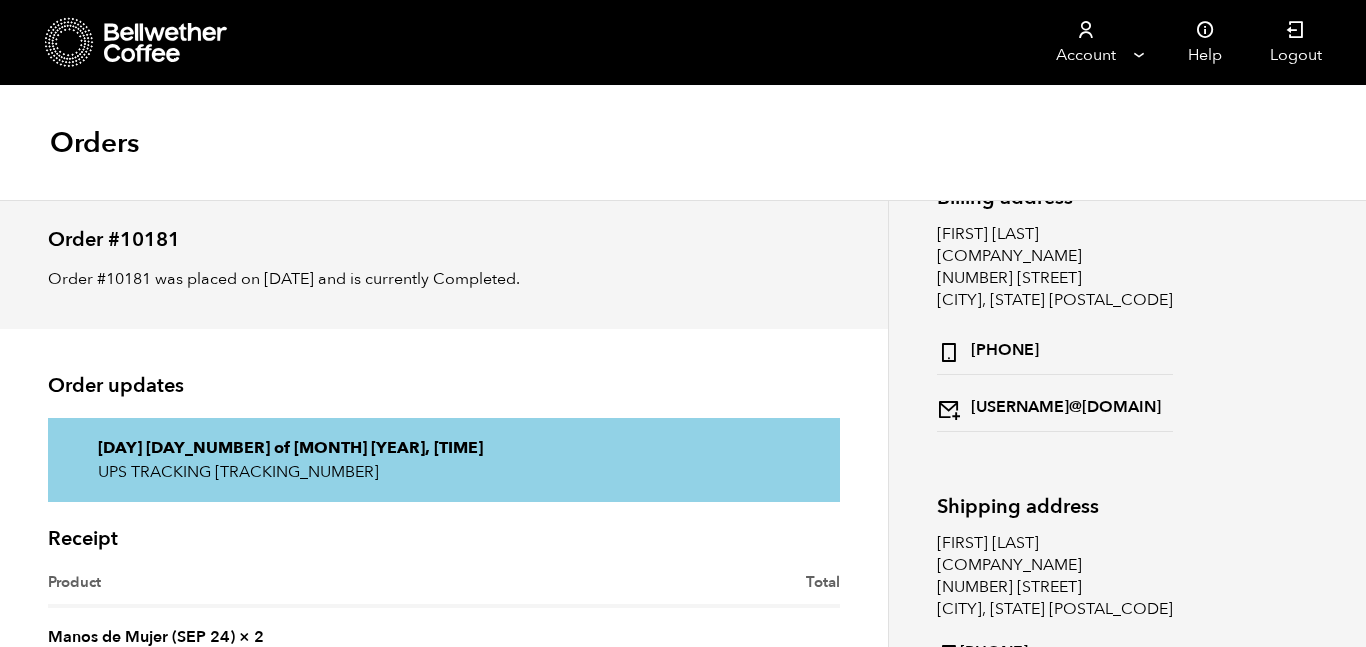 scroll, scrollTop: 55, scrollLeft: 0, axis: vertical 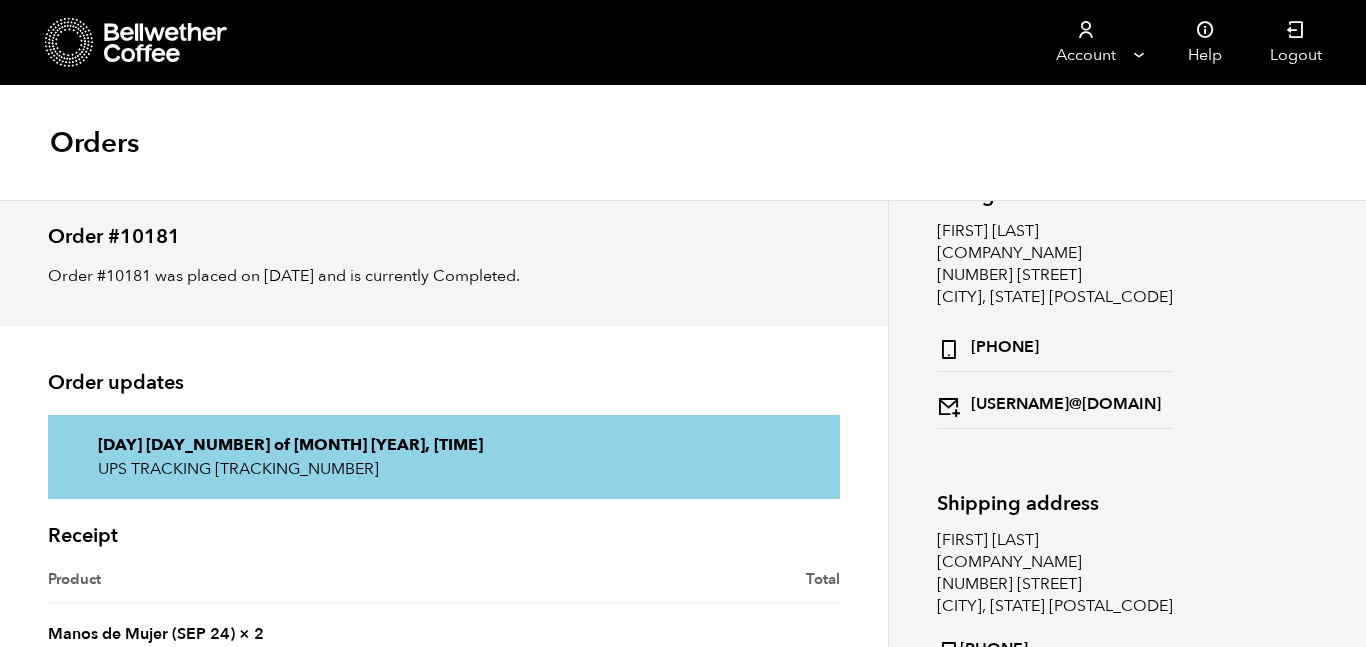 drag, startPoint x: 217, startPoint y: 464, endPoint x: 390, endPoint y: 467, distance: 173.02602 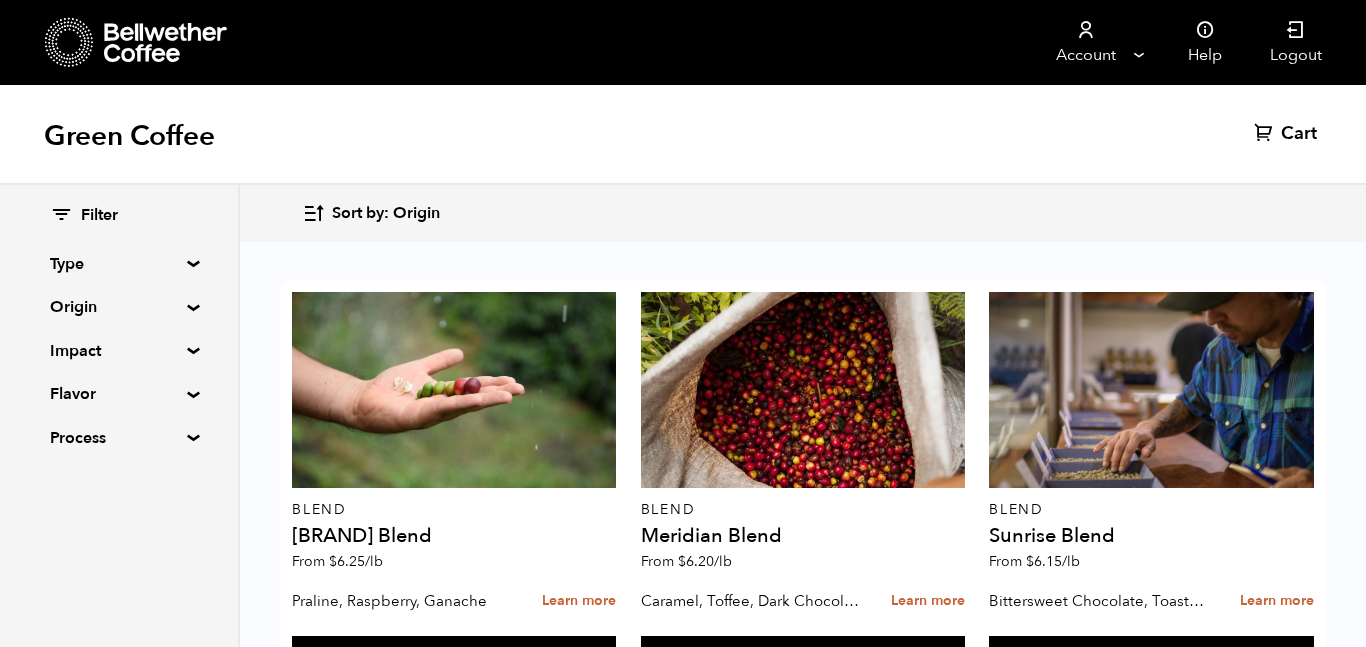 scroll, scrollTop: 2513, scrollLeft: 0, axis: vertical 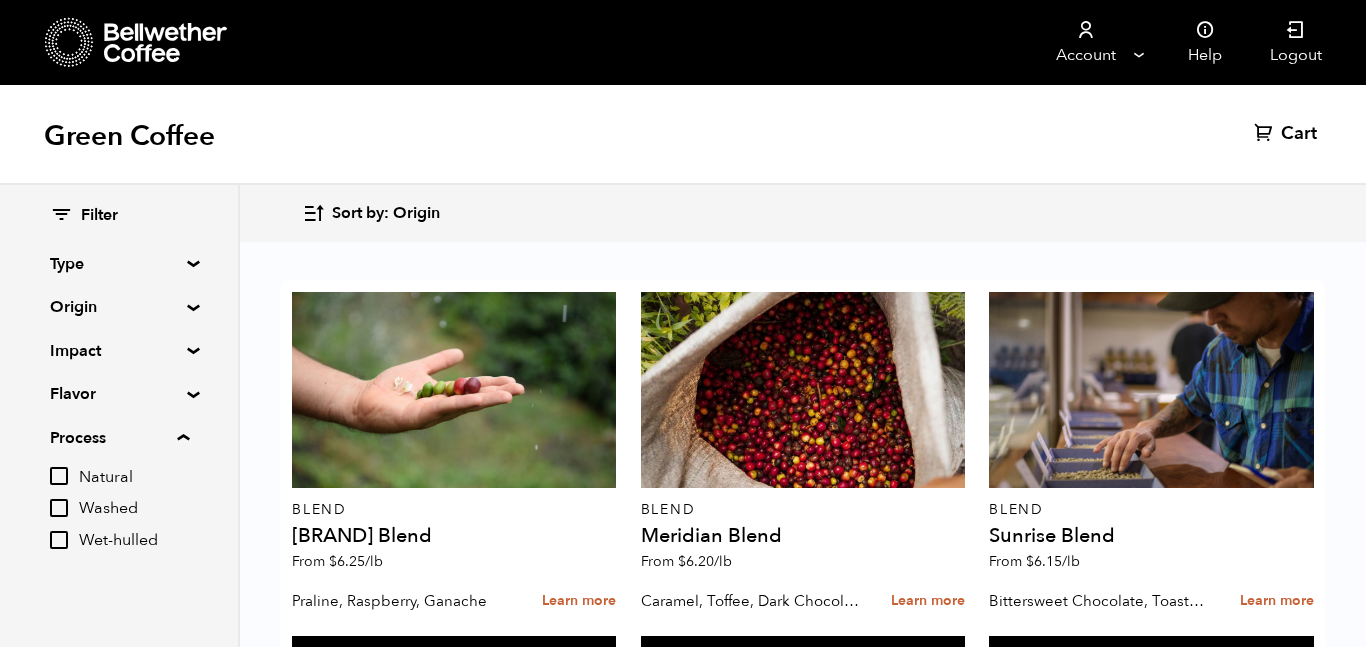 click on "Natural" at bounding box center (134, 478) 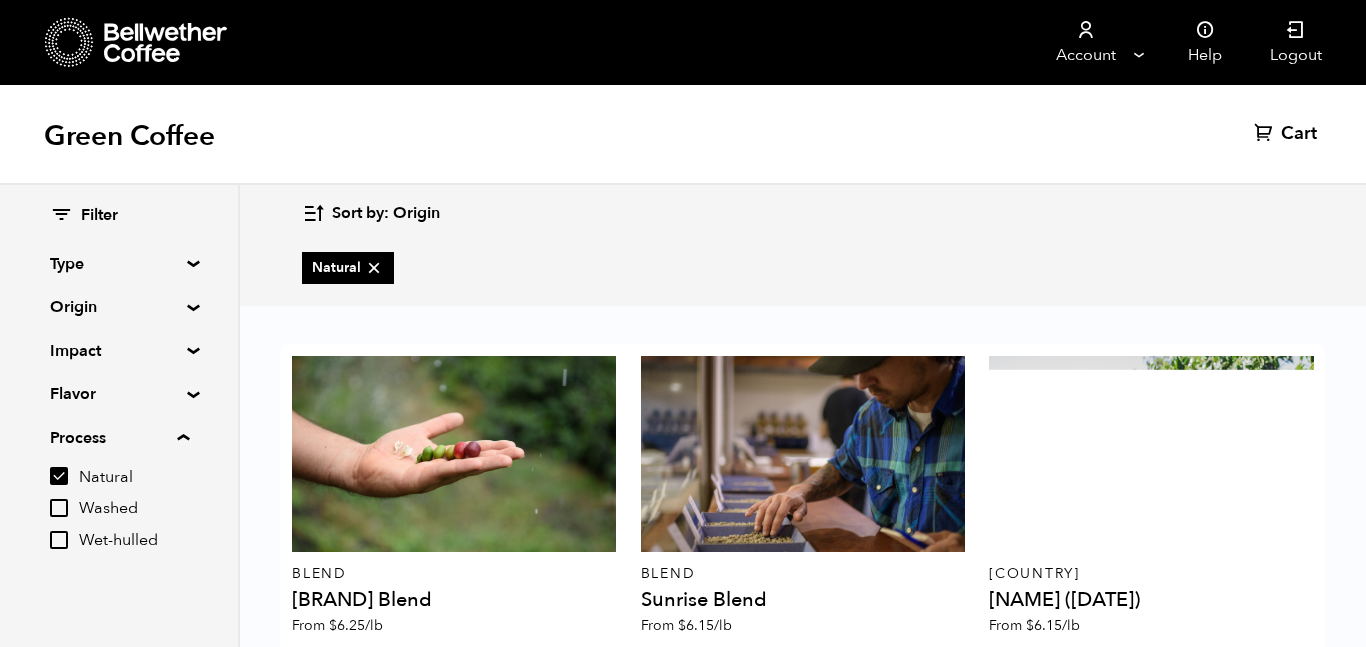 scroll, scrollTop: 575, scrollLeft: 0, axis: vertical 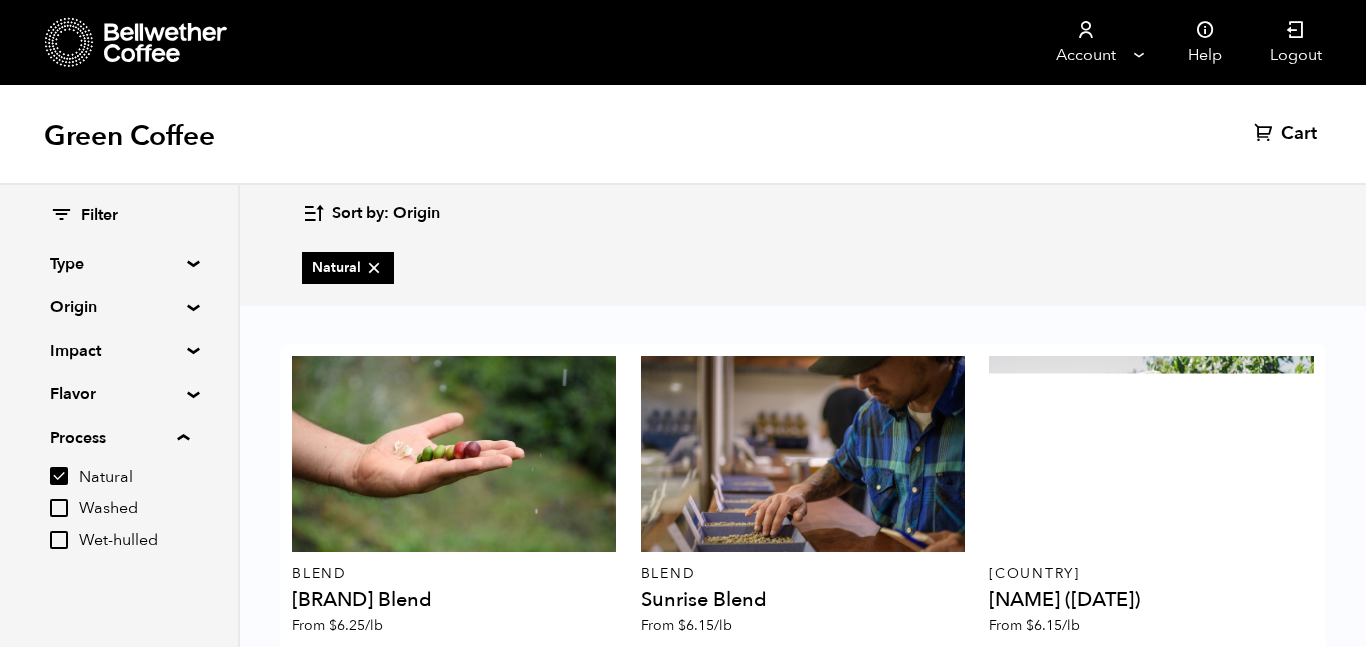 click on "Natural" at bounding box center (59, 476) 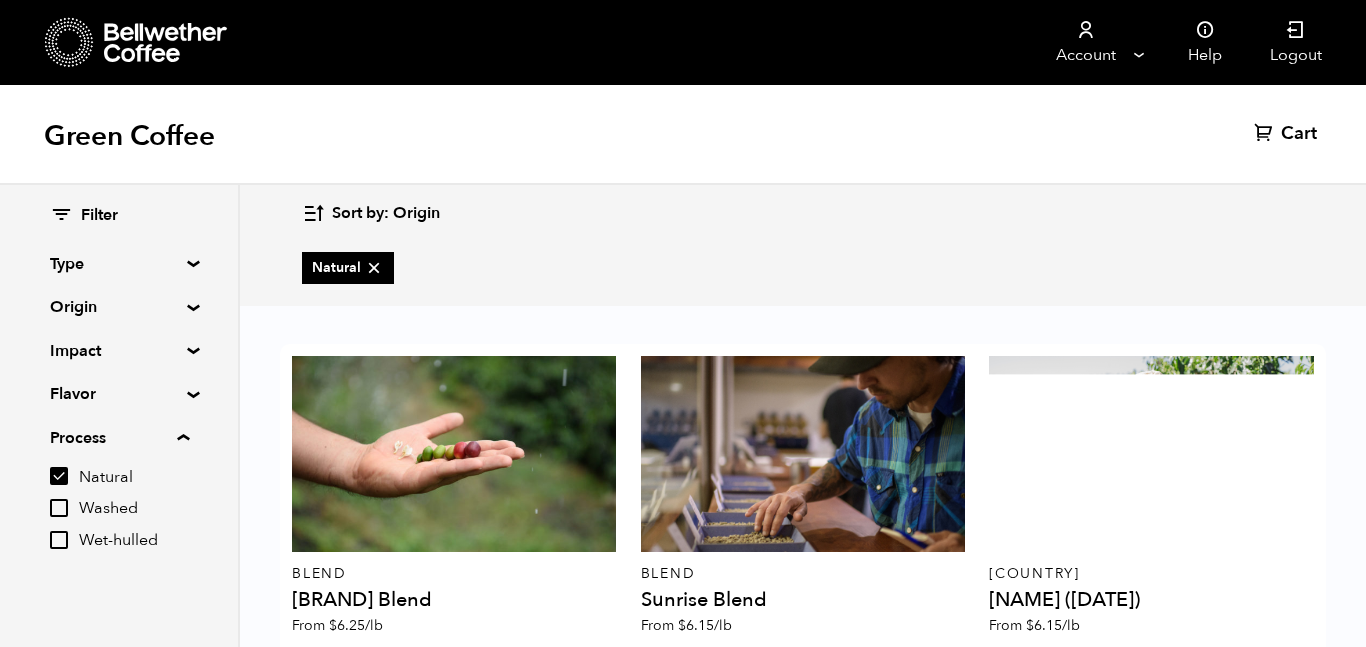 checkbox on "false" 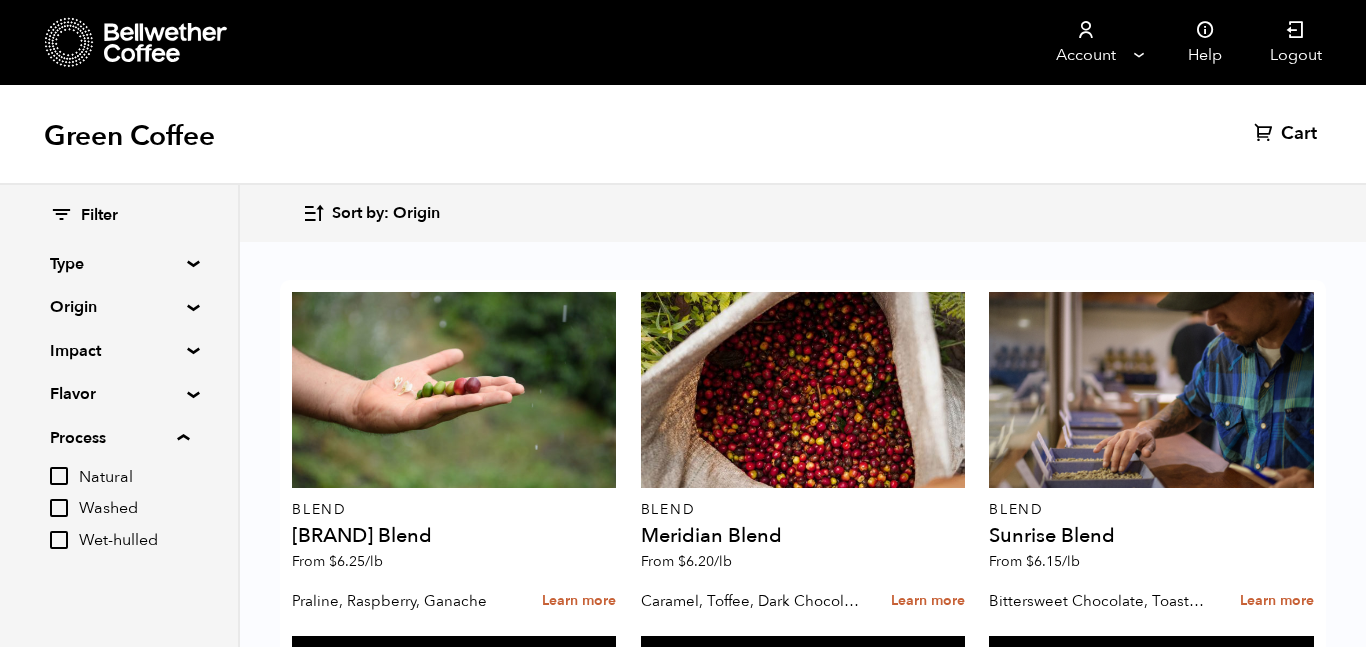 scroll, scrollTop: 2119, scrollLeft: 0, axis: vertical 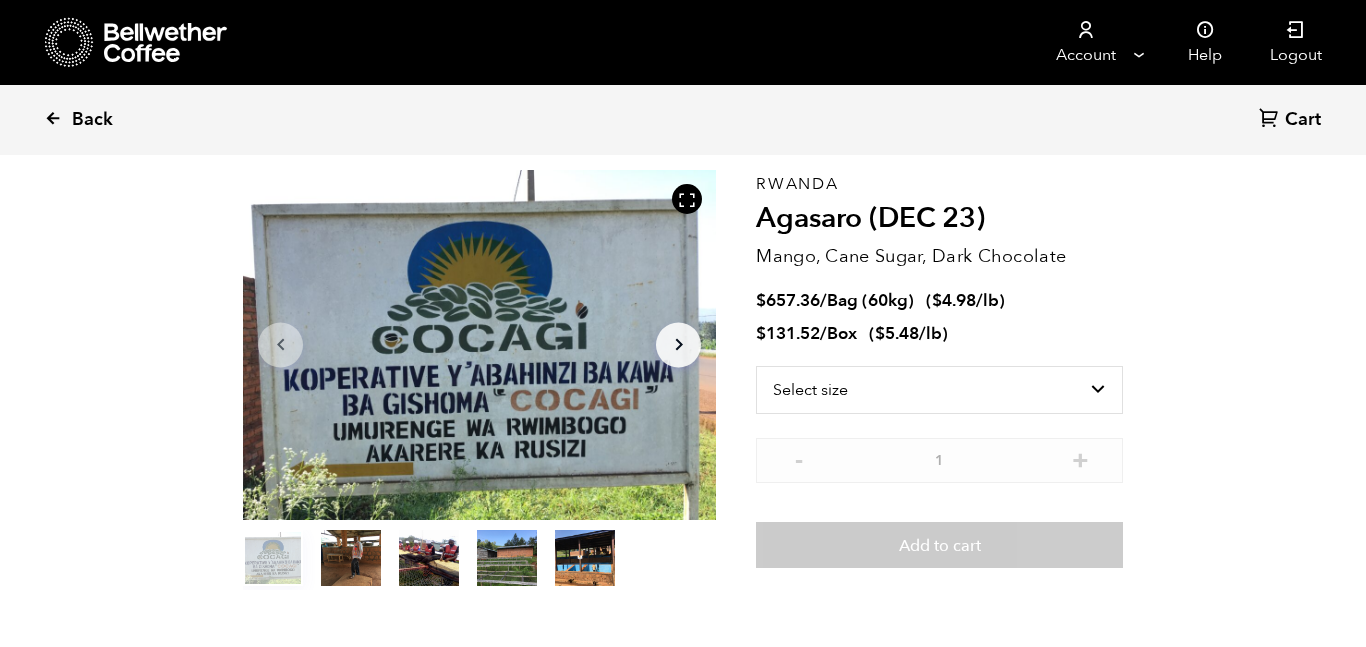 click at bounding box center [53, 118] 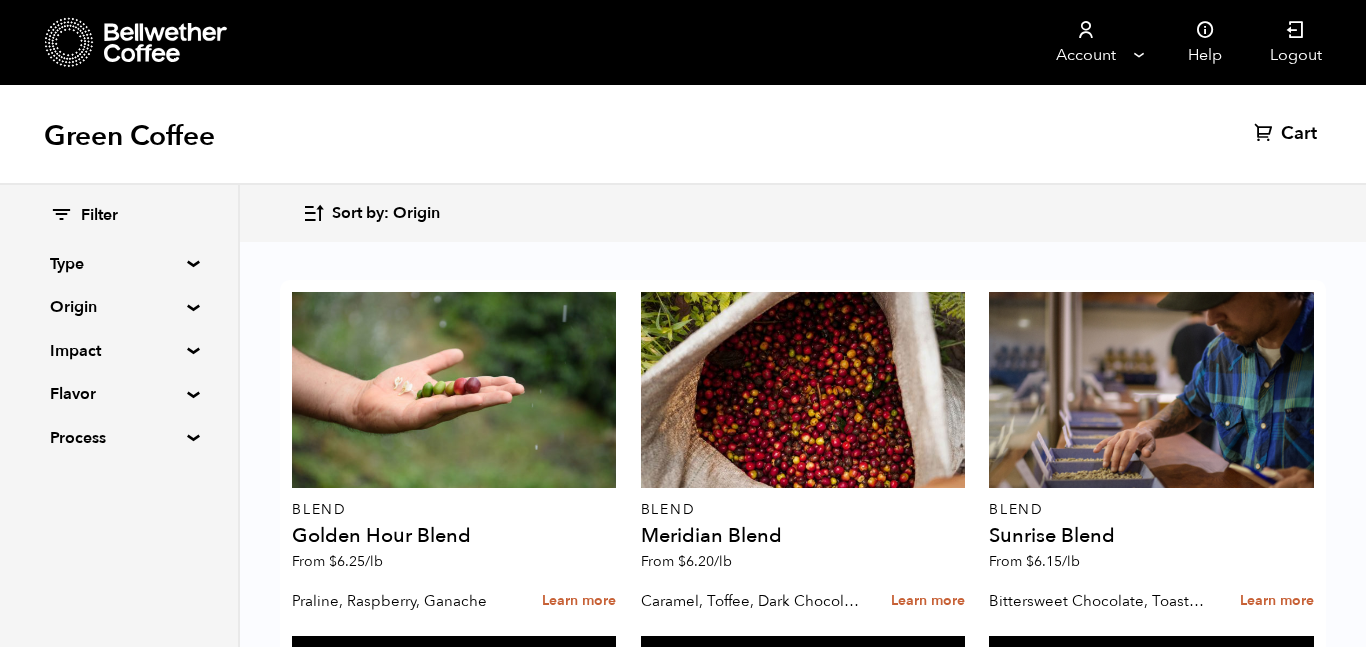scroll, scrollTop: 492, scrollLeft: 0, axis: vertical 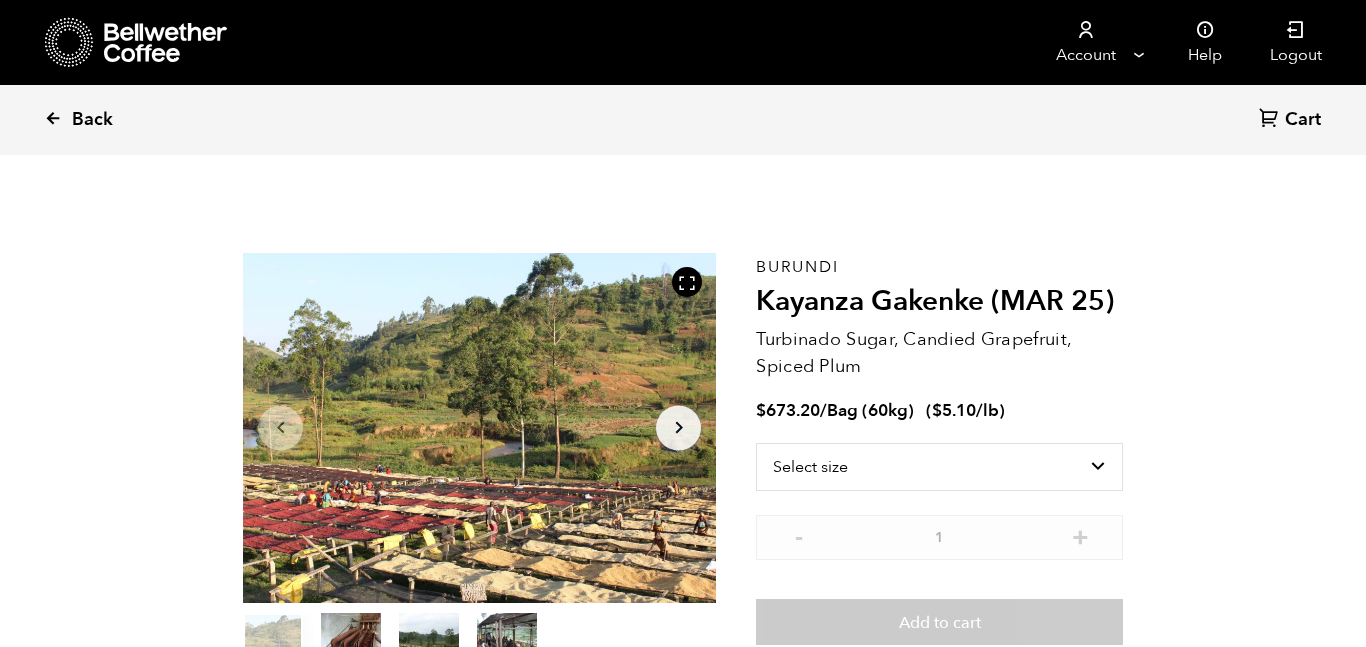 click at bounding box center (53, 118) 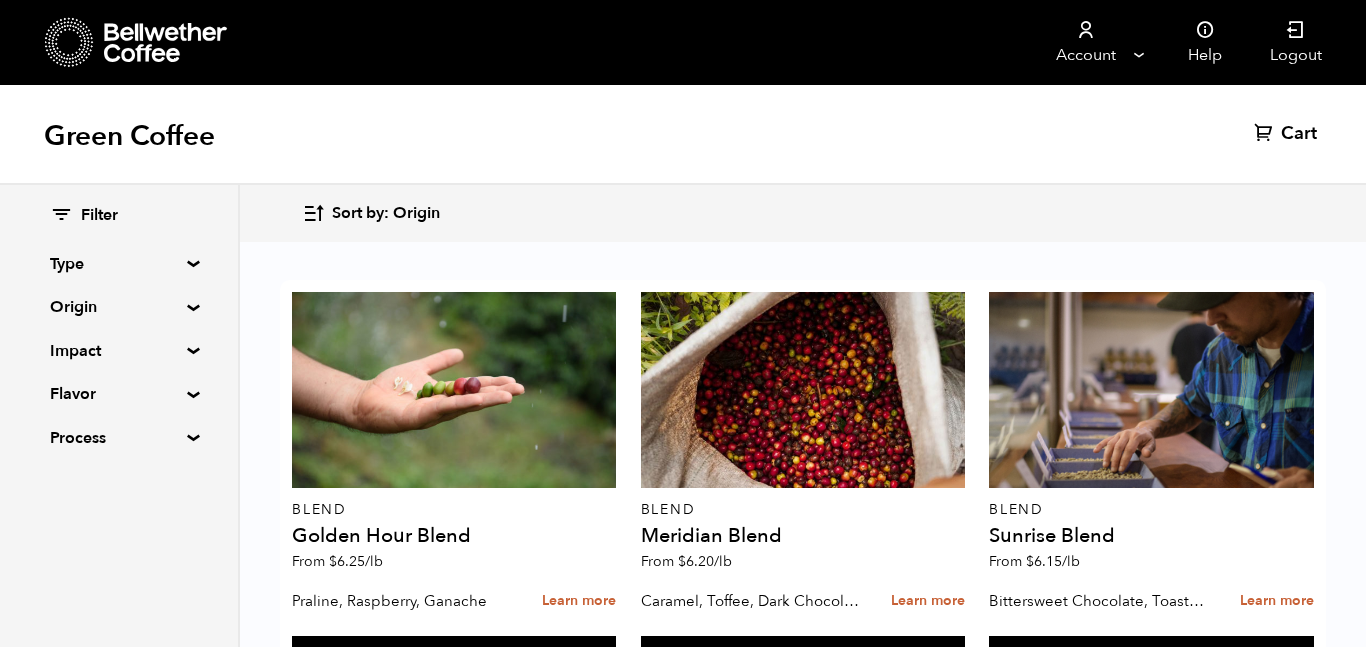 scroll, scrollTop: 450, scrollLeft: 0, axis: vertical 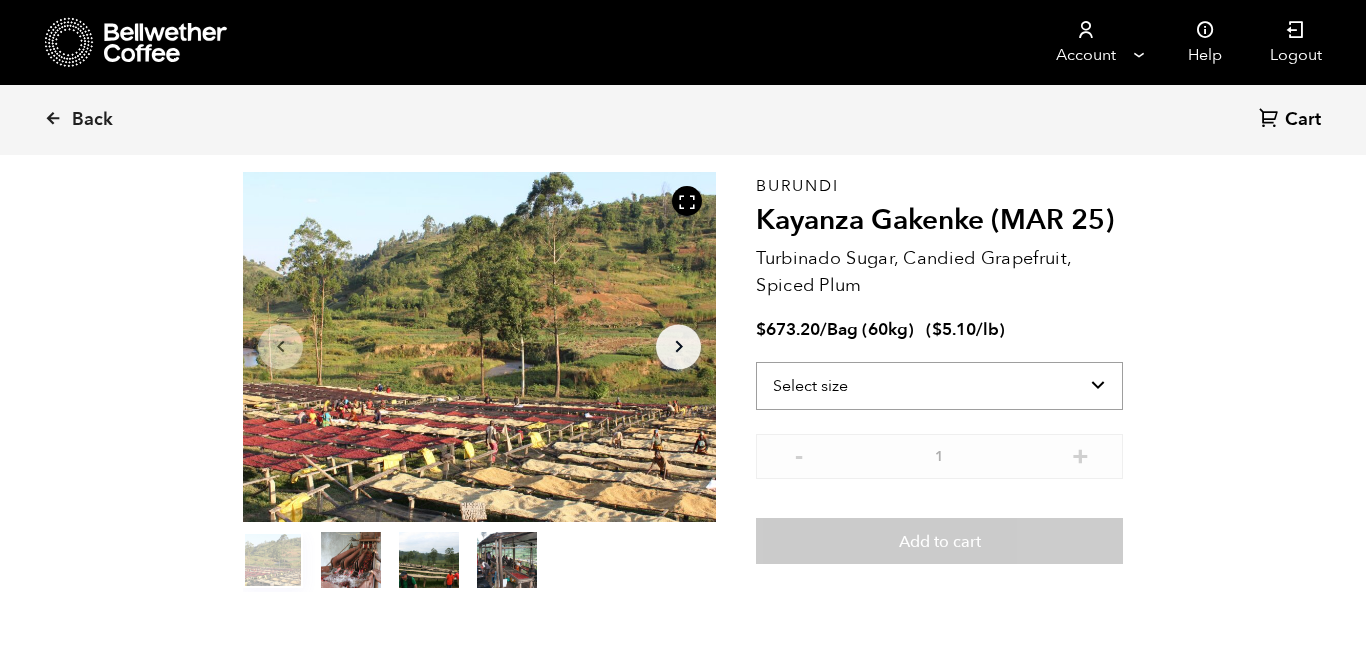 click on "Select size   Bag (60kg) (132 lbs)" at bounding box center (939, 386) 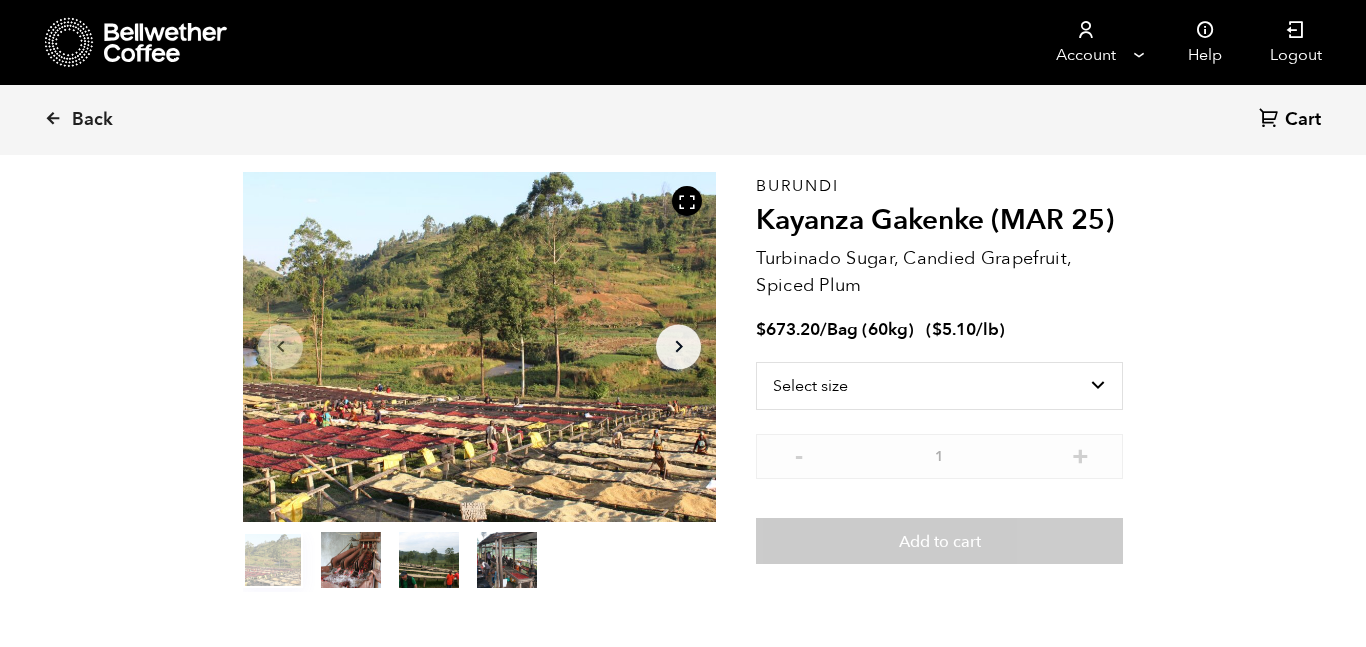 click on "Back
Cart   (0)               Item 1 of 4           Arrow Left Arrow Right item 0 item 1 item 2 item 3 Item 1 of 4
Burundi
Kayanza Gakenke (MAR 25)   Turbinado Sugar, Candied Grapefruit, Spiced Plum
$ 673.20 / Bag (60kg)
( $ 5.10 /lb )
Select size   Bag (60kg) (132 lbs)   -   1   +     Add to cart
About this coffee
Elevation   1500-1800 MASL           Process   Washed           Cultivar   Red Bourbon     Flavor         Light       Medium       Medium-Dark       Dark     base Fruity Sour/Fermented Green/Vegetative Other Roasted Spices Nutty/Cocoa Sweet Floral Berry Dried Fruit Other Fruit Citrus Fruit Sour Alcohol/Fermented Olive Oil Raw Green/Vegetative Beany Papery/Musty Chemical Pipe Tobacco Tobacco Burnt Cereal Pungent Pepper Brown Spice Nutty Cocoa Brown Sugar" at bounding box center [683, 1647] 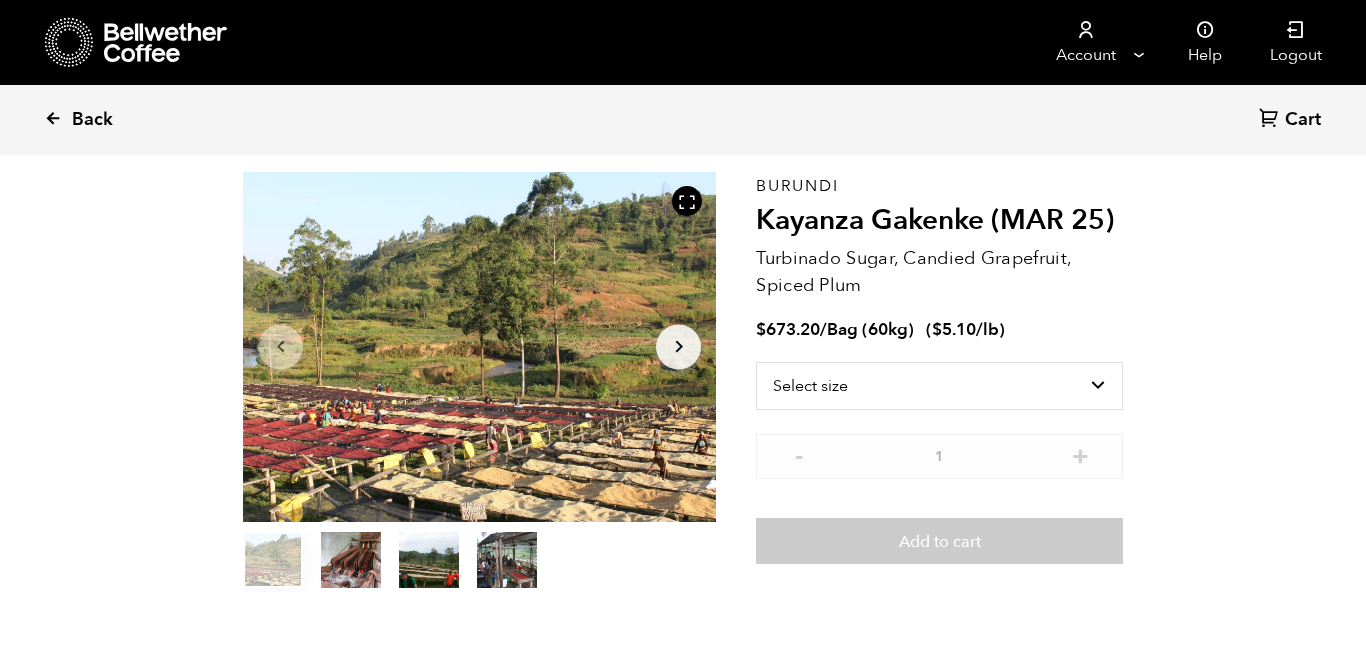 click on "Back" at bounding box center [106, 120] 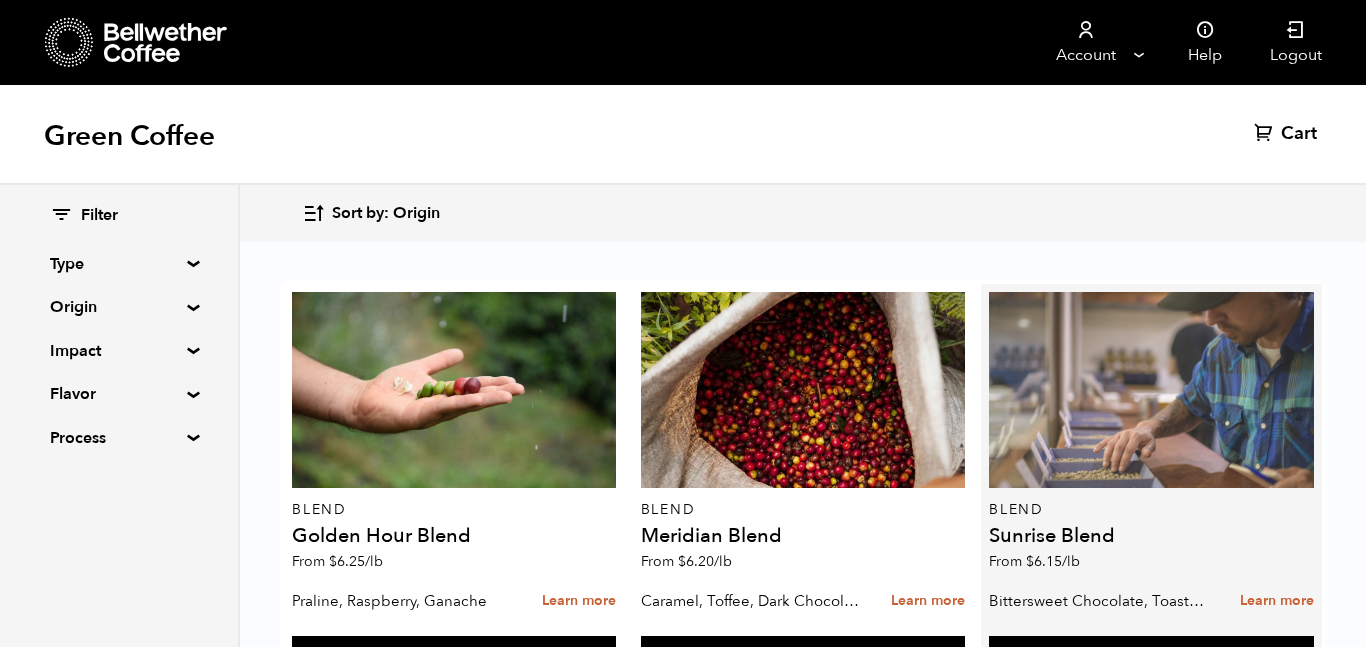 scroll, scrollTop: 2132, scrollLeft: 0, axis: vertical 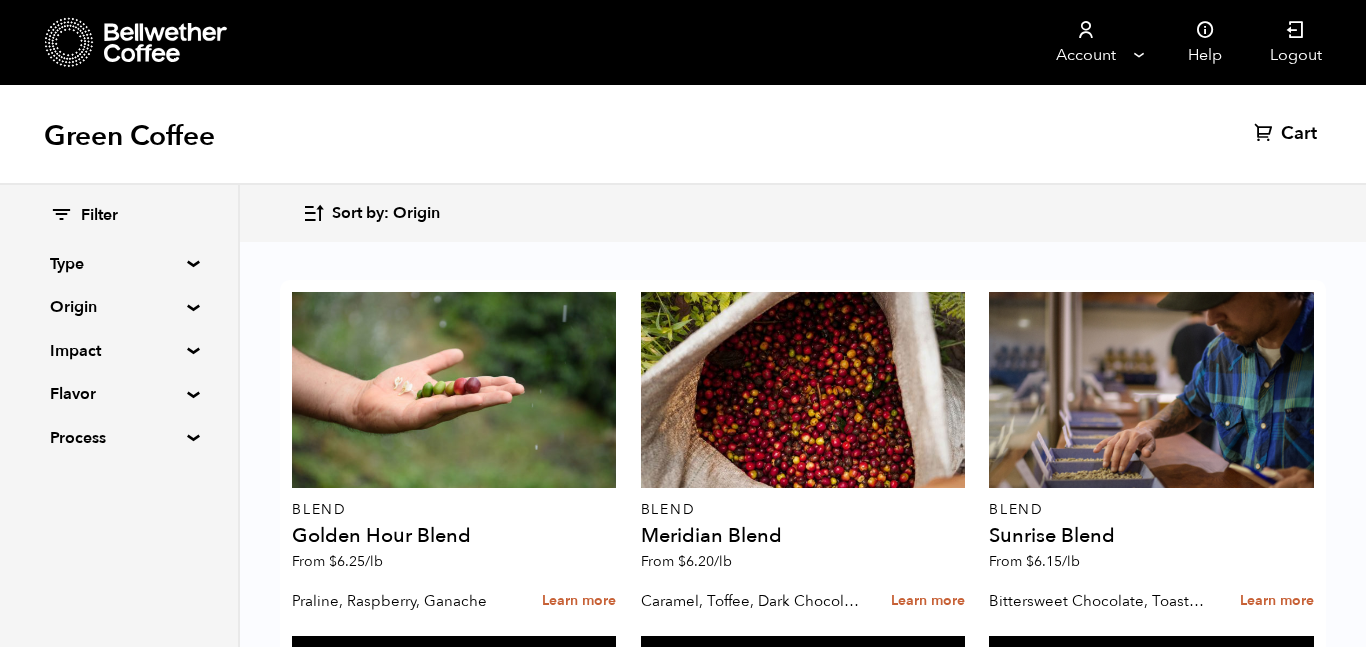 click on "Low stock" at bounding box center [1151, 2460] 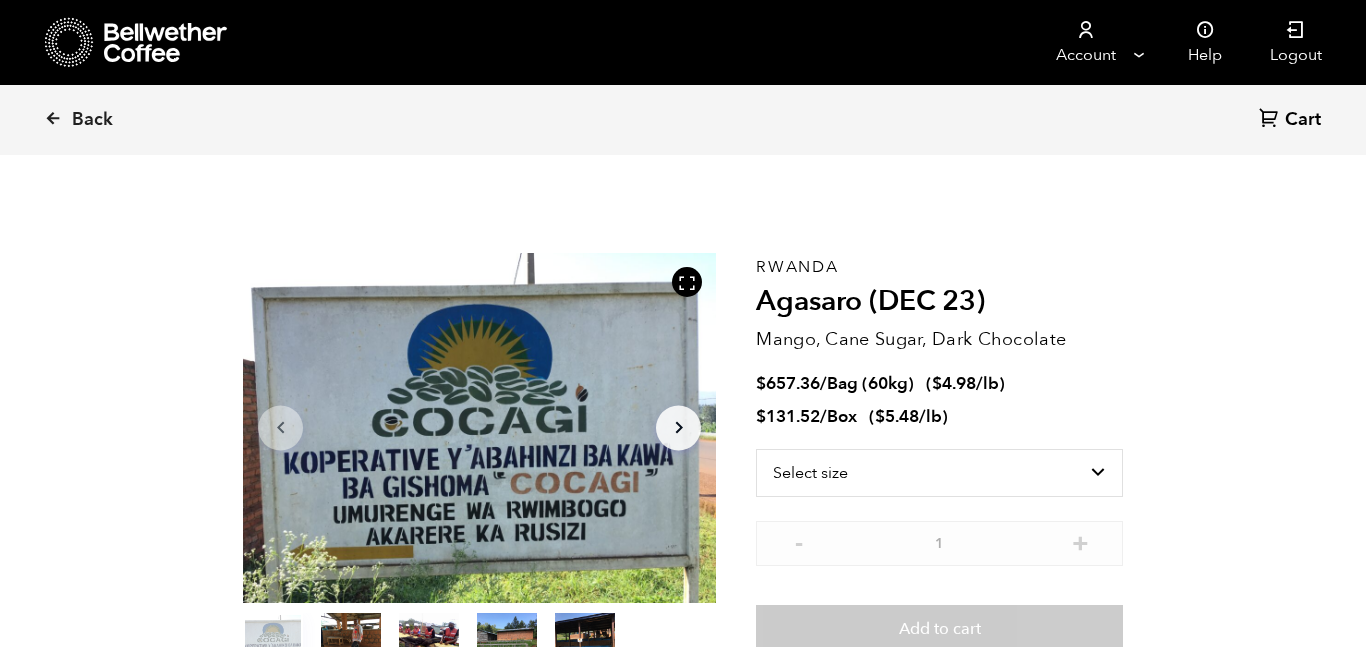 scroll, scrollTop: 0, scrollLeft: 0, axis: both 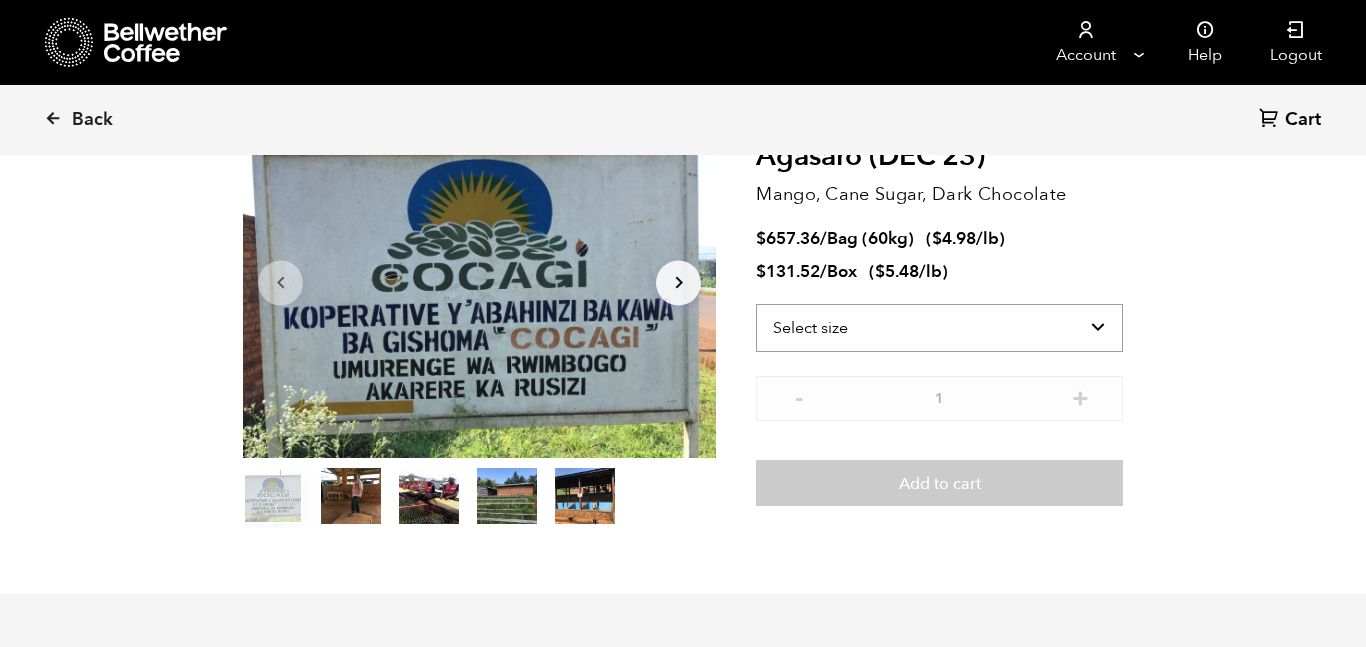 click on "Select size   Bag (60kg) (132 lbs) Box (24 lbs)" at bounding box center [939, 328] 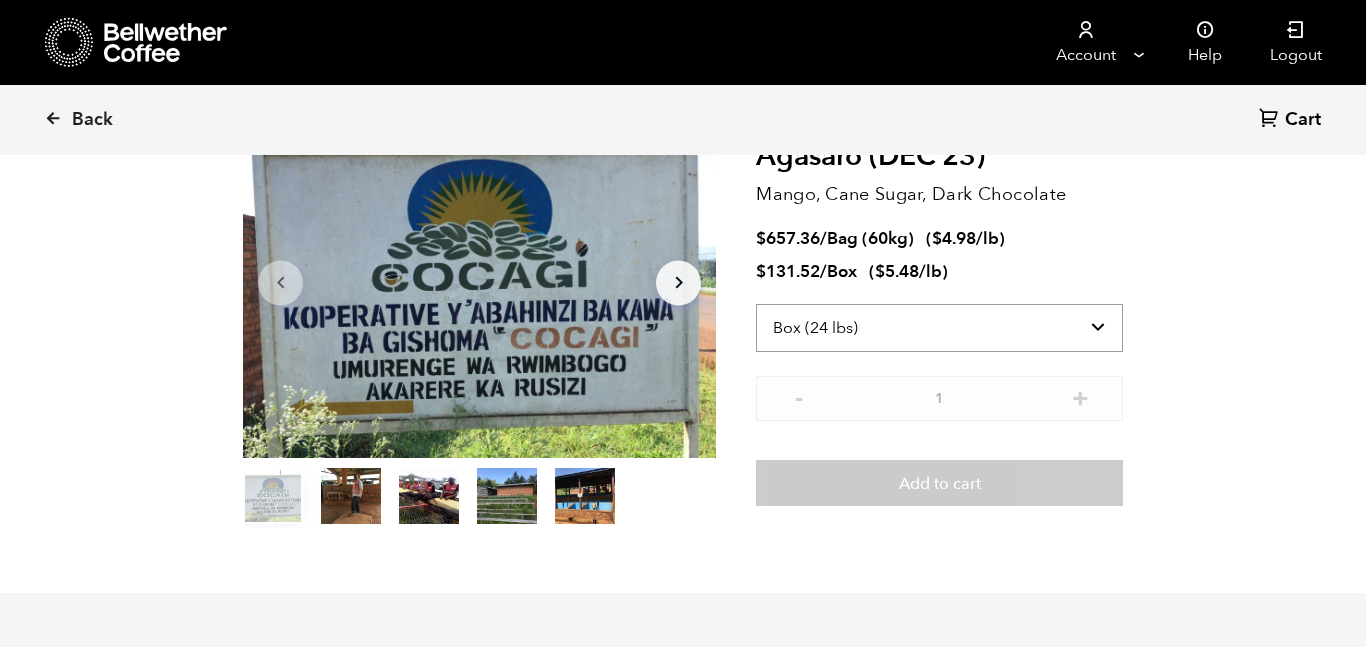 click on "Select size   Bag (60kg) (132 lbs) Box (24 lbs)" at bounding box center (939, 328) 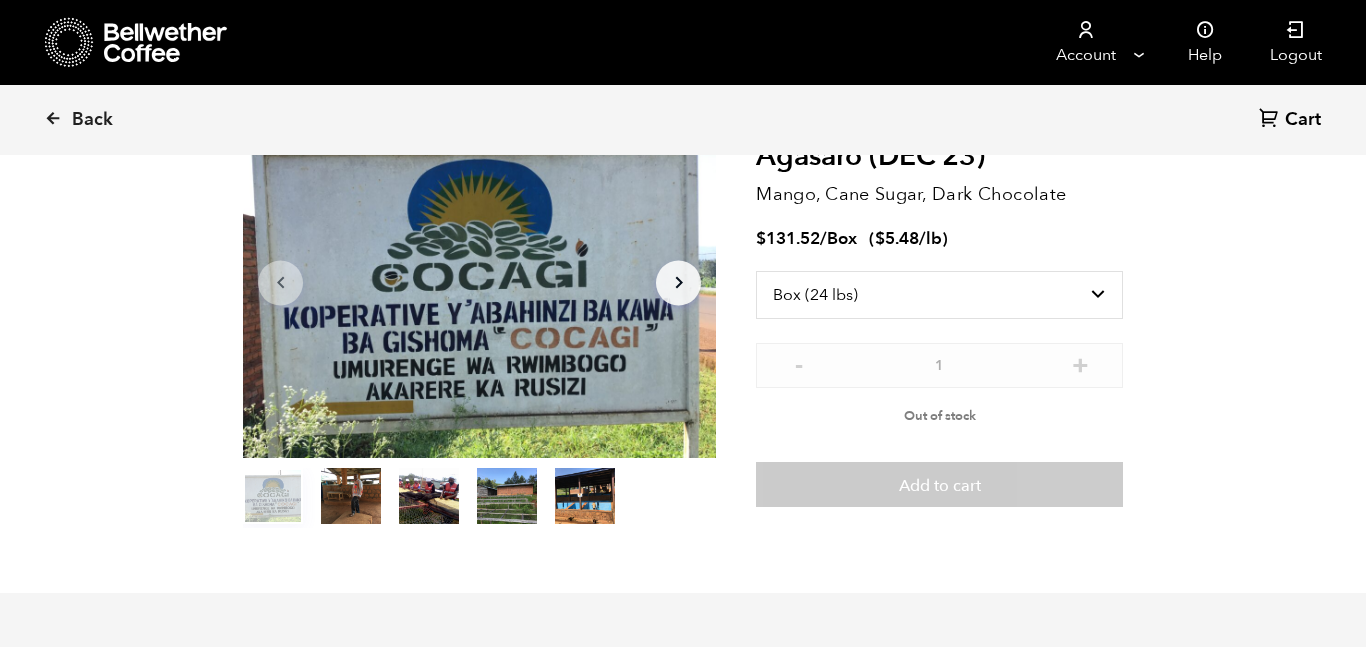 click on "Select size   Bag (60kg) (132 lbs) Box (24 lbs)" at bounding box center [939, 307] 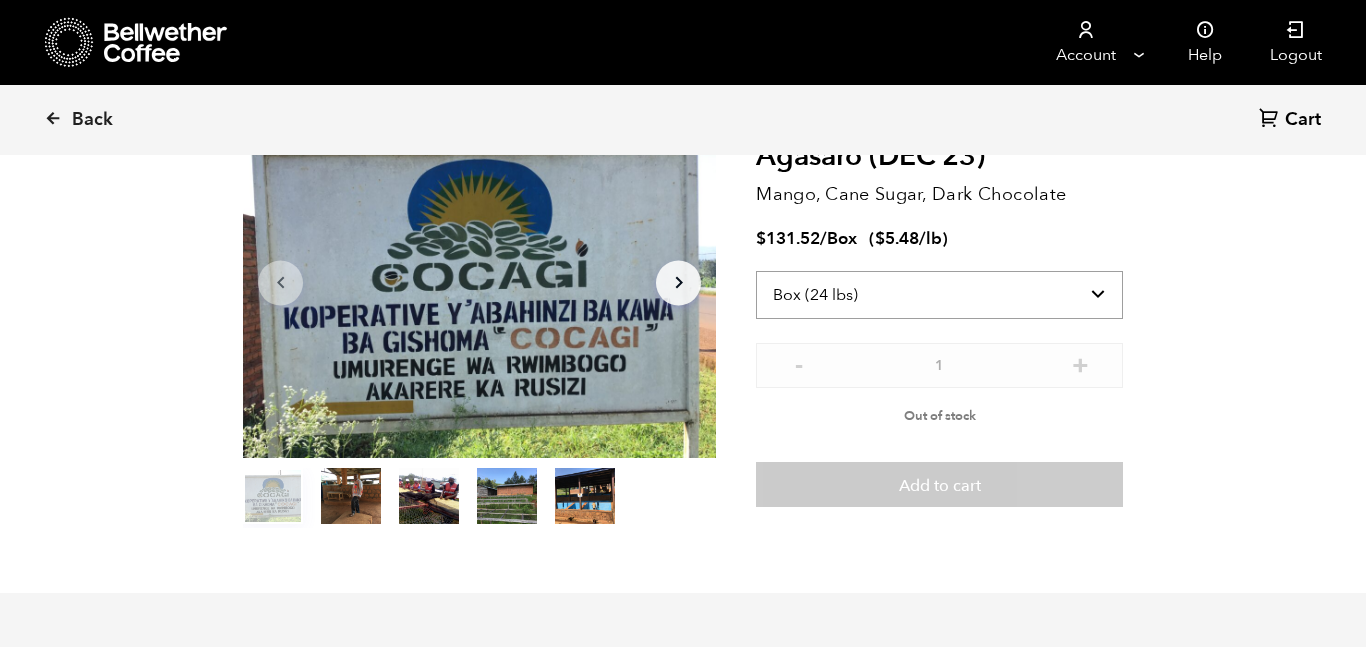 click on "Select size   Bag (60kg) (132 lbs) Box (24 lbs)" at bounding box center (939, 295) 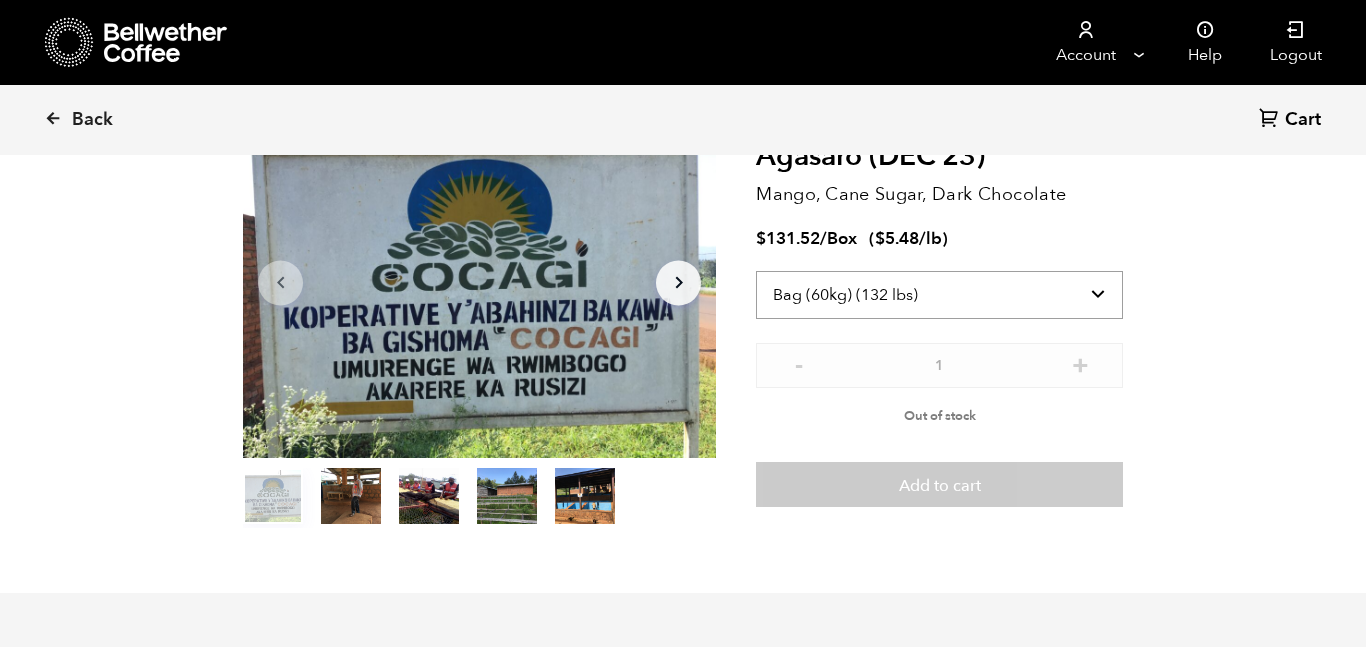 click on "Select size   Bag (60kg) (132 lbs) Box (24 lbs)" at bounding box center [939, 295] 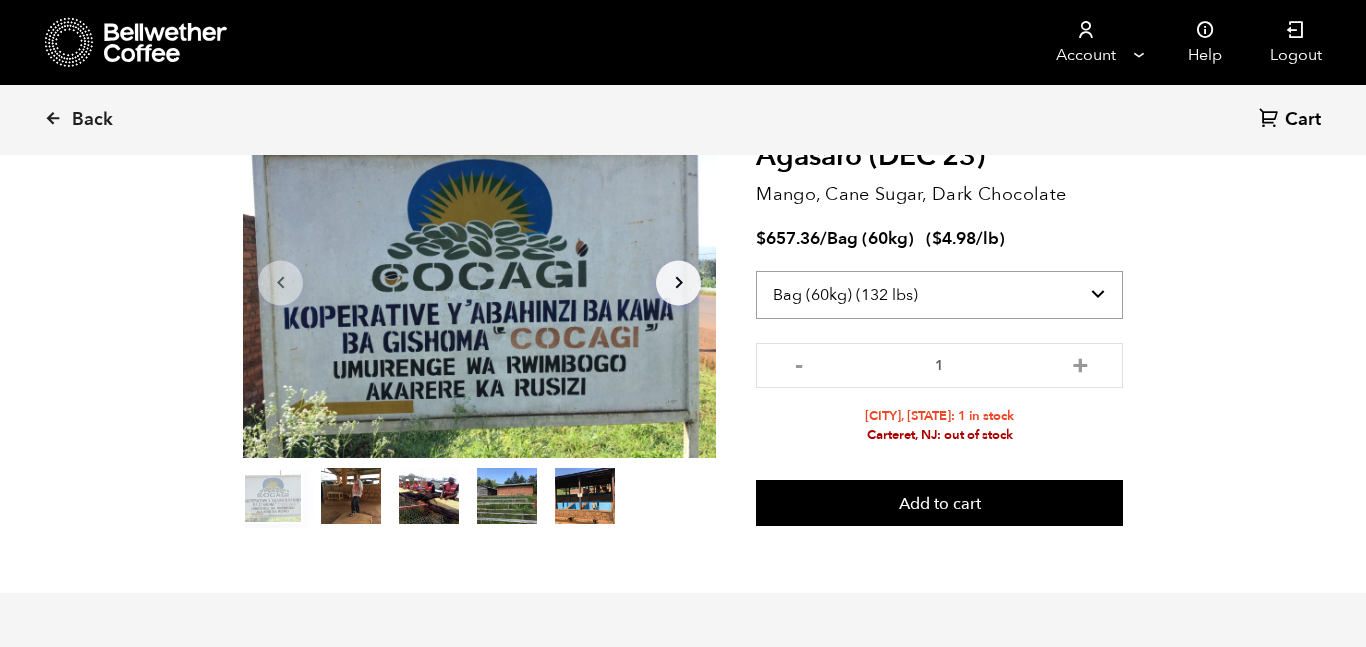 click on "Select size   Bag (60kg) (132 lbs) Box (24 lbs)" at bounding box center [939, 295] 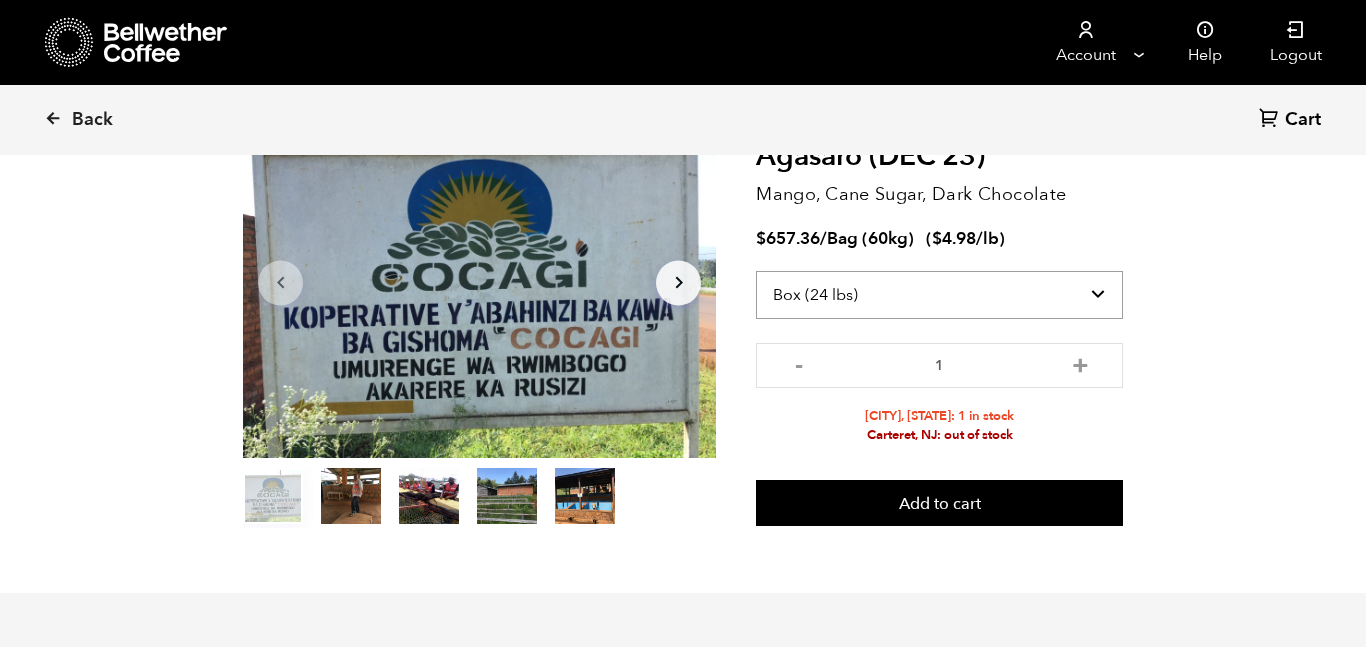 click on "Select size   Bag (60kg) (132 lbs) Box (24 lbs)" at bounding box center [939, 295] 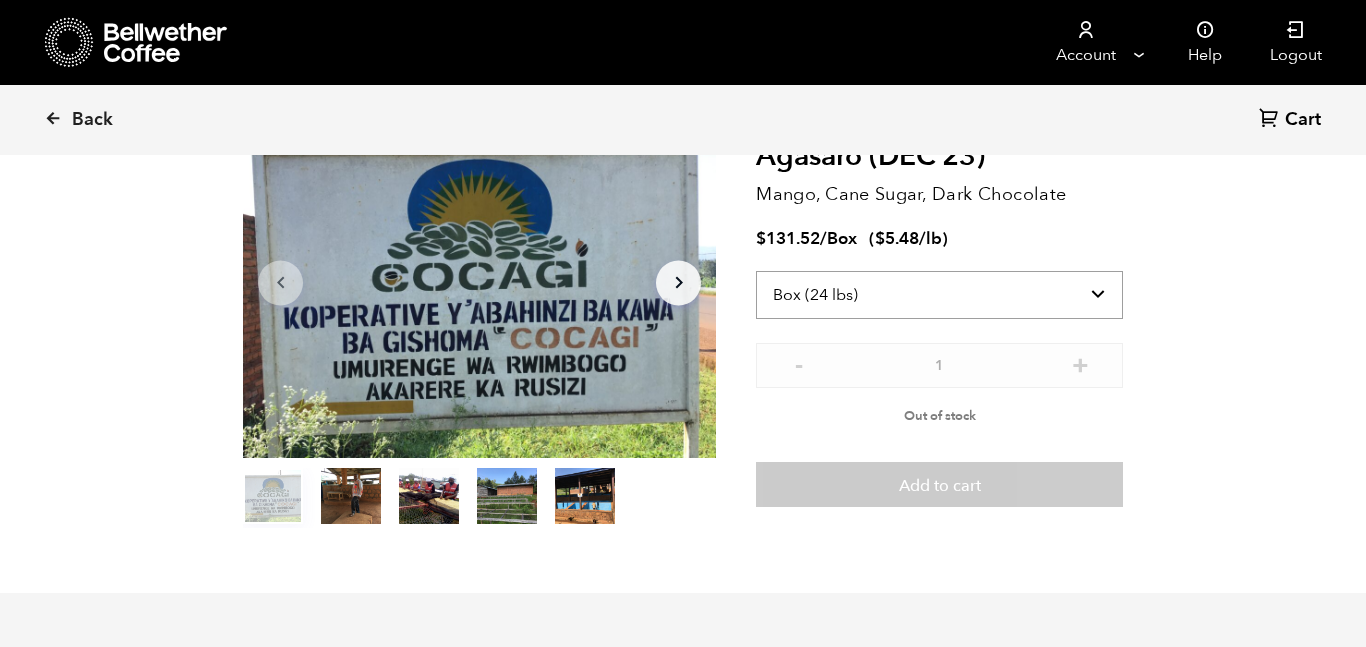 click on "Select size   Bag (60kg) (132 lbs) Box (24 lbs)" at bounding box center (939, 295) 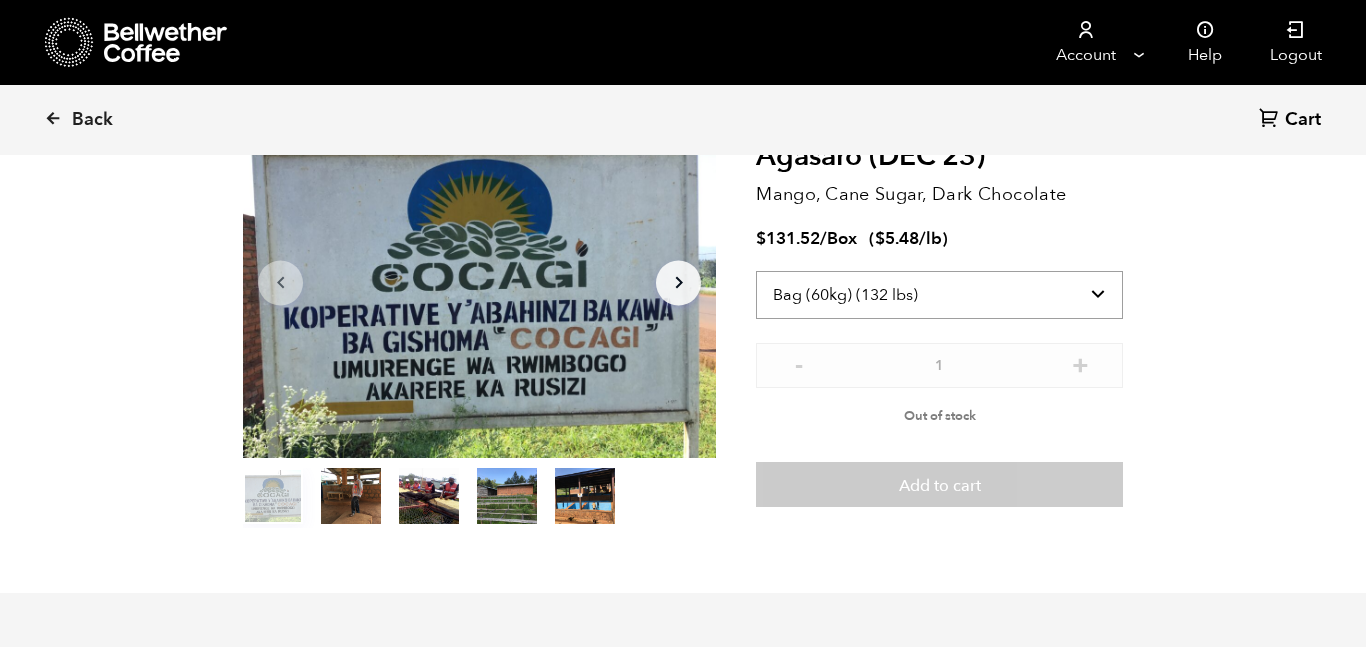 click on "Select size   Bag (60kg) (132 lbs) Box (24 lbs)" at bounding box center [939, 295] 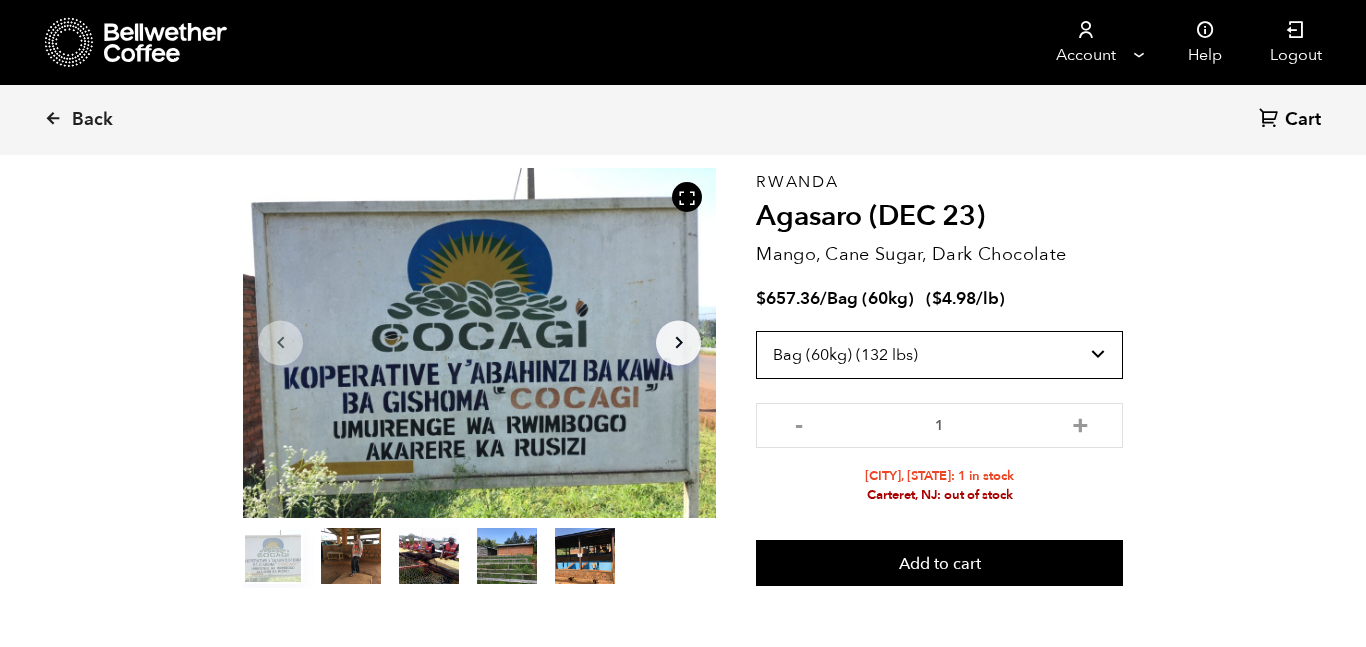 scroll, scrollTop: 77, scrollLeft: 0, axis: vertical 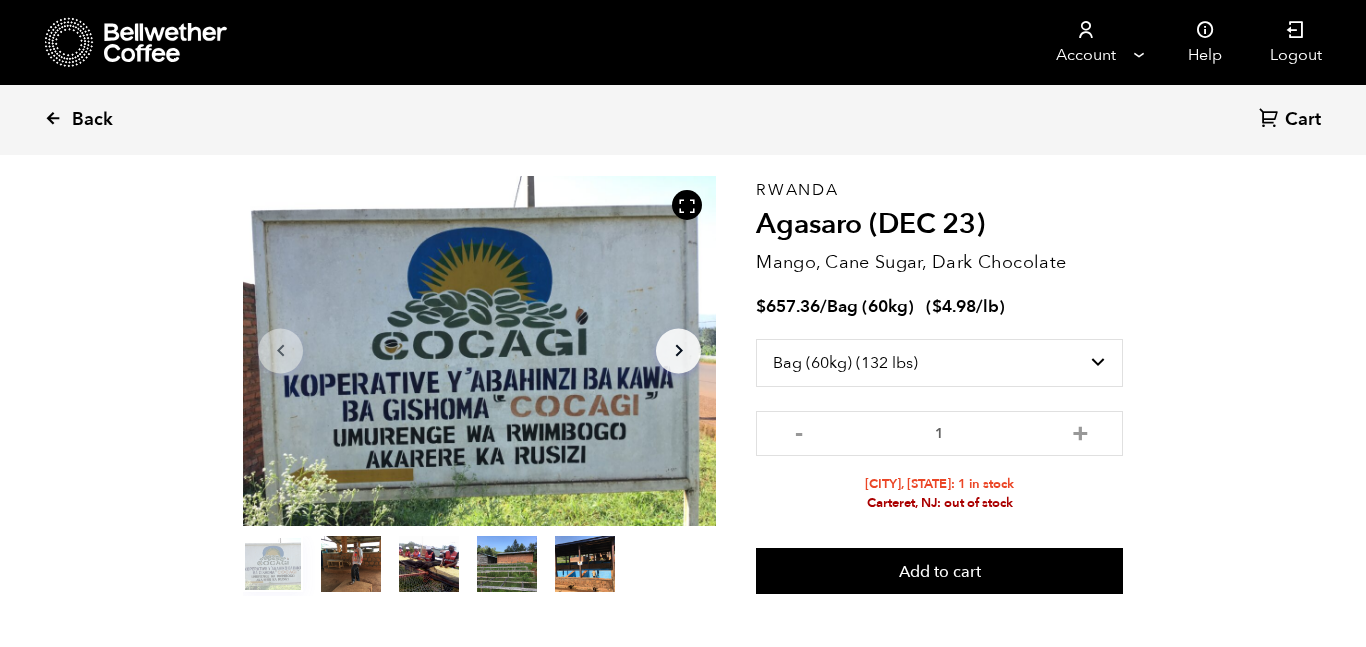 click on "Back" at bounding box center (92, 120) 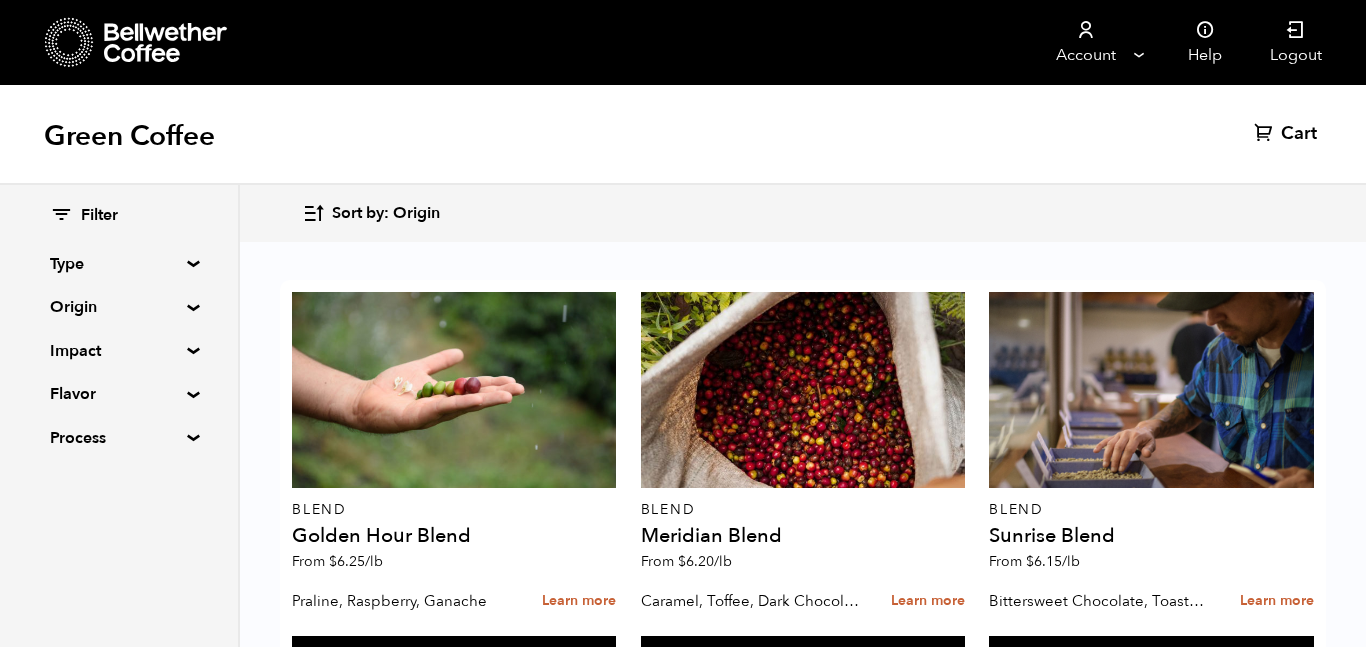 scroll, scrollTop: 2581, scrollLeft: 0, axis: vertical 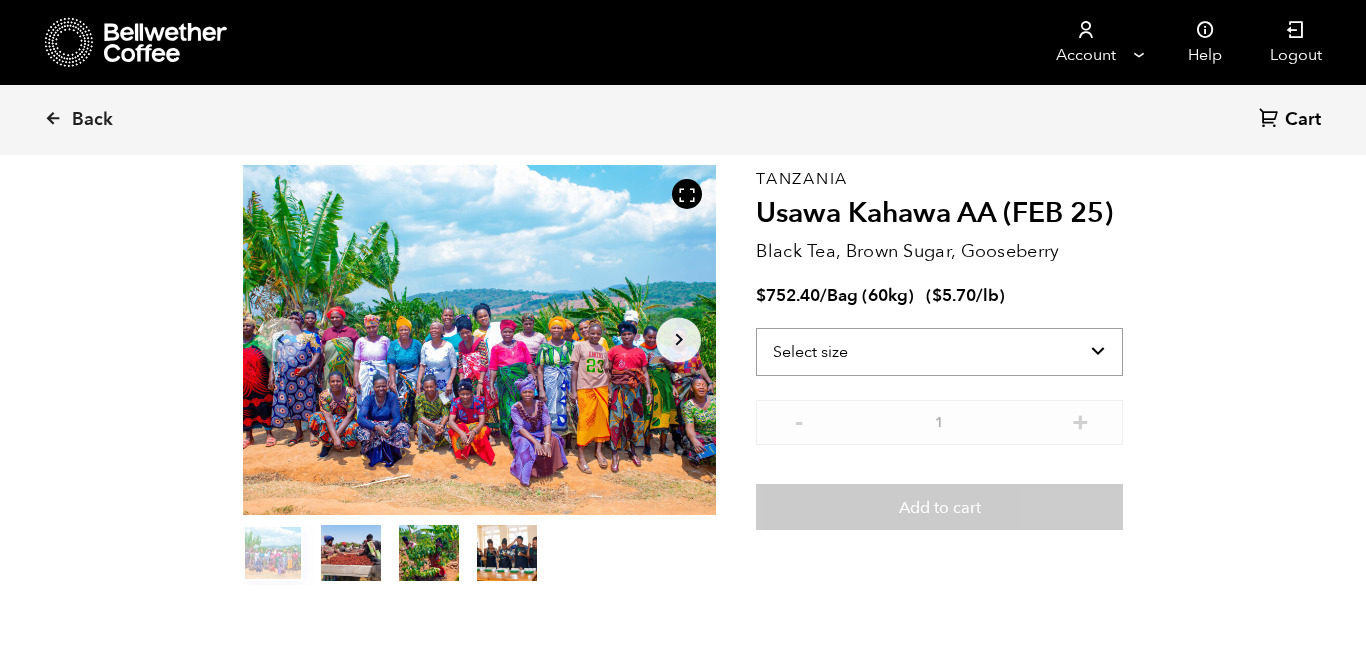 click on "Select size   Bag (60kg) (132 lbs)" at bounding box center (939, 352) 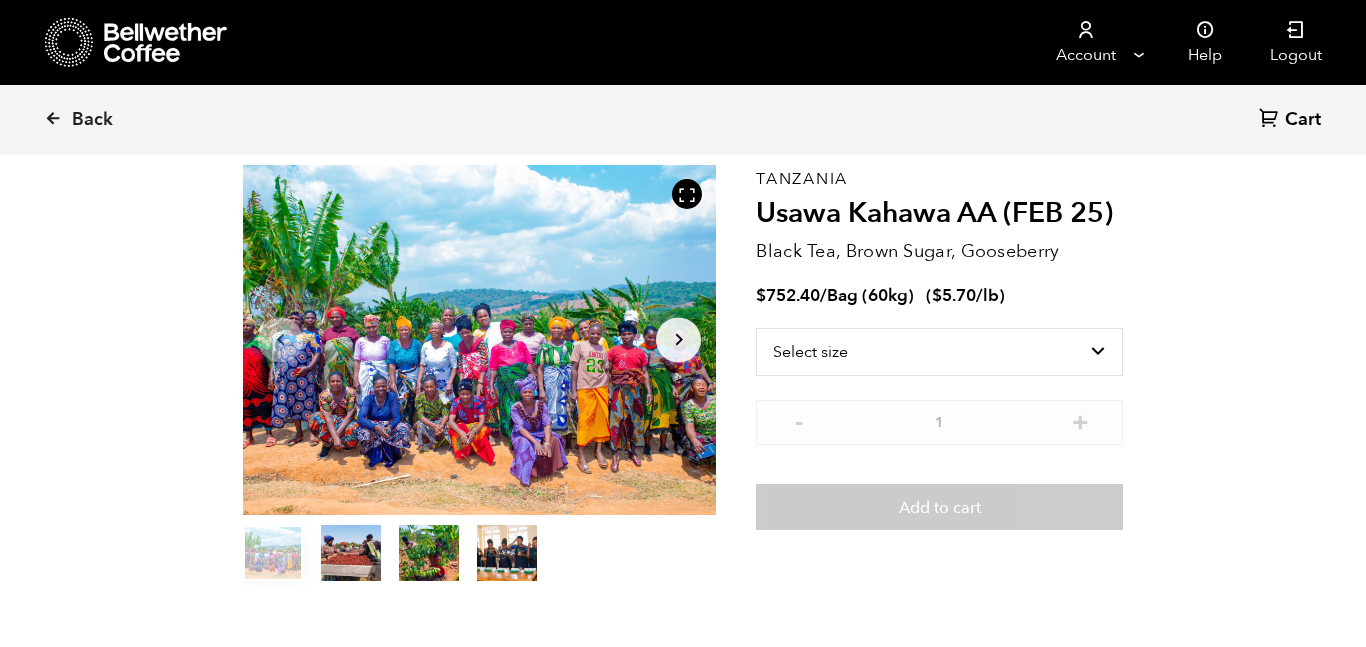 click on "Back
Cart   (0)               Item 1 of 4           Arrow Left Arrow Right item 0 item 1 item 2 item 3 Item 1 of 4
Tanzania
Usawa Kahawa AA (FEB 25)   Black Tea, Brown Sugar, Gooseberry
$ 752.40 / Bag (60kg)
( $ 5.70 /lb )
Select size   Bag (60kg) (132 lbs)   -   1   +     Add to cart
About this coffee
Elevation   1590-1670 MASL           Process   Washed           Cultivar   Bourbon, Kent, N39                 Impact   Women's Lot   Flavor         Light       Medium       Medium-Dark       Dark     base Fruity Sour/Fermented Green/Vegetative Other Roasted Spices Nutty/Cocoa Sweet Floral Berry Dried Fruit Other Fruit Citrus Fruit Sour Alcohol/Fermented Olive Oil Raw Green/Vegetative Beany Papery/Musty Chemical Pipe Tobacco Tobacco Burnt Cereal Pungent Pepper Nutty" at bounding box center (683, 1685) 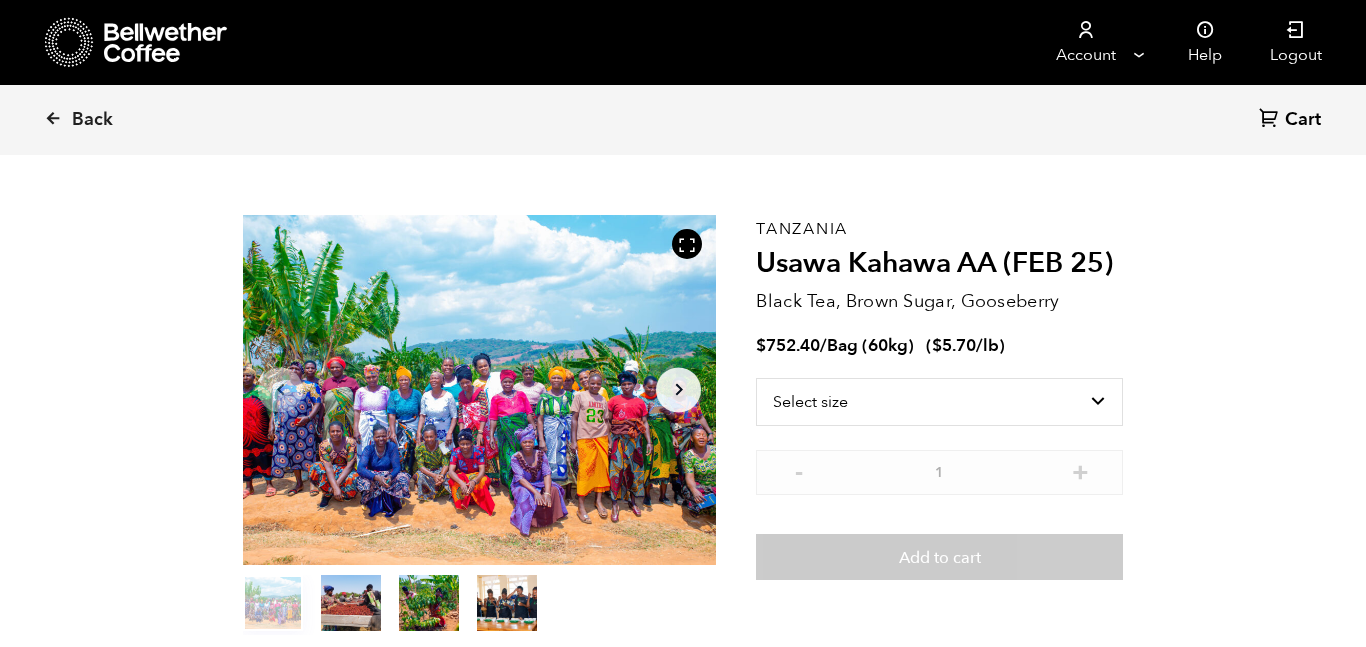 scroll, scrollTop: 0, scrollLeft: 0, axis: both 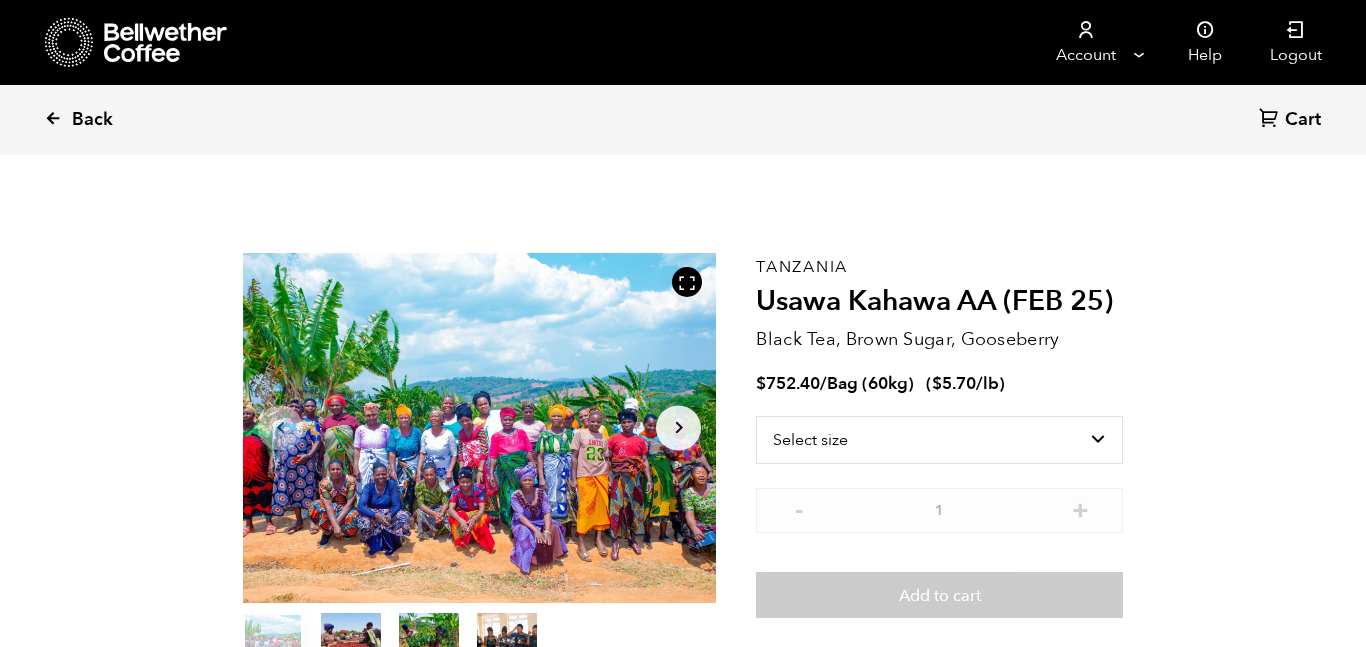 click at bounding box center [53, 118] 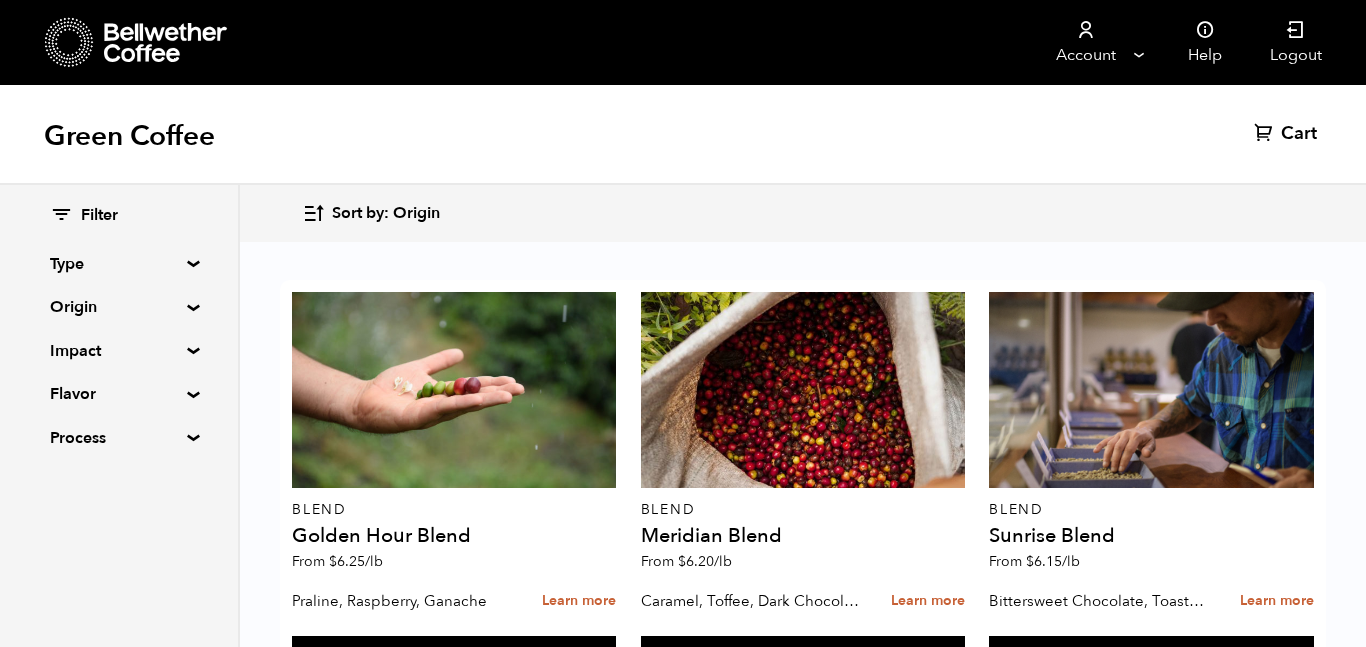 scroll, scrollTop: 864, scrollLeft: 0, axis: vertical 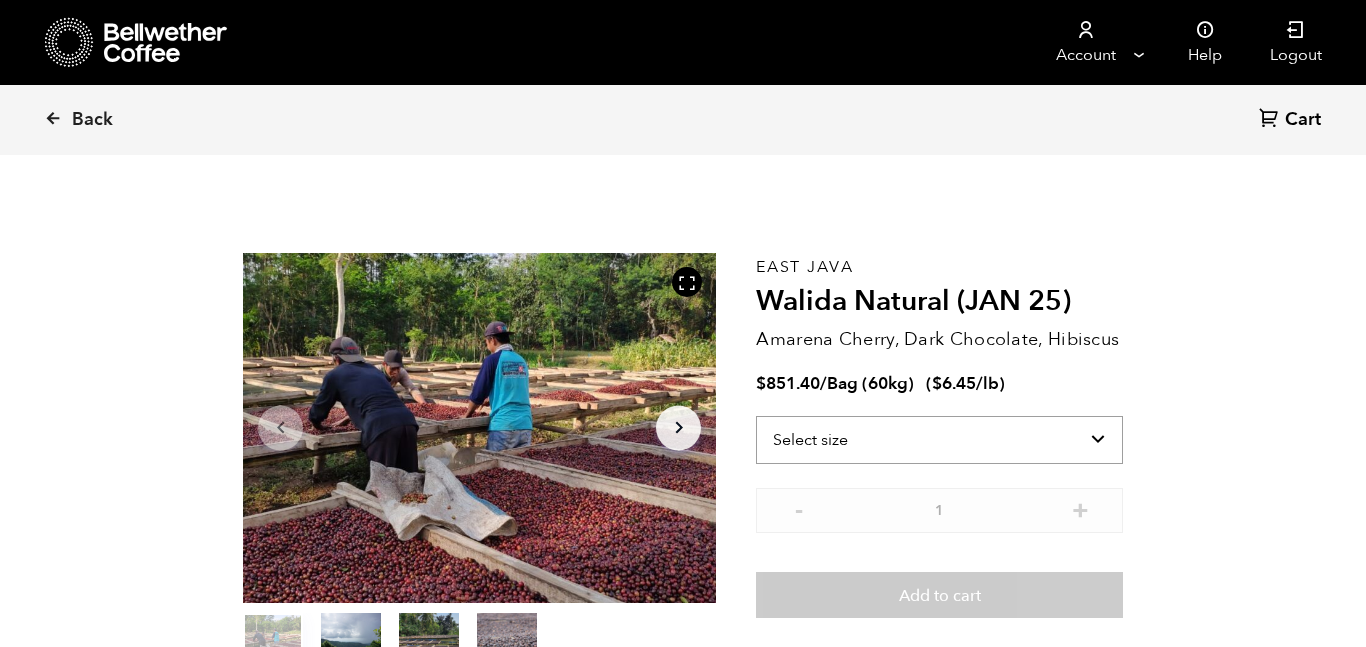 click on "Select size   Bag (60kg) (132 lbs)" at bounding box center (939, 440) 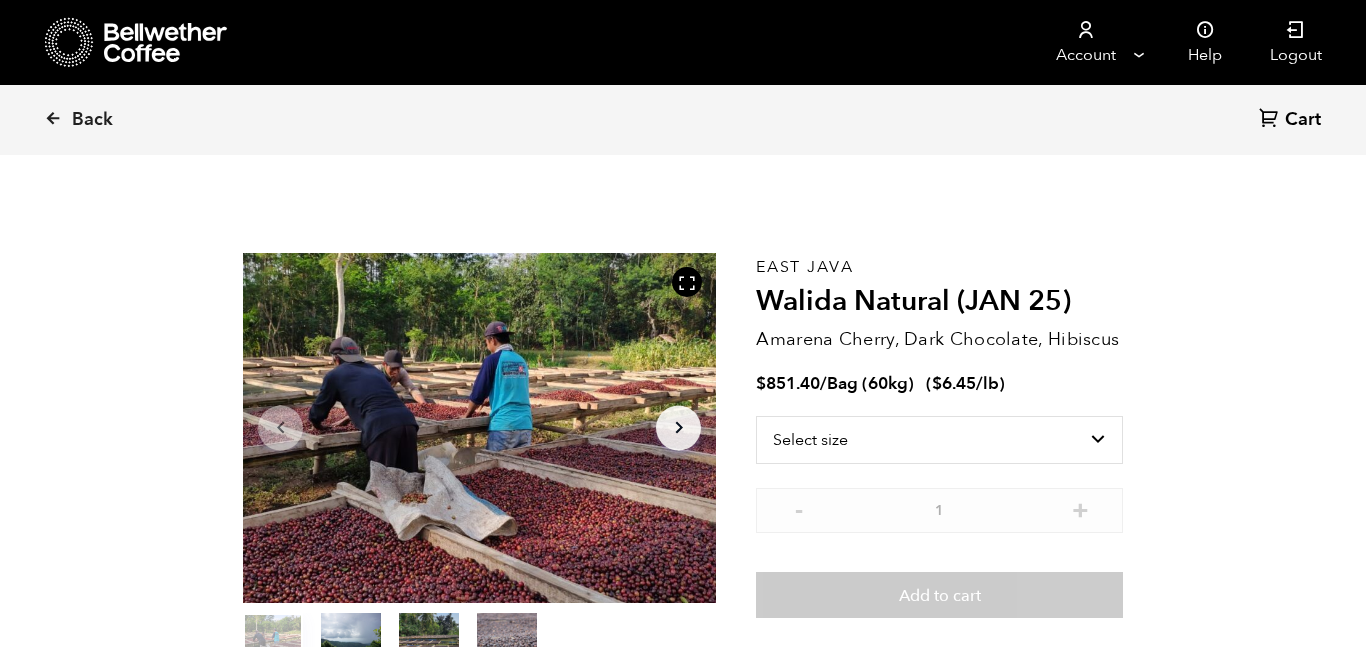 click on "Back
Cart   (0)               Item 1 of 4           Arrow Left Arrow Right item 0 item 1 item 2 item 3 Item 1 of 4
East Java
Walida Natural (JAN 25)   Amarena Cherry, Dark Chocolate, Hibiscus
$ 851.40 / Bag (60kg)
( $ 6.45 /lb )
Select size   Bag (60kg) (132 lbs)   -   1   +     Add to cart
About this coffee
Elevation   1200-1600 MASL           Process   Natural           Cultivar   Kartika, Lini S795     Flavor         Light       Medium       Medium-Dark       Dark     base Fruity Sour/Fermented Green/Vegetative Other Roasted Spices Nutty/Cocoa Sweet Floral Berry Dried Fruit Other Fruit Citrus Fruit Sour Alcohol/Fermented Olive Oil Raw Green/Vegetative Beany Papery/Musty Chemical Pipe Tobacco Tobacco Burnt Cereal Pungent Pepper Brown Spice Nutty Cocoa Brown Sugar" at bounding box center [683, 1758] 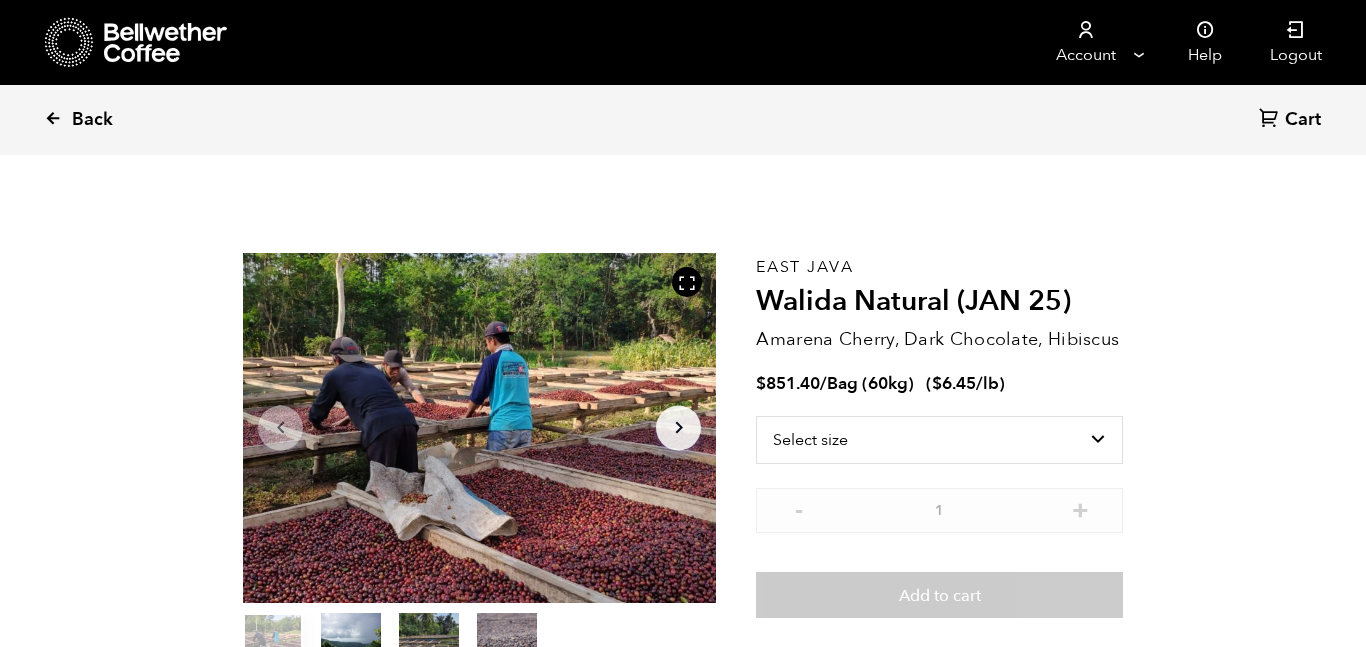 click at bounding box center [53, 118] 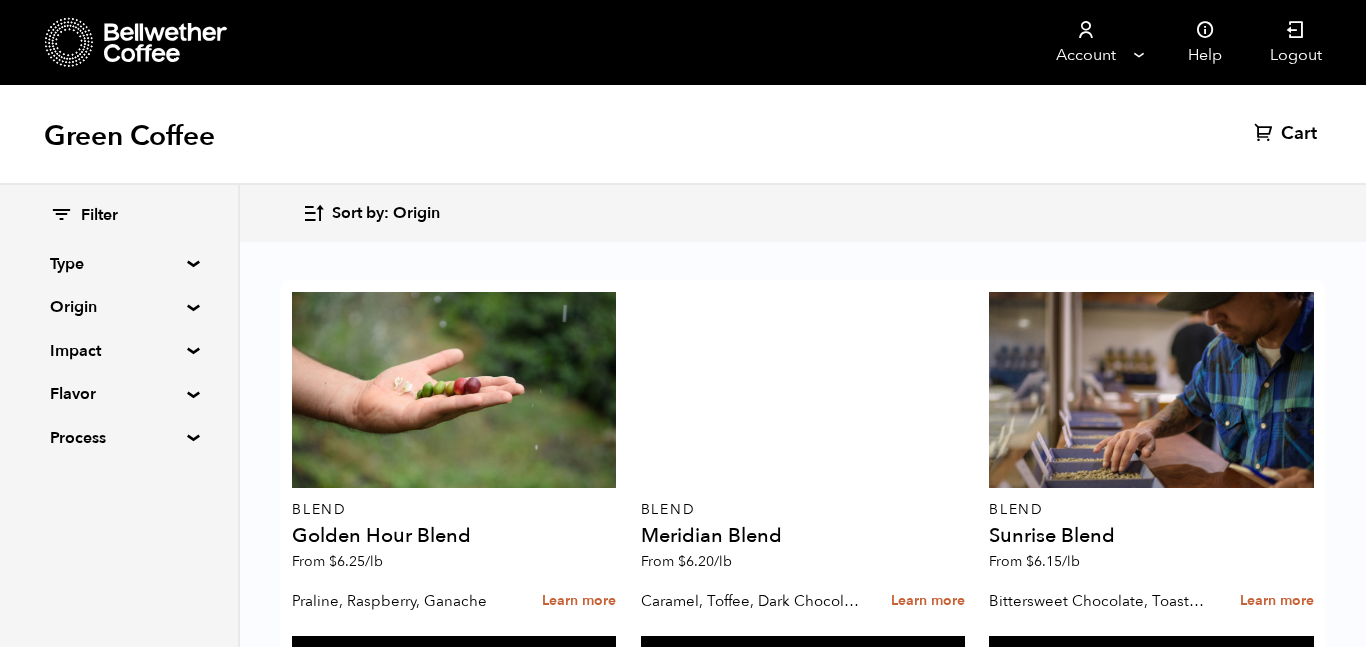 scroll, scrollTop: 1710, scrollLeft: 0, axis: vertical 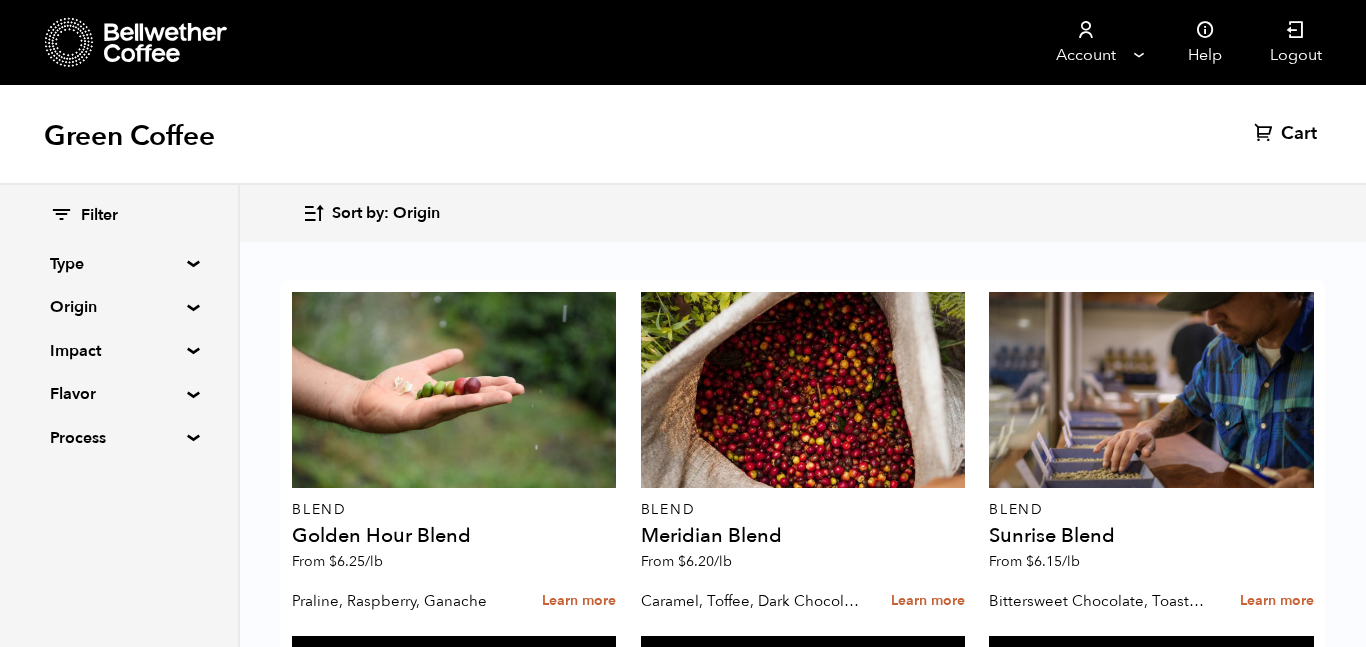 click on "Buy again" at bounding box center [454, 2046] 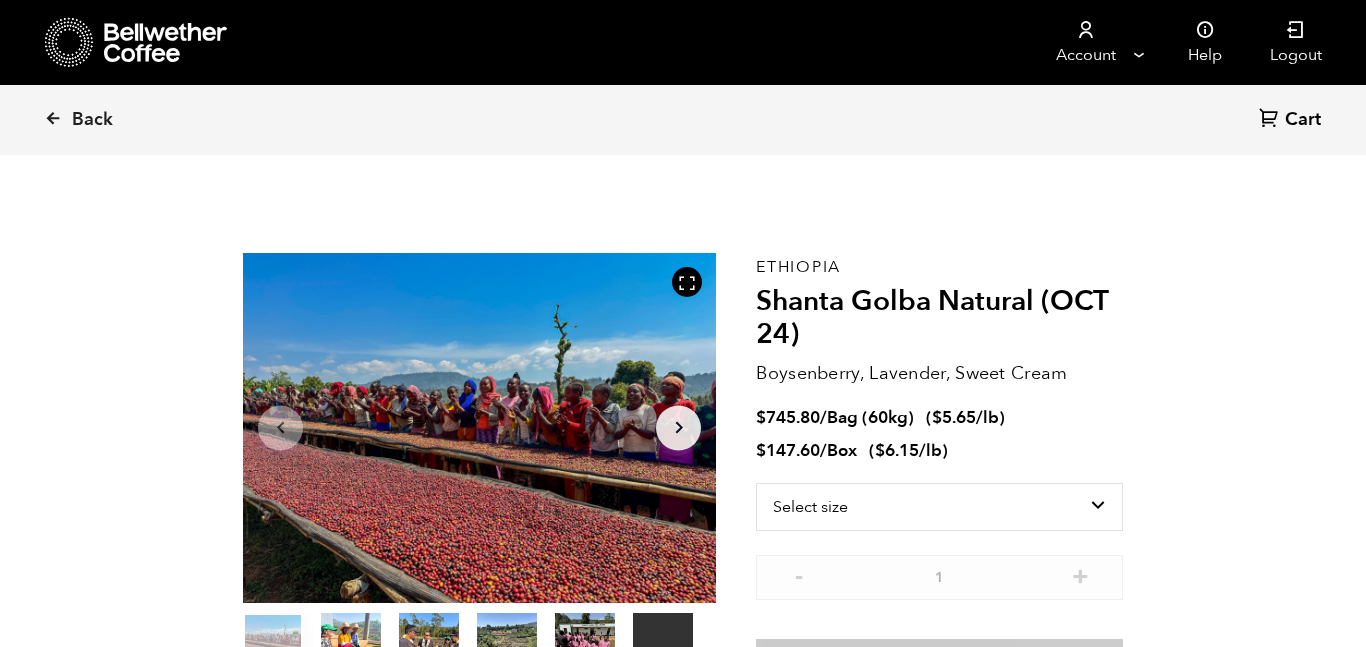 scroll, scrollTop: 0, scrollLeft: 0, axis: both 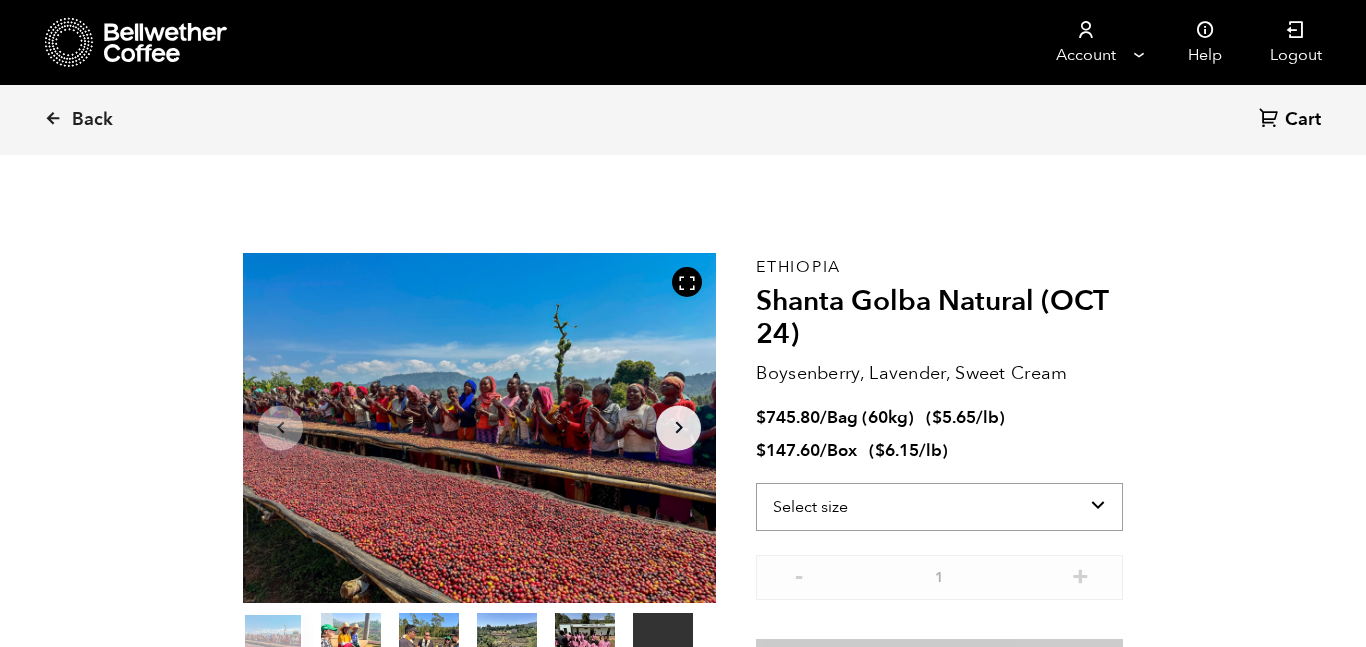 click on "Select size   Bag (60kg) (132 lbs) Box (24 lbs)" at bounding box center [939, 507] 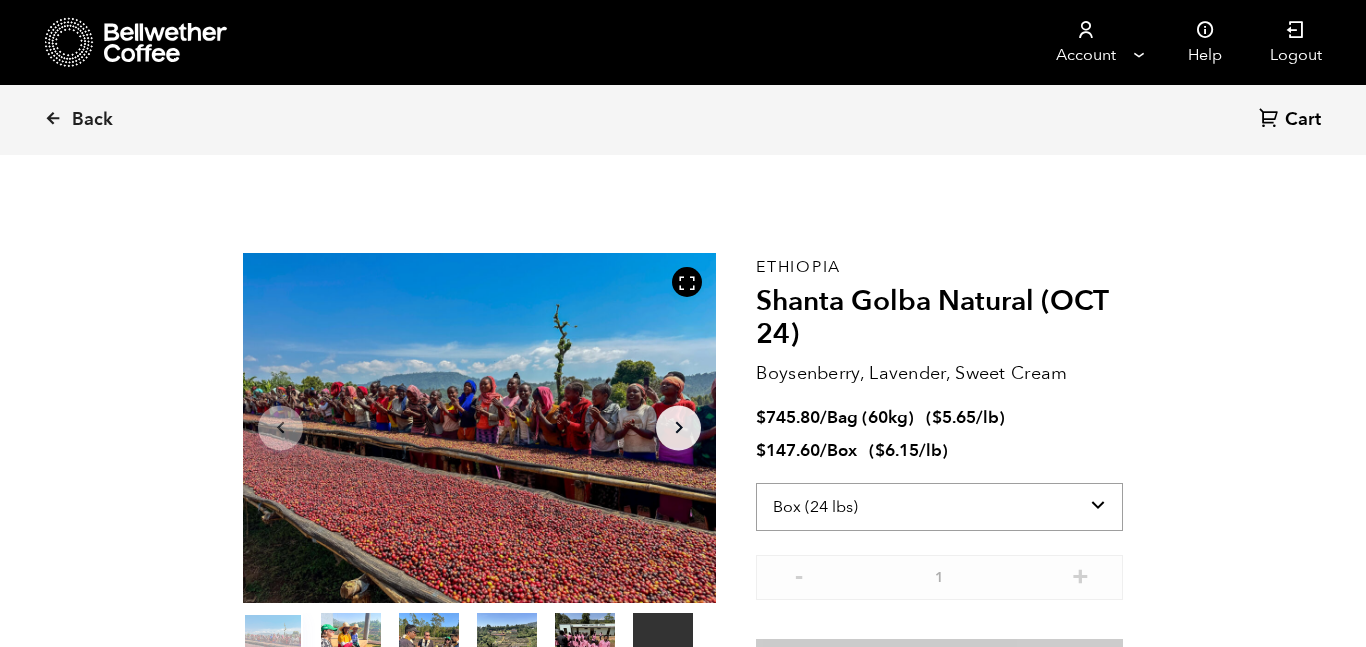click on "Select size   Bag (60kg) (132 lbs) Box (24 lbs)" at bounding box center [939, 507] 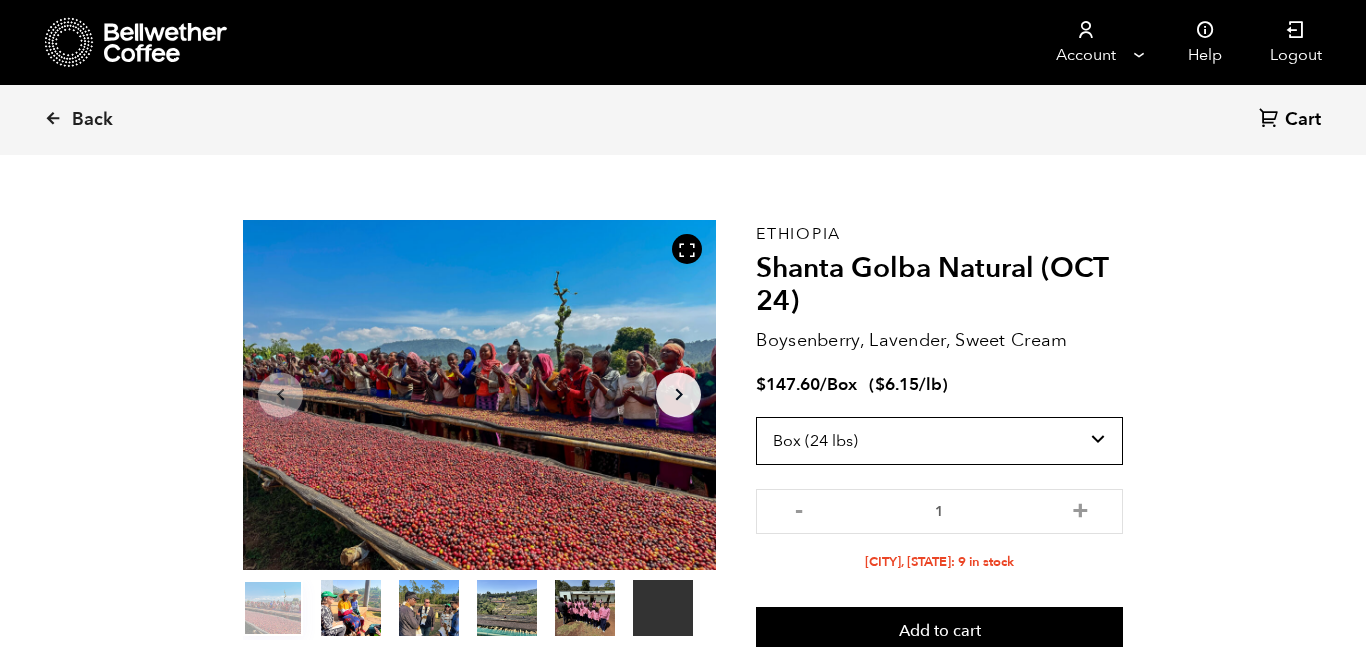 scroll, scrollTop: 35, scrollLeft: 0, axis: vertical 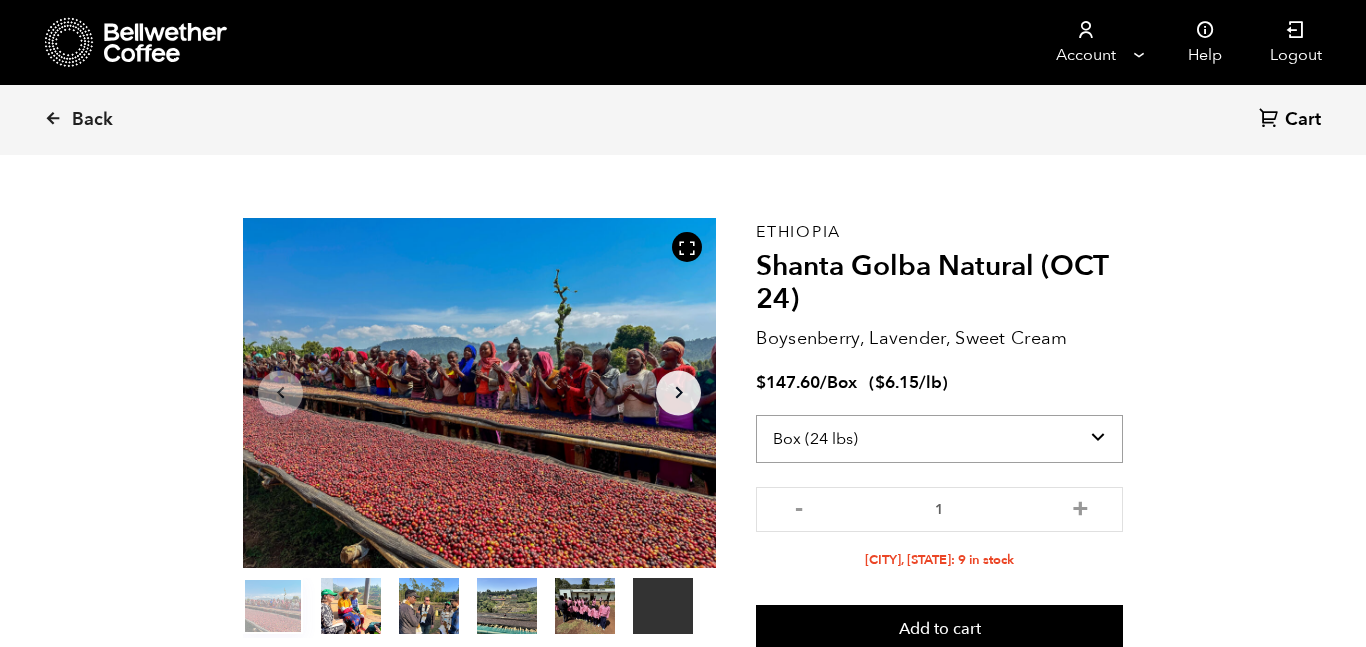 click on "Select size   Bag (60kg) (132 lbs) Box (24 lbs)" at bounding box center (939, 439) 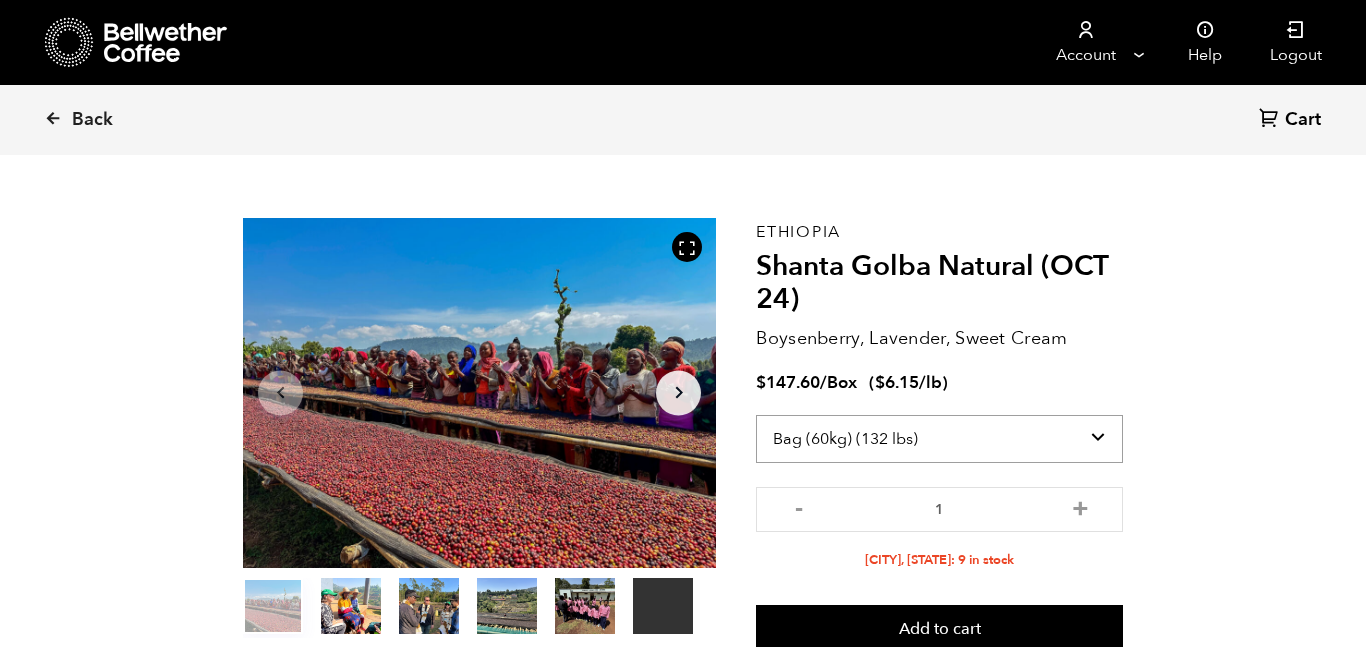 click on "Select size   Bag (60kg) (132 lbs) Box (24 lbs)" at bounding box center [939, 439] 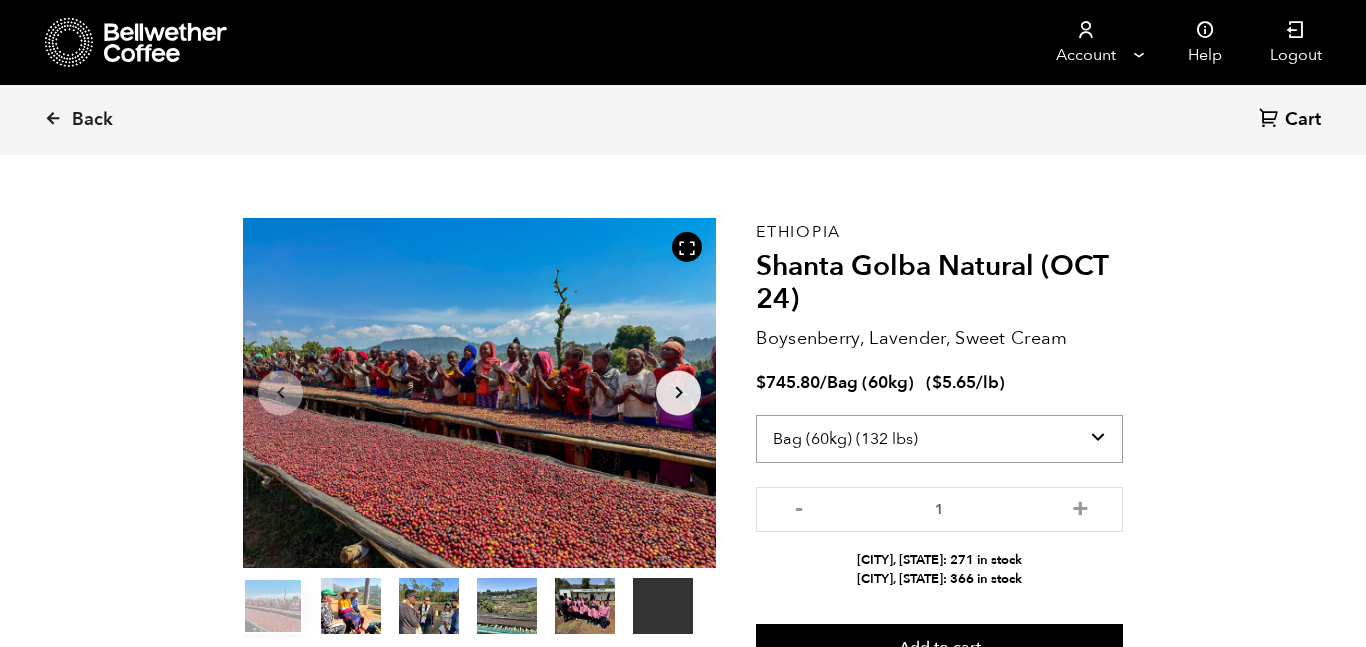 click on "Select size   Bag (60kg) (132 lbs) Box (24 lbs)" at bounding box center (939, 439) 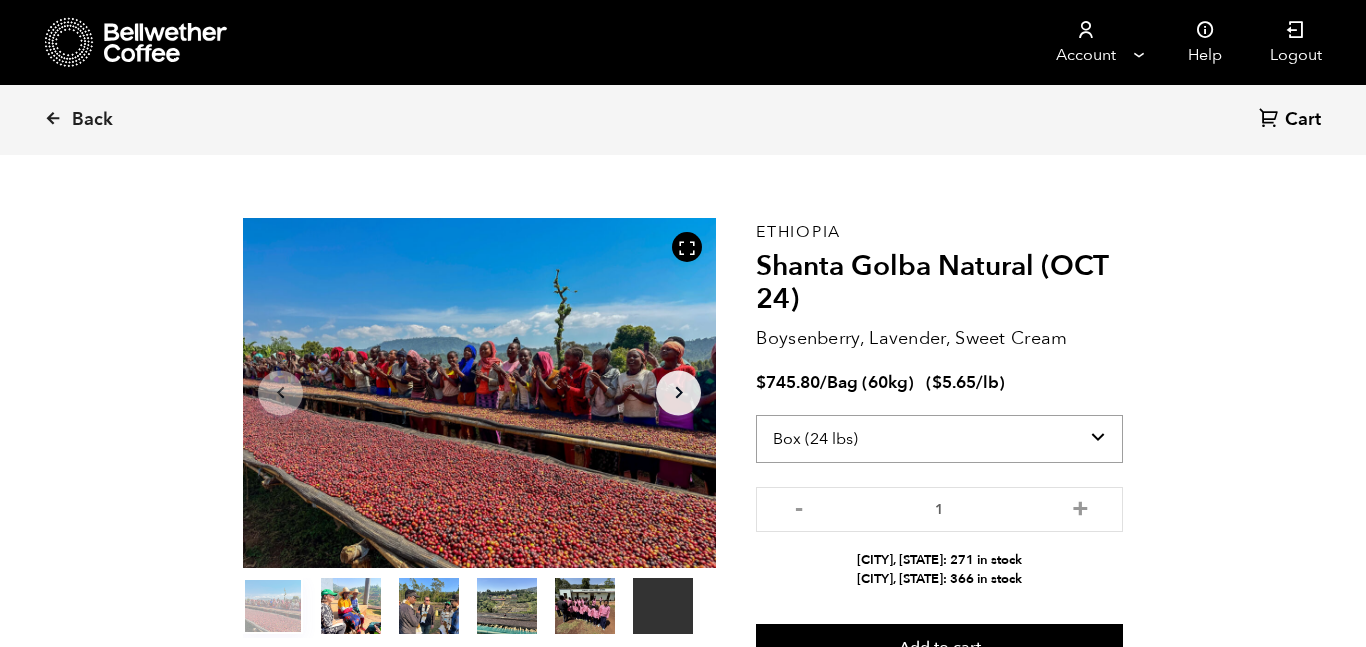 click on "Select size   Bag (60kg) (132 lbs) Box (24 lbs)" at bounding box center (939, 439) 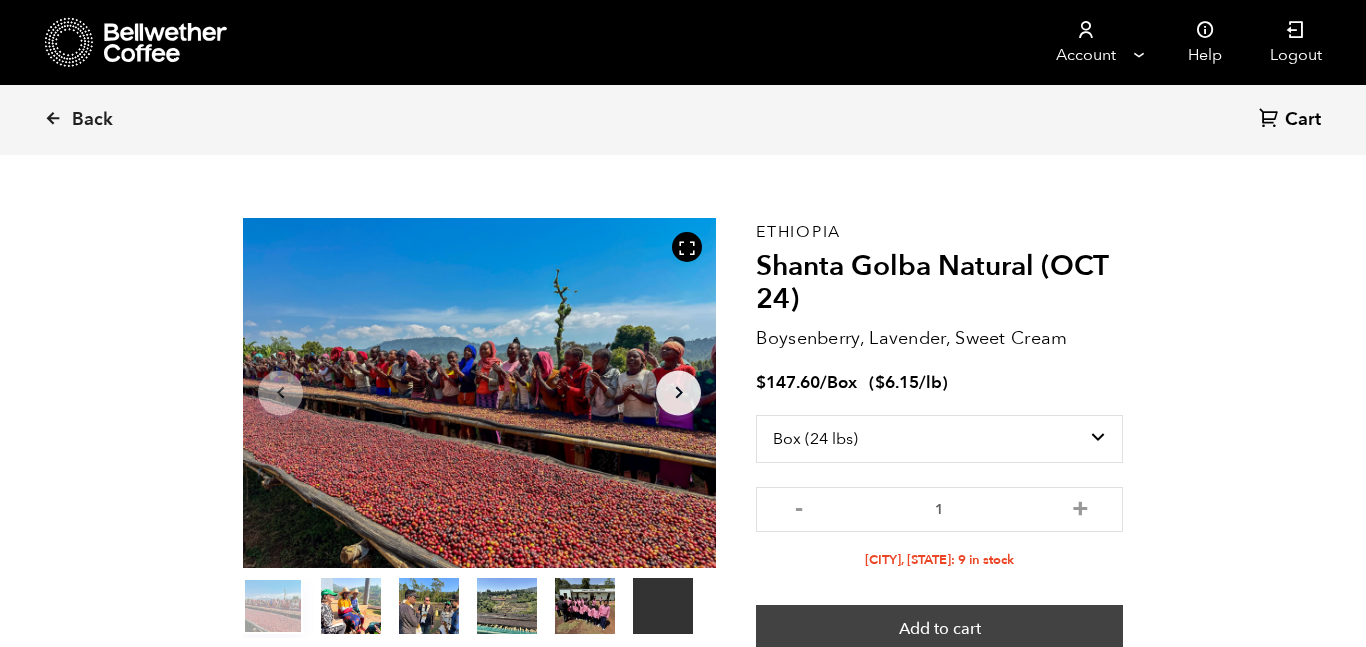 click on "Add to cart" at bounding box center (939, 628) 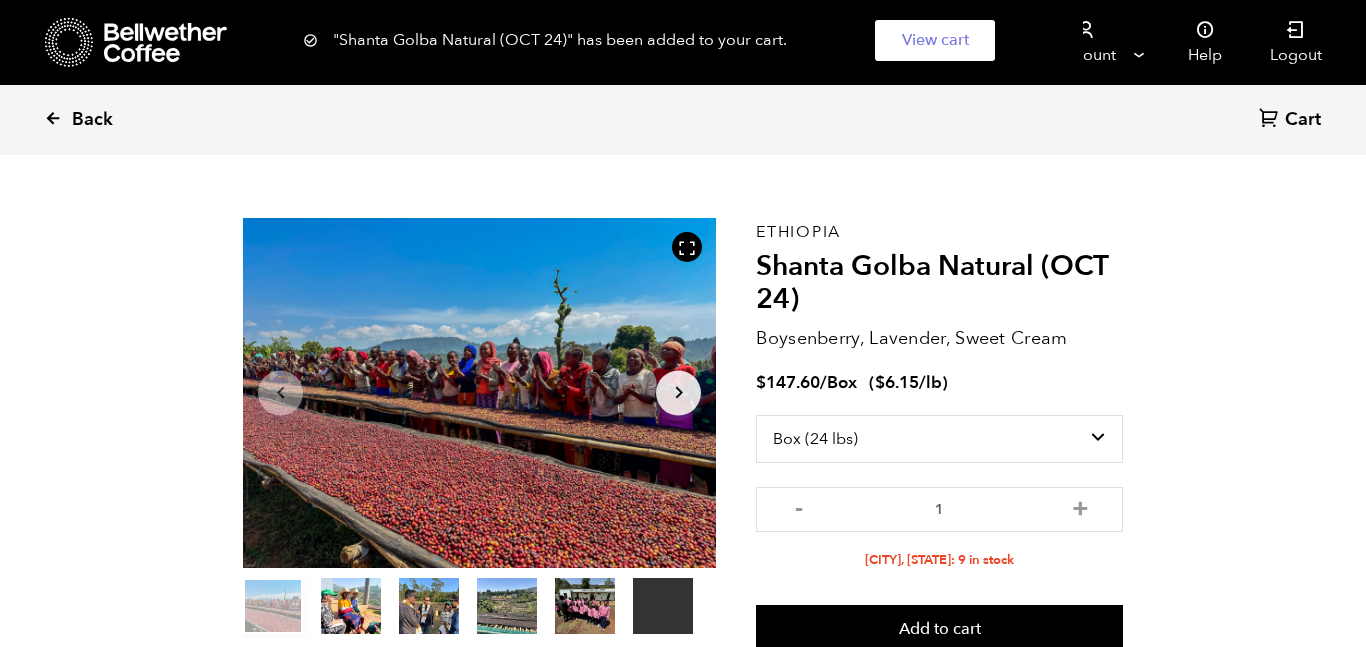 click at bounding box center [53, 118] 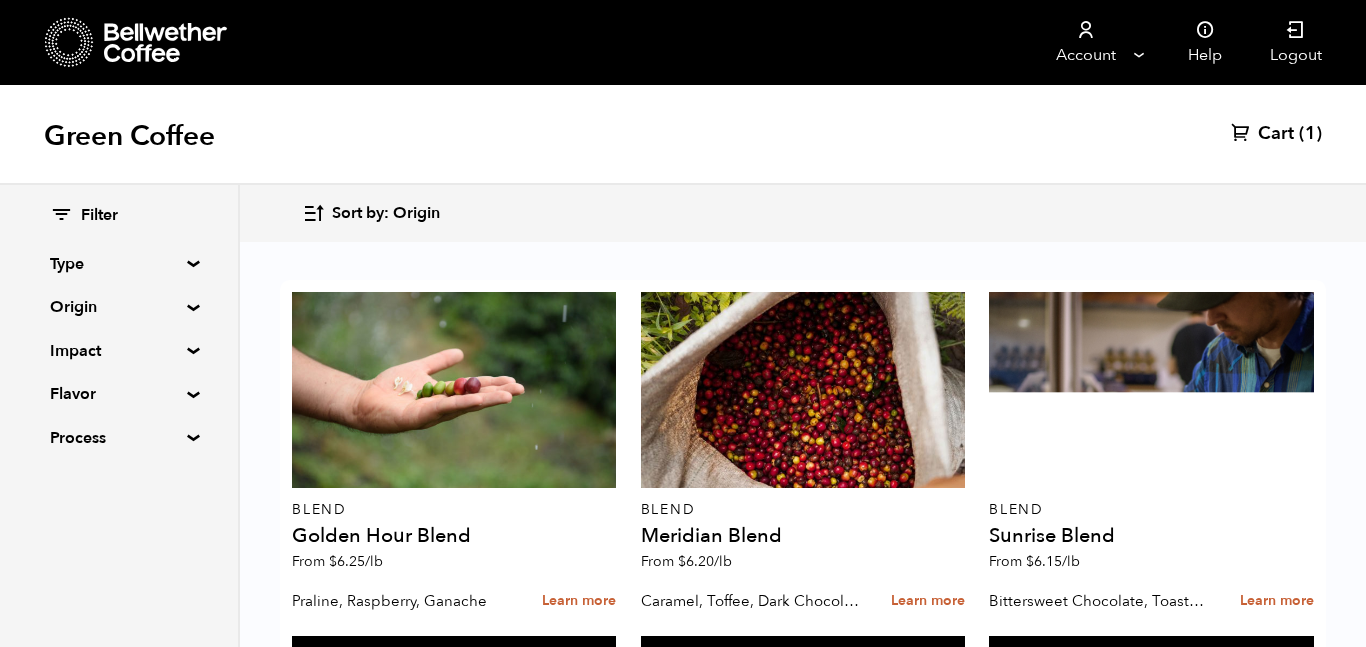 scroll, scrollTop: 47, scrollLeft: 0, axis: vertical 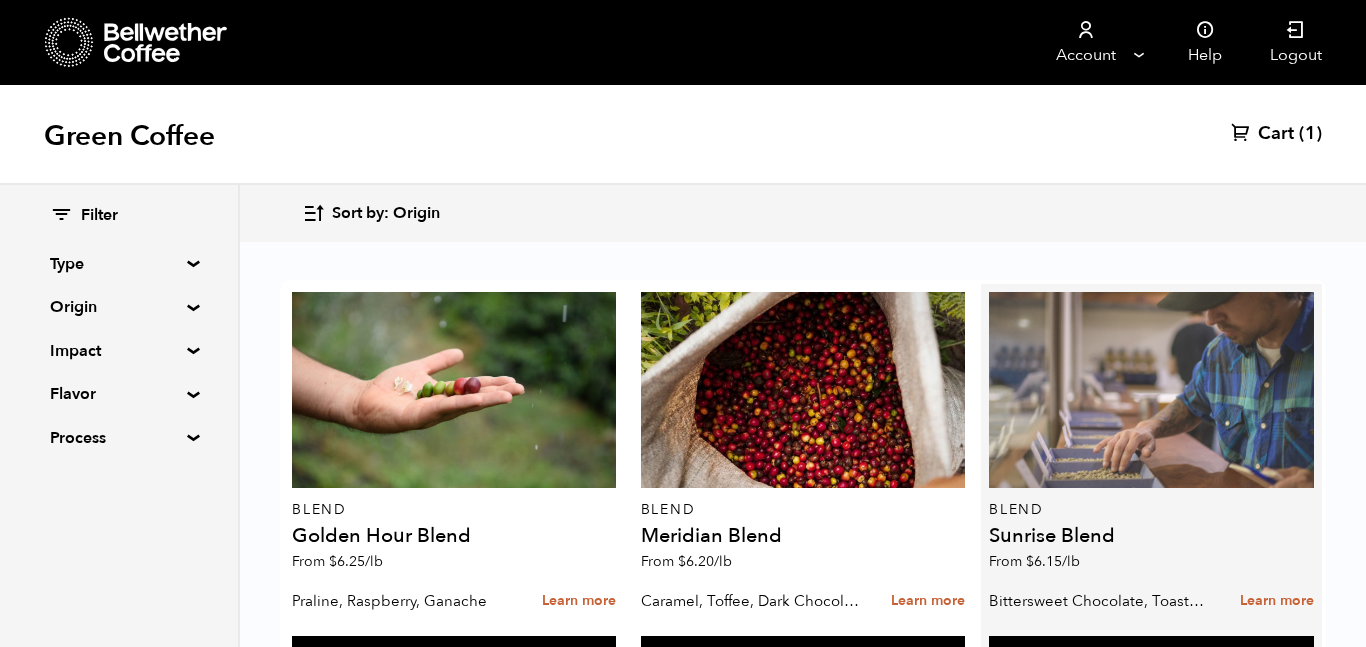 click at bounding box center (1151, 390) 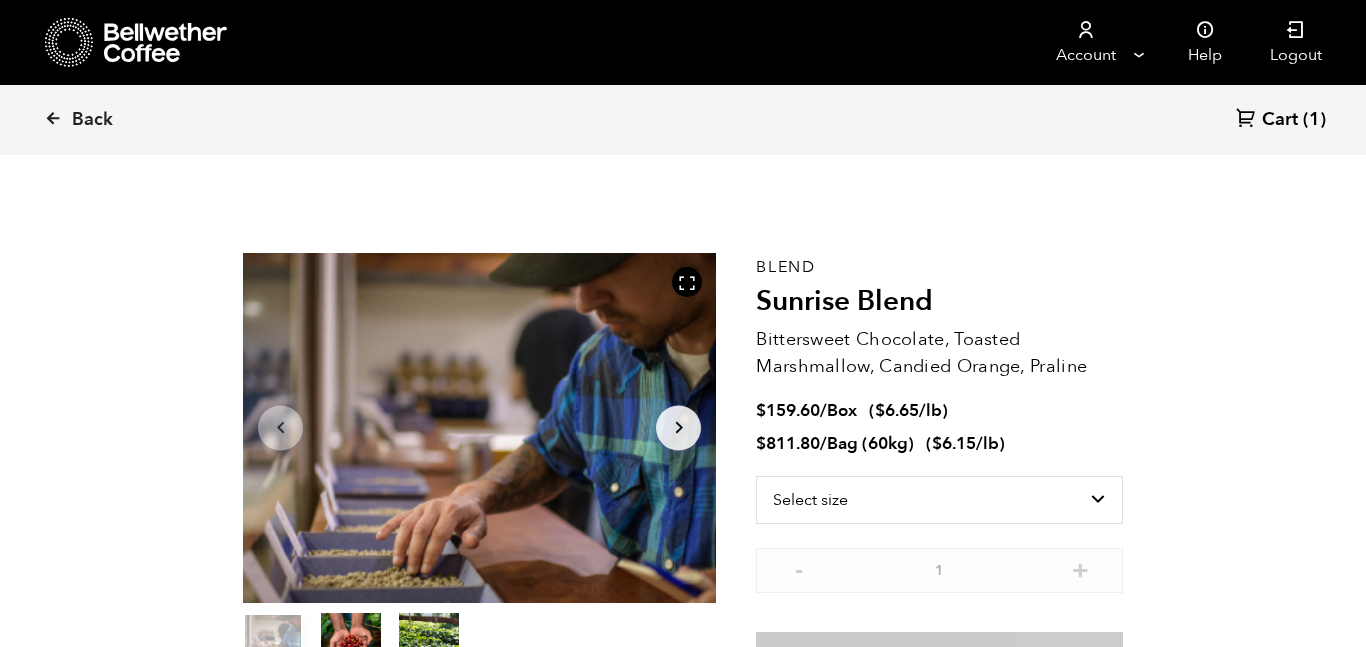 scroll, scrollTop: 0, scrollLeft: 0, axis: both 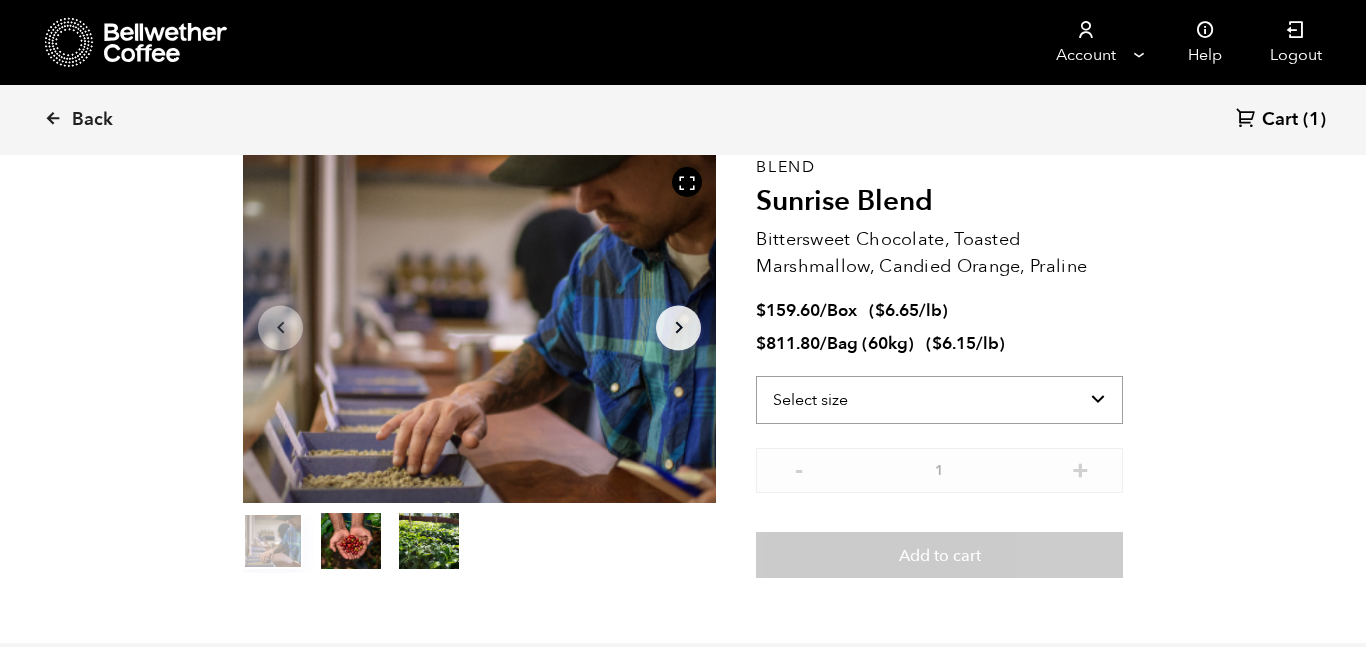 click on "Select size   Bag (60kg) (132 lbs) Box (24 lbs)" at bounding box center (939, 400) 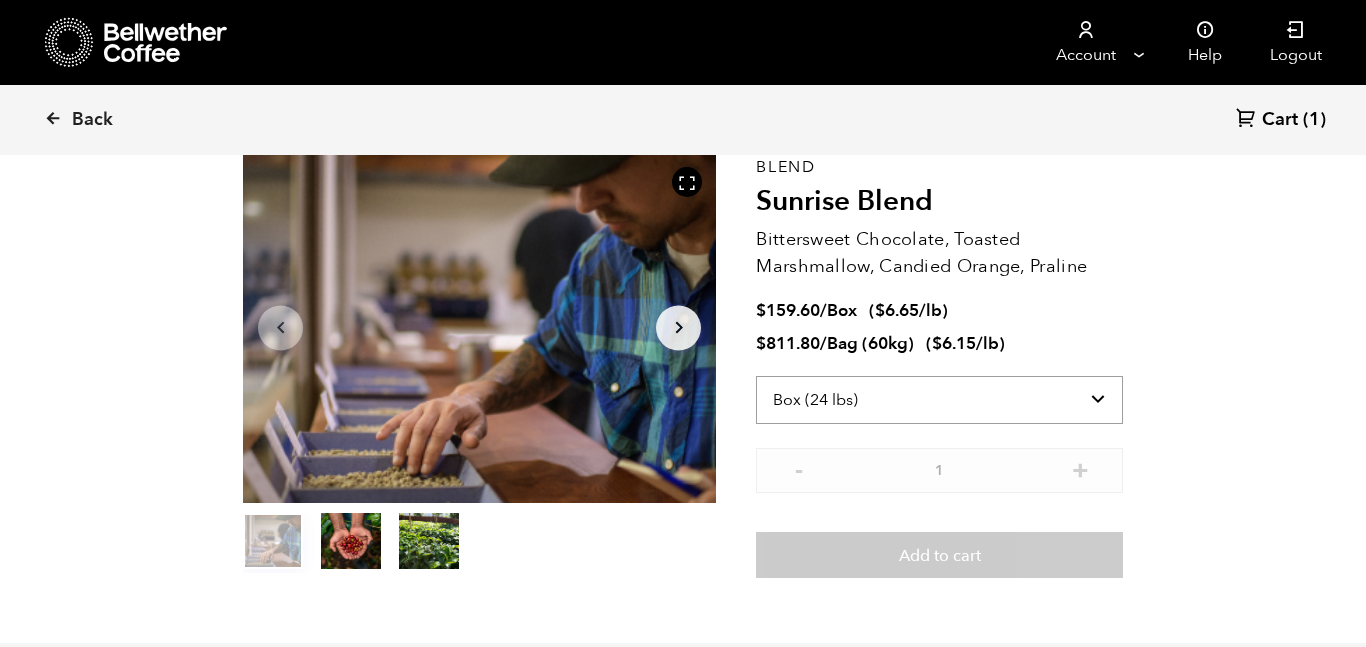 click on "Select size   Bag (60kg) (132 lbs) Box (24 lbs)" at bounding box center [939, 400] 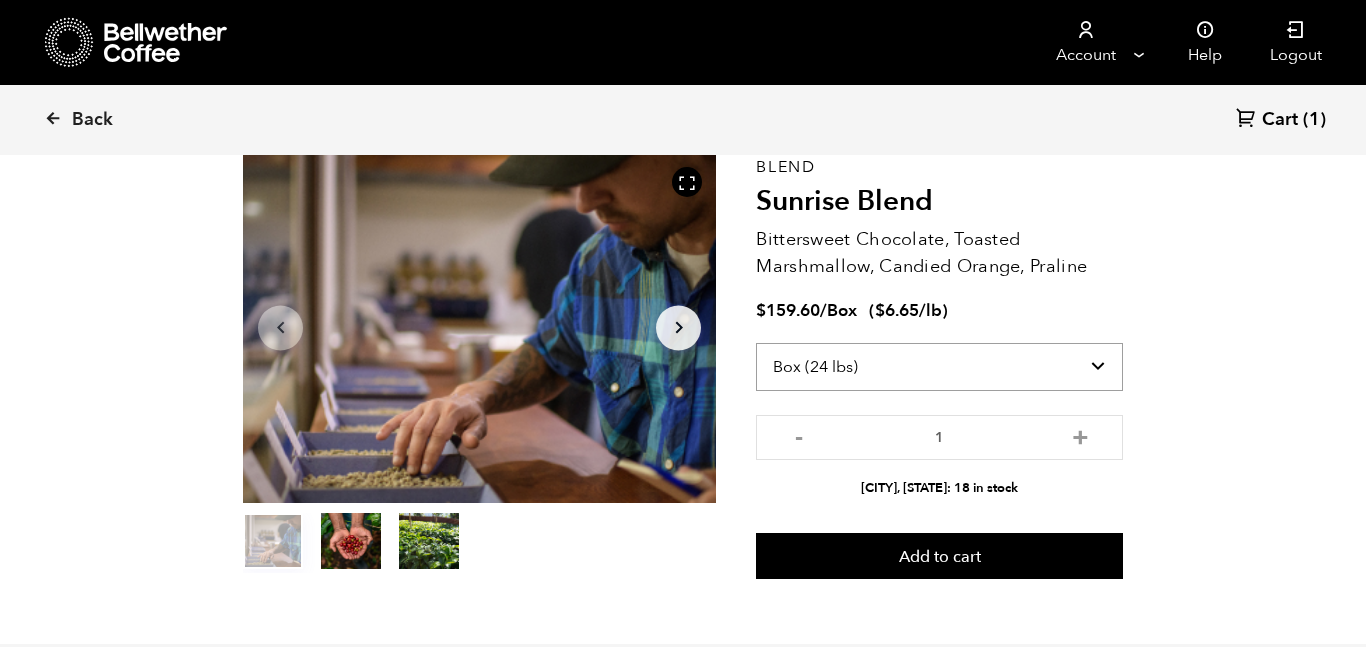 click on "Select size   Bag (60kg) (132 lbs) Box (24 lbs)" at bounding box center [939, 367] 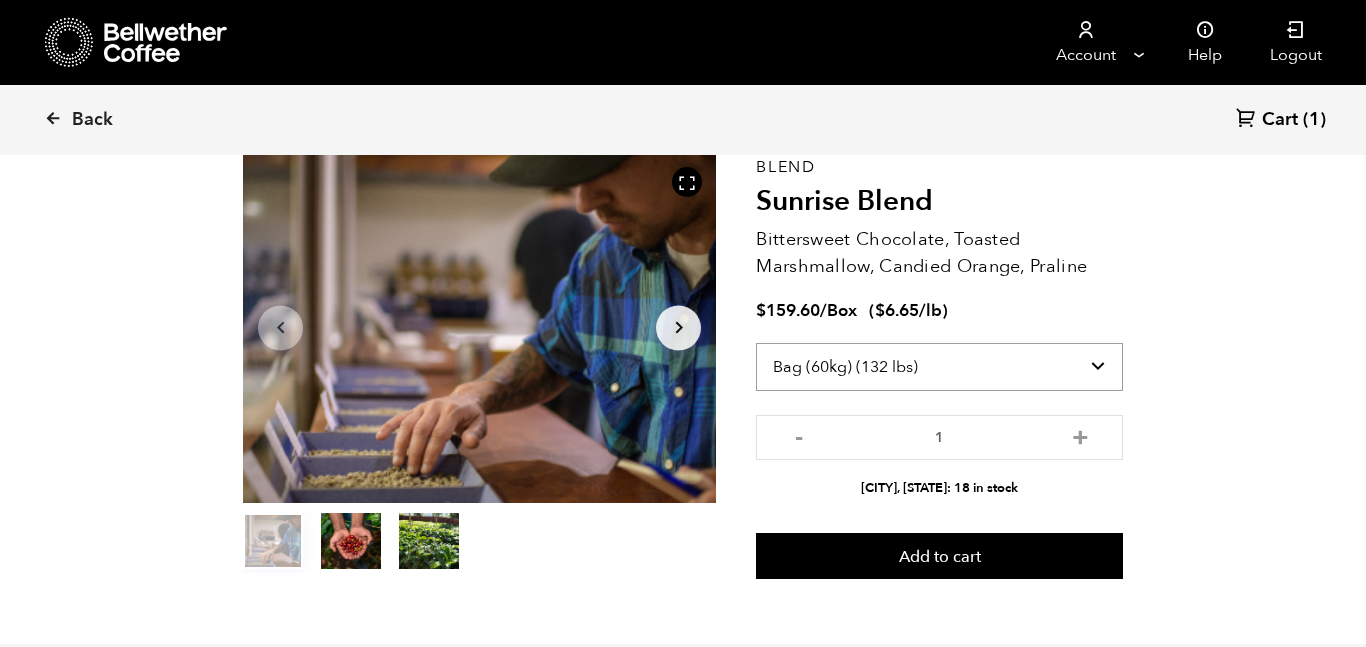 click on "Select size   Bag (60kg) (132 lbs) Box (24 lbs)" at bounding box center (939, 367) 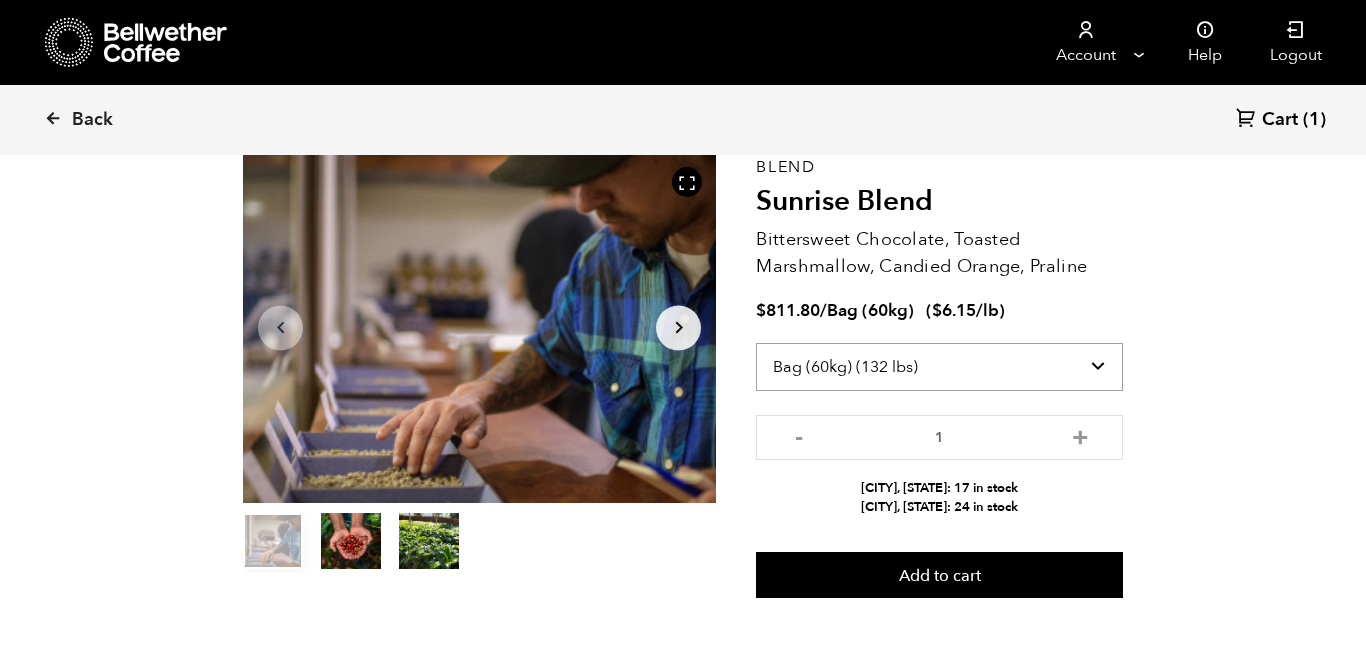 click on "Select size   Bag (60kg) (132 lbs) Box (24 lbs)" at bounding box center (939, 367) 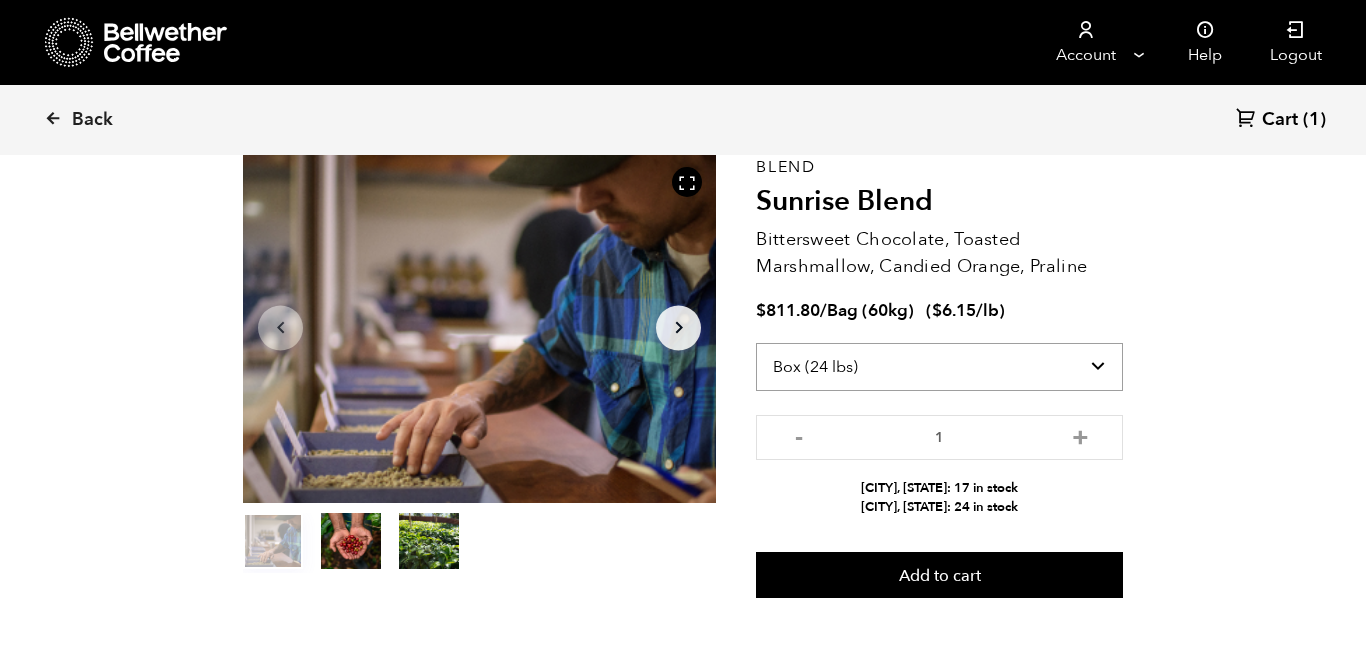 click on "Select size   Bag (60kg) (132 lbs) Box (24 lbs)" at bounding box center (939, 367) 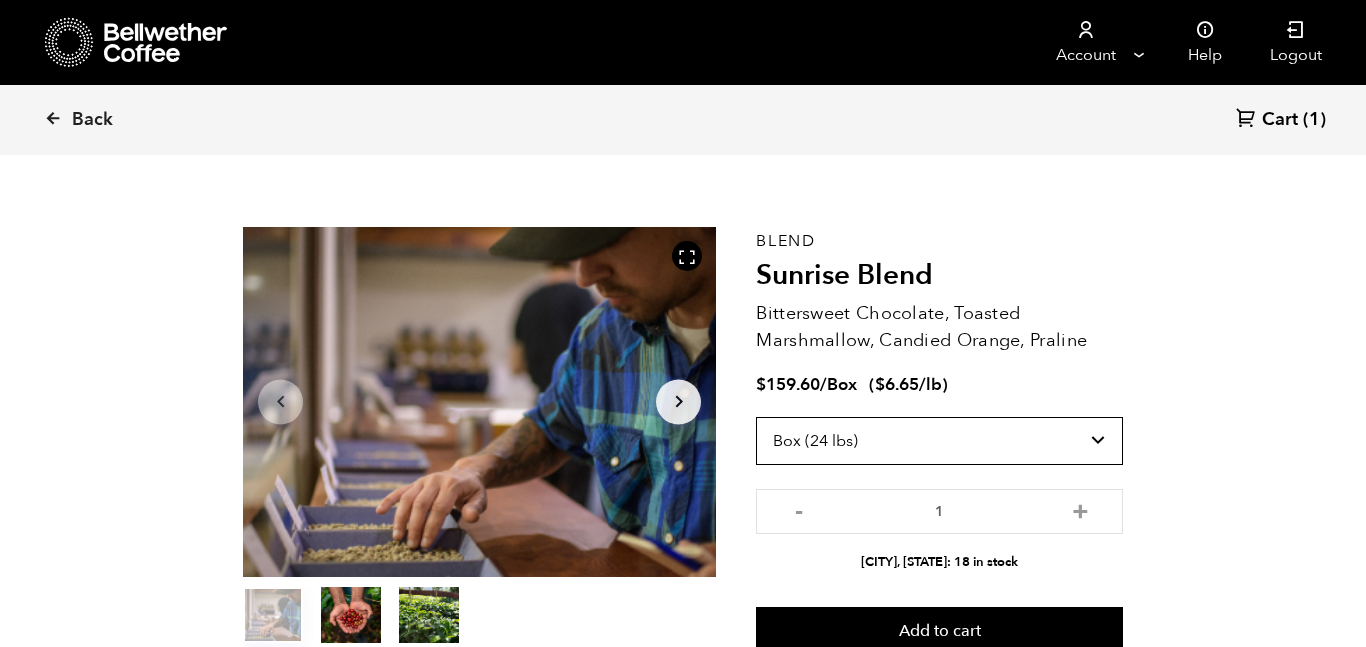 scroll, scrollTop: 0, scrollLeft: 0, axis: both 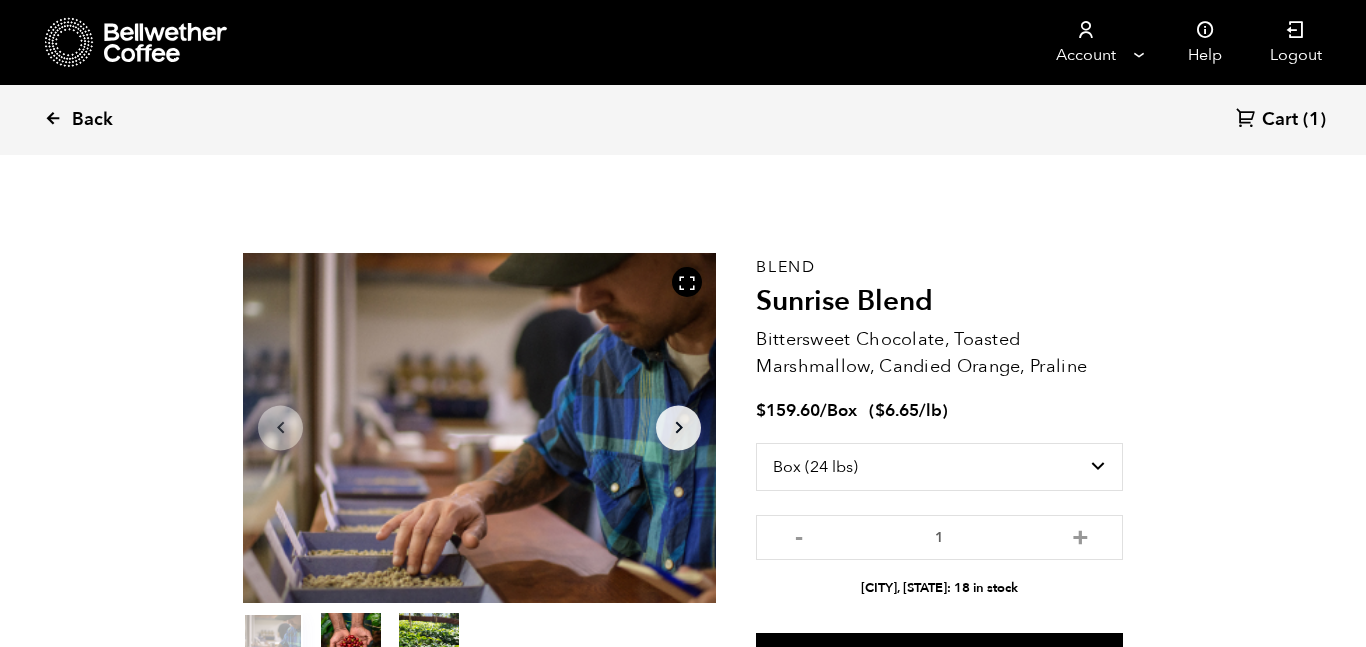 click on "Back" at bounding box center (106, 120) 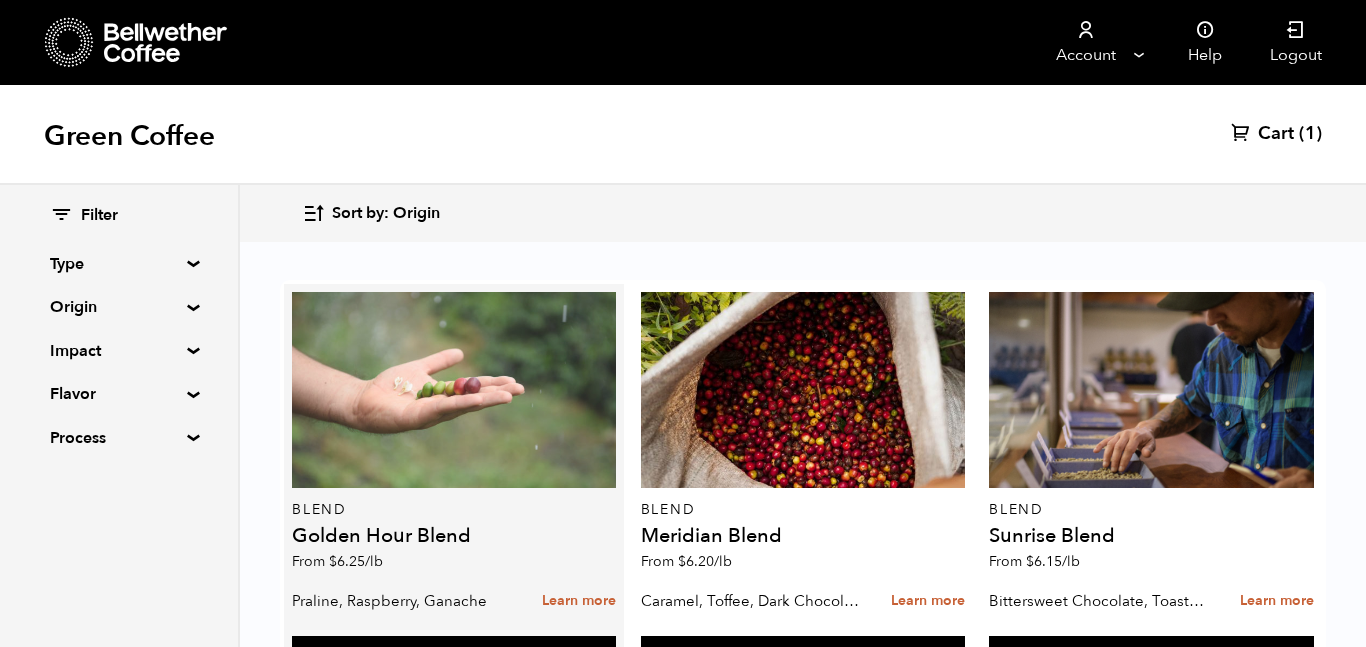 scroll, scrollTop: 51, scrollLeft: 0, axis: vertical 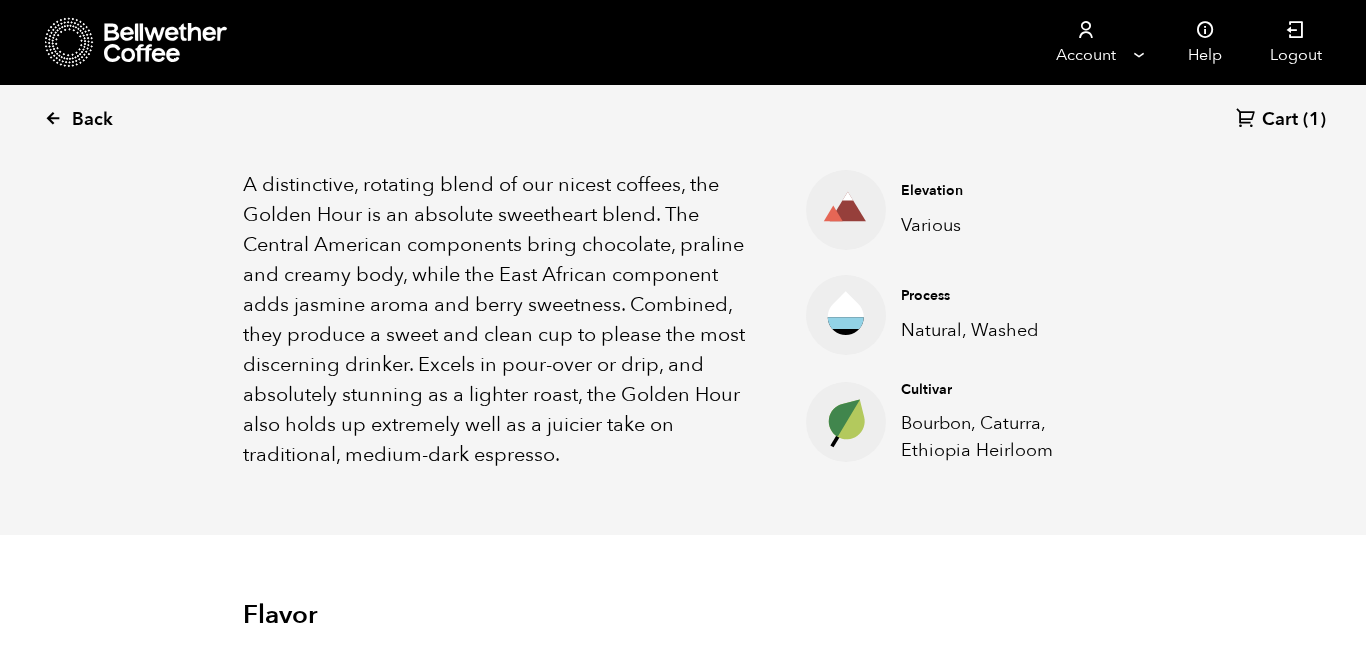 click at bounding box center [53, 118] 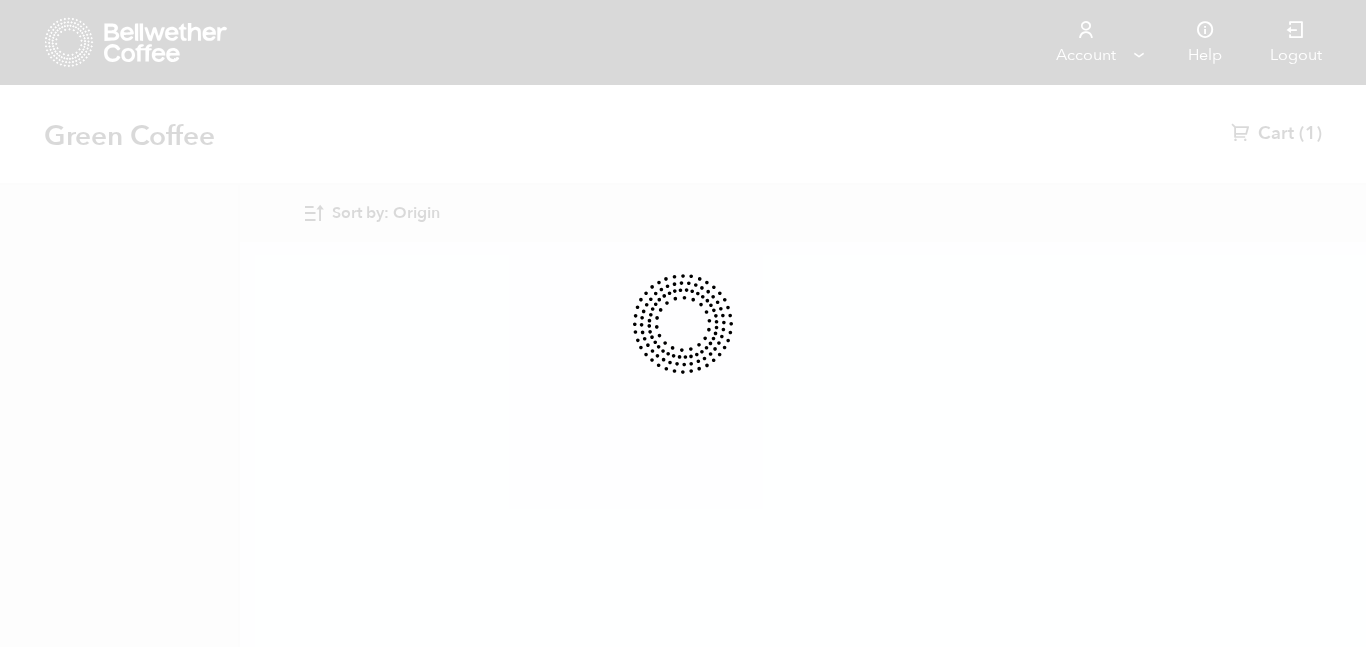 scroll, scrollTop: 0, scrollLeft: 0, axis: both 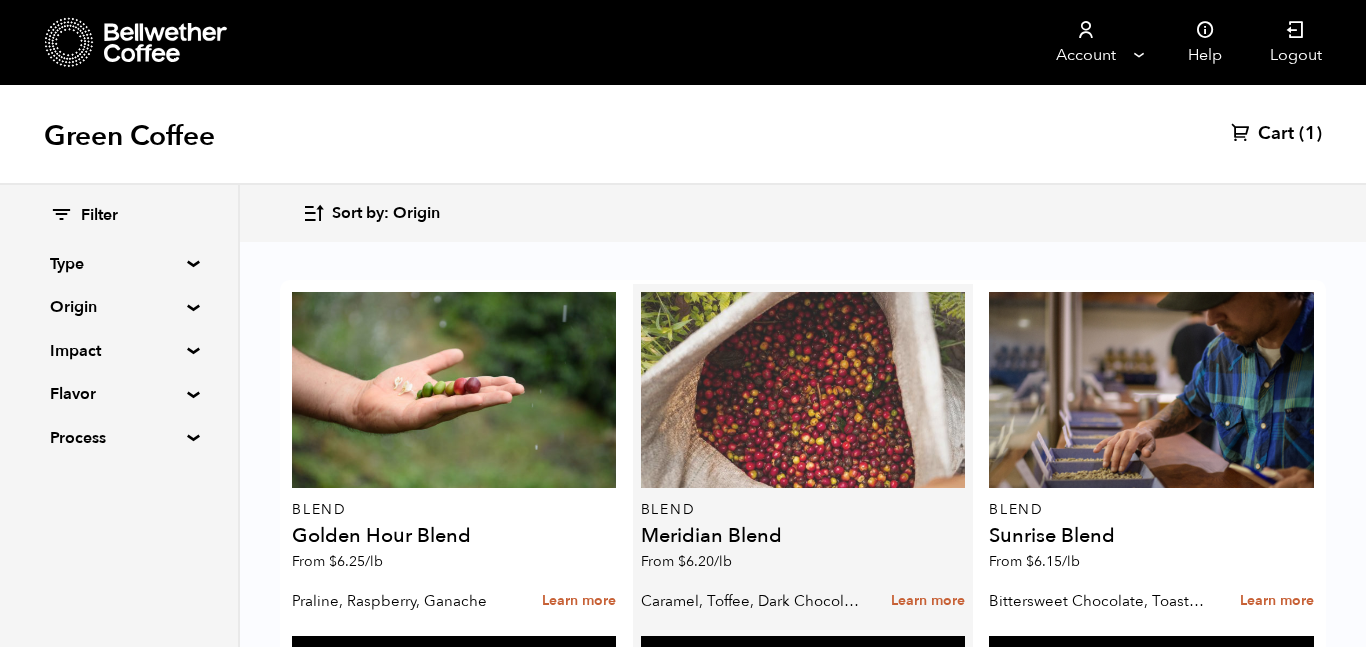 click at bounding box center [803, 390] 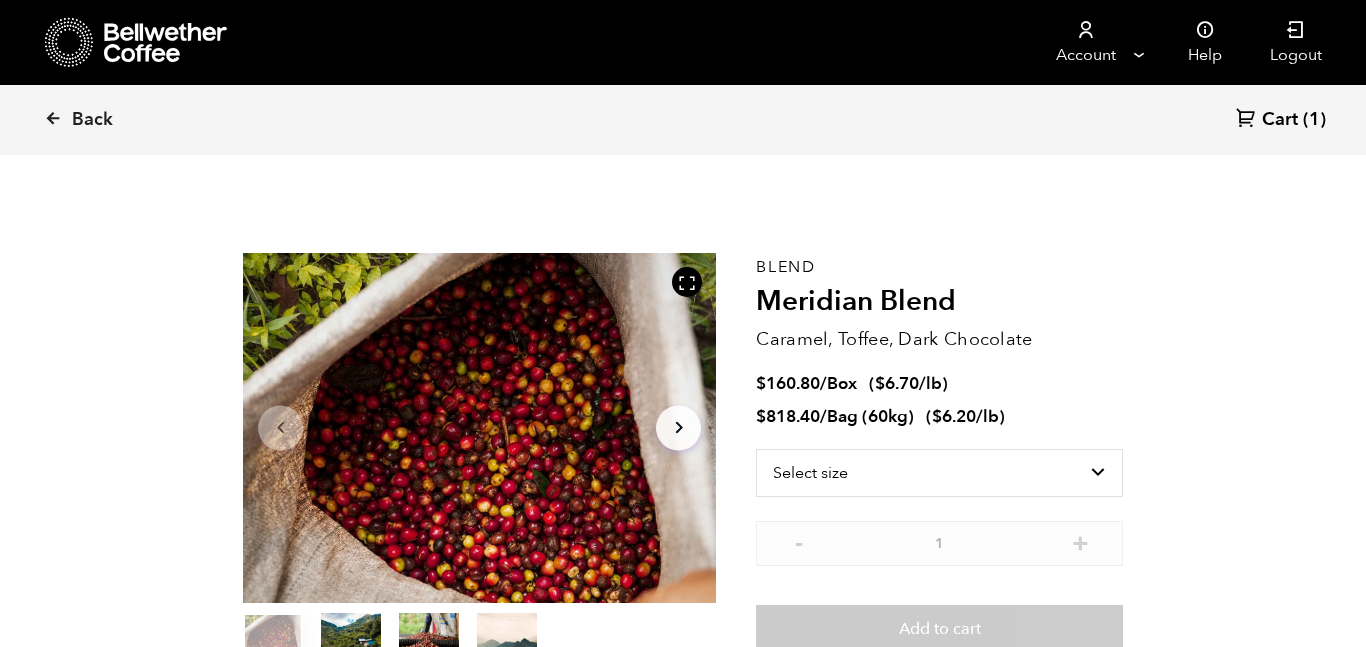 scroll, scrollTop: 0, scrollLeft: 0, axis: both 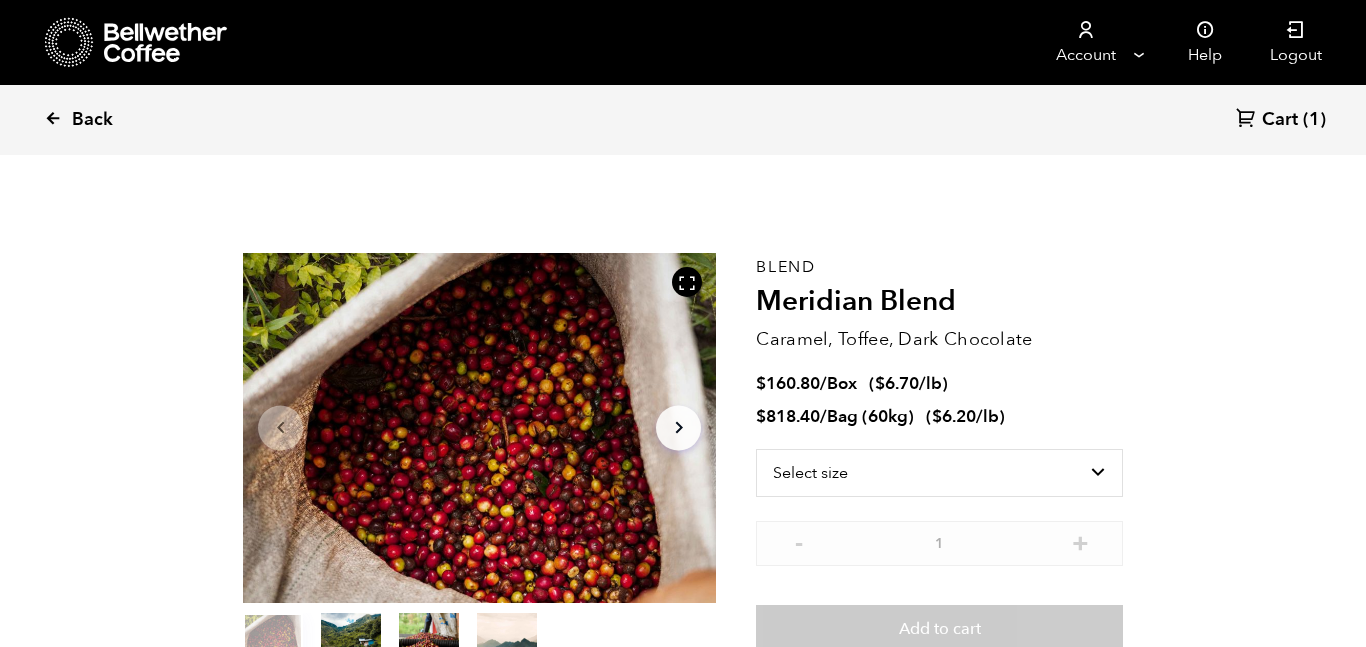 click on "Back" at bounding box center (106, 120) 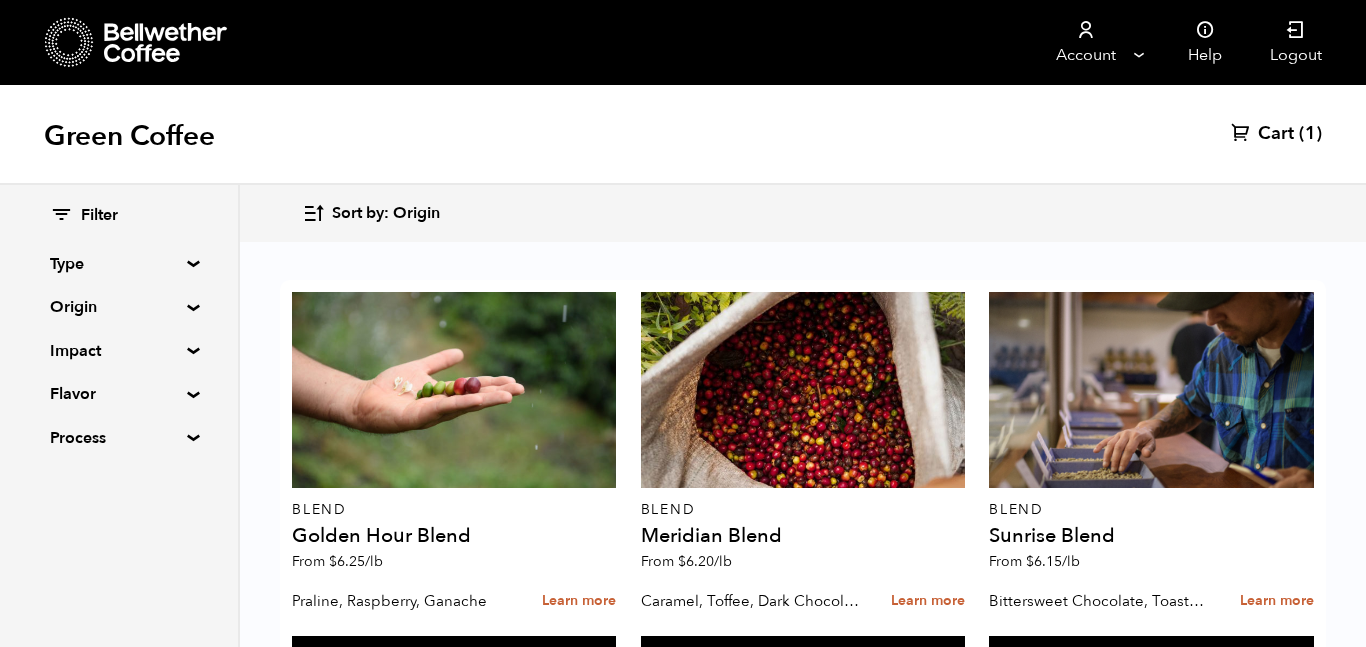 scroll, scrollTop: 492, scrollLeft: 0, axis: vertical 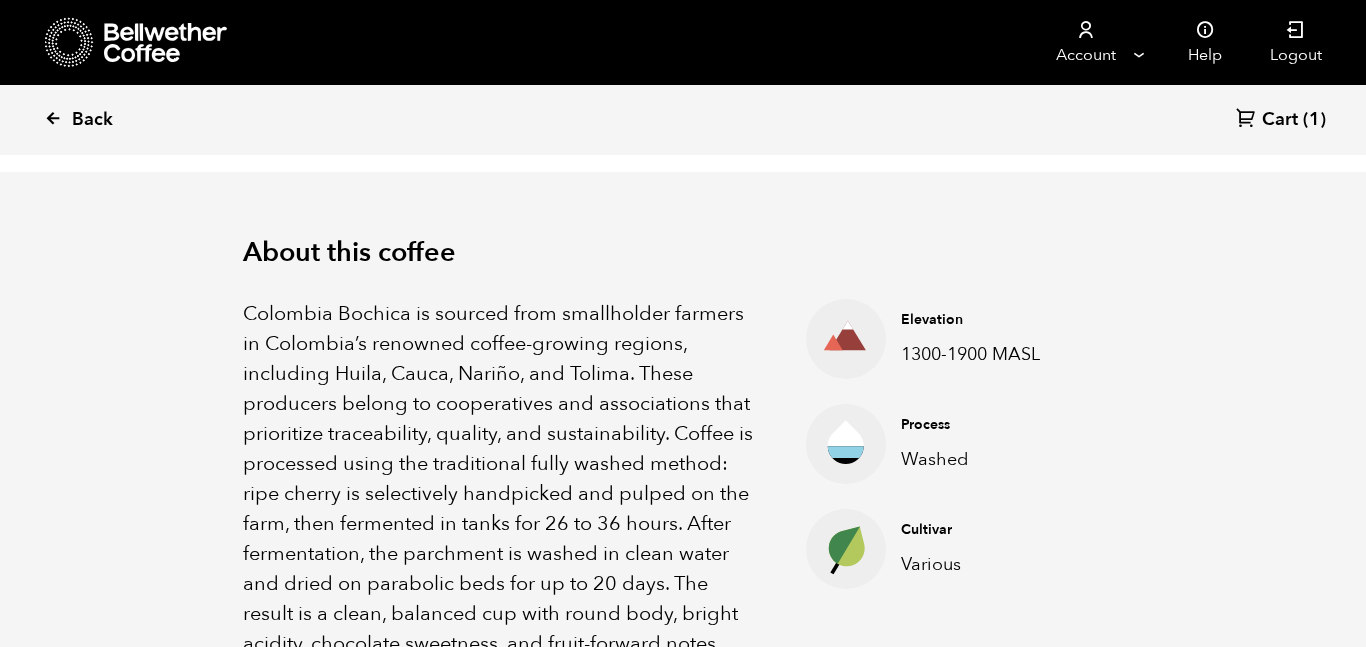click at bounding box center (53, 118) 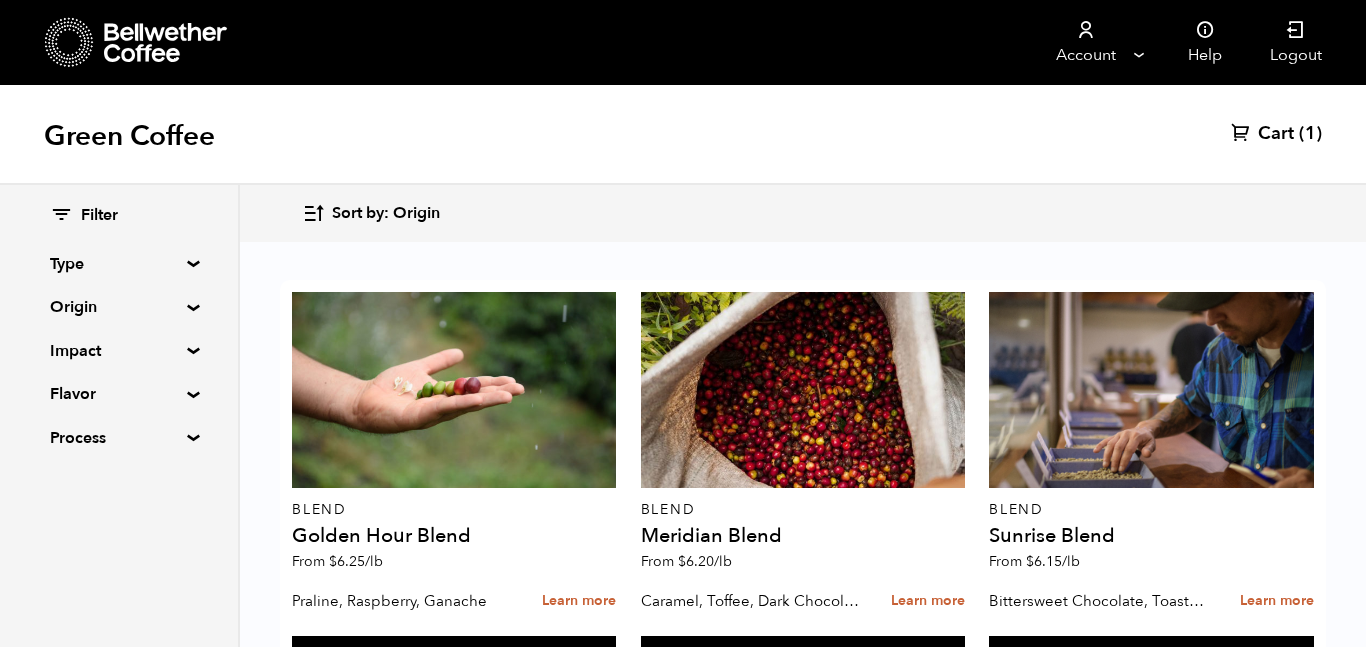 scroll, scrollTop: 808, scrollLeft: 0, axis: vertical 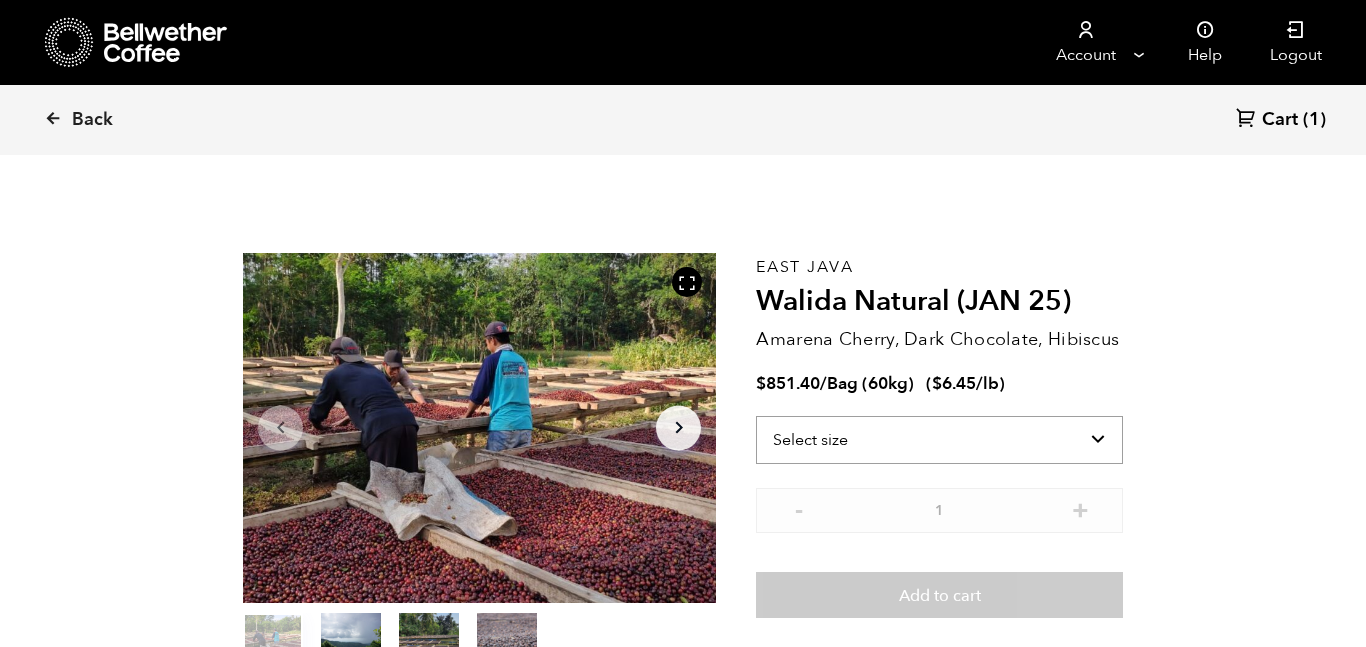 click on "Select size   Bag (60kg) (132 lbs)" at bounding box center (939, 440) 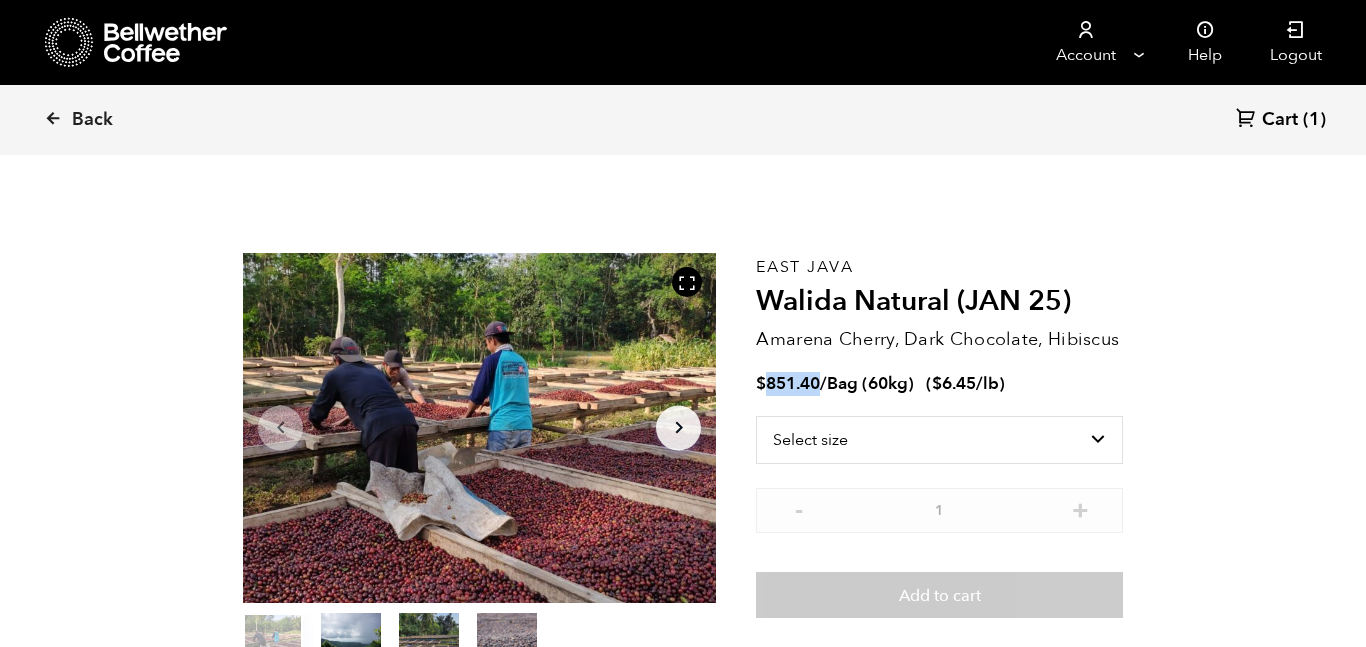 drag, startPoint x: 769, startPoint y: 386, endPoint x: 826, endPoint y: 381, distance: 57.21888 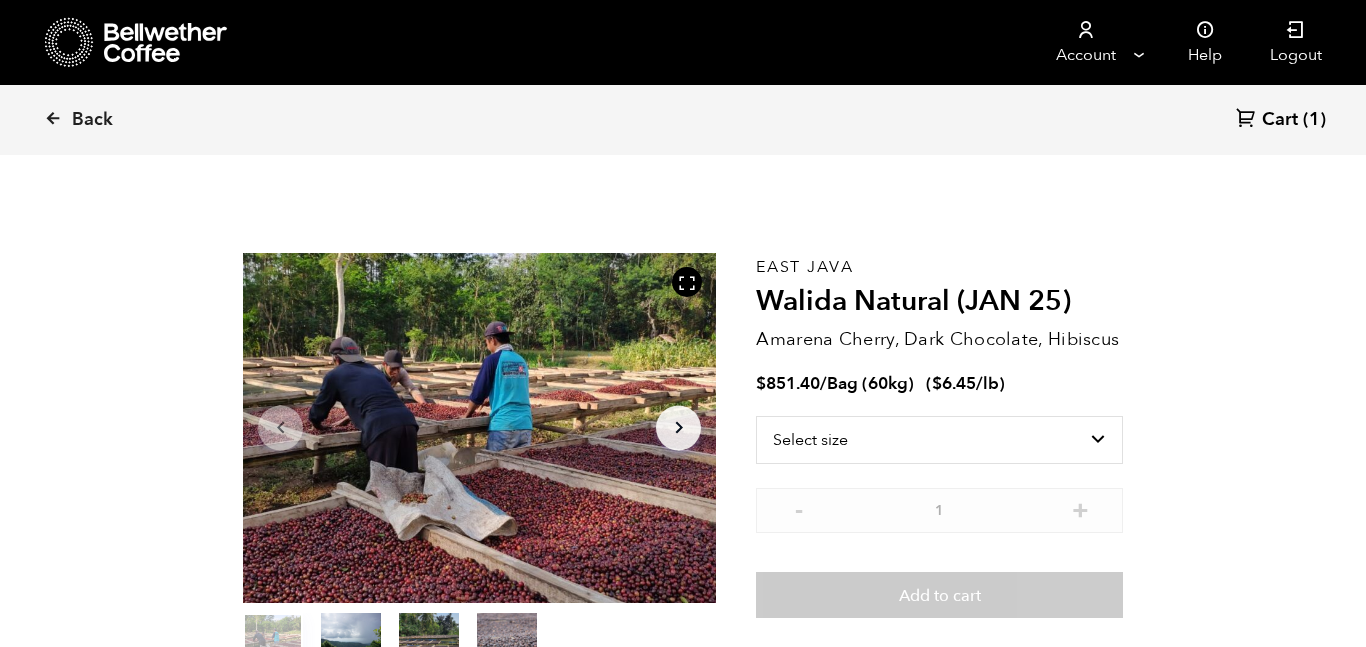 click on "Item 1 of 4           Arrow Left Arrow Right item 0 item 1 item 2 item 3 Item 1 of 4
East Java
Walida Natural (JAN 25)   Amarena Cherry, Dark Chocolate, Hibiscus
$ 851.40 / Bag (60kg)
( $ 6.45 /lb )
Select size   Bag (60kg) (132 lbs)   -   1   +     Add to cart" at bounding box center [683, 463] 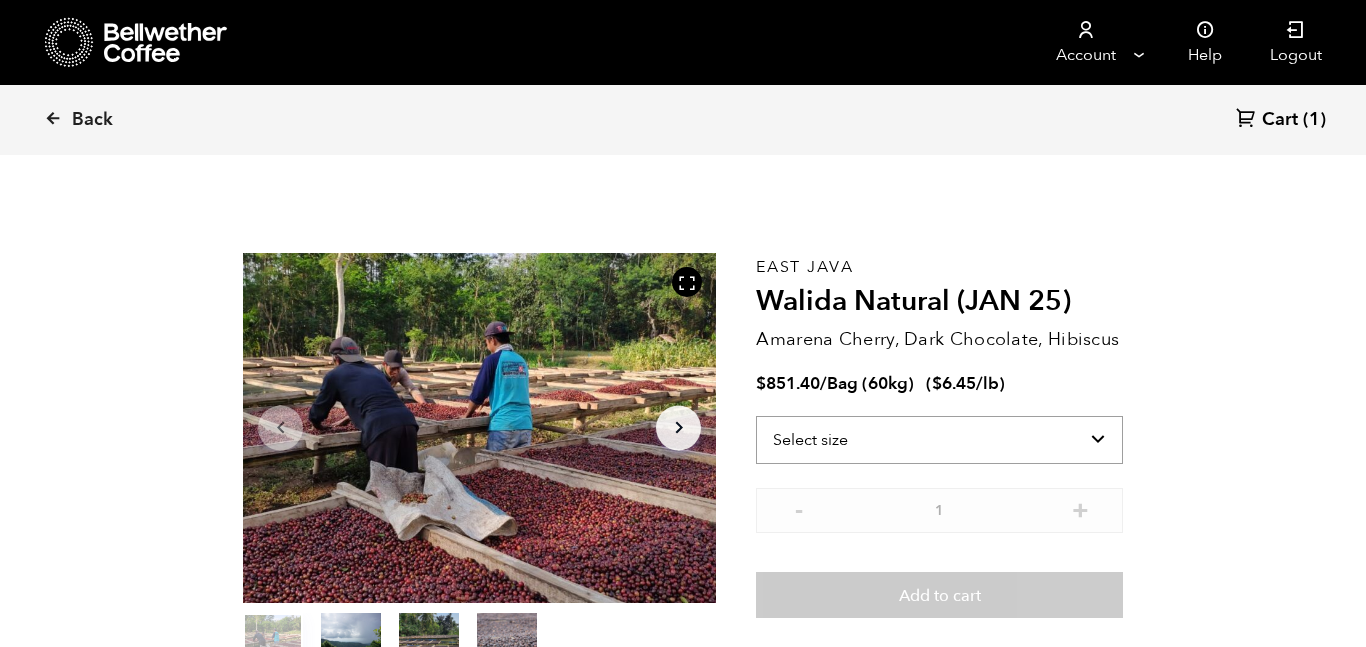 click on "Select size   Bag (60kg) (132 lbs)" at bounding box center [939, 440] 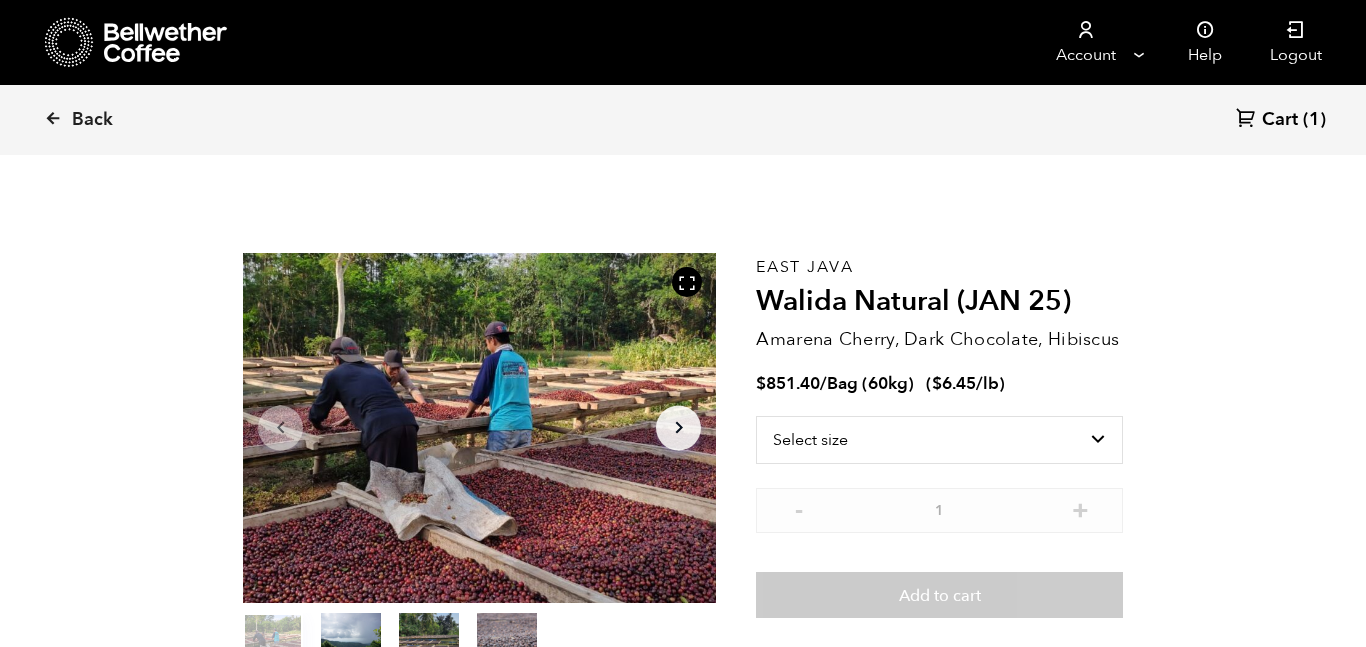 click on "Back
Cart   (1)               Item 1 of 4           Arrow Left Arrow Right item 0 item 1 item 2 item 3 Item 1 of 4
East Java
Walida Natural (JAN 25)   Amarena Cherry, Dark Chocolate, Hibiscus
$ 851.40 / Bag (60kg)
( $ 6.45 /lb )
Select size   Bag (60kg) (132 lbs)   -   1   +     Add to cart
About this coffee
Elevation   1200-1600 MASL           Process   Natural           Cultivar   Kartika, Lini S795     Flavor         Light       Medium       Medium-Dark       Dark     base Fruity Sour/Fermented Green/Vegetative Other Roasted Spices Nutty/Cocoa Sweet Floral Berry Dried Fruit Other Fruit Citrus Fruit Sour Alcohol/Fermented Olive Oil Raw Green/Vegetative Beany Papery/Musty Chemical Pipe Tobacco Tobacco Burnt Cereal Pungent Pepper Brown Spice Nutty Cocoa Brown Sugar" at bounding box center [683, 1758] 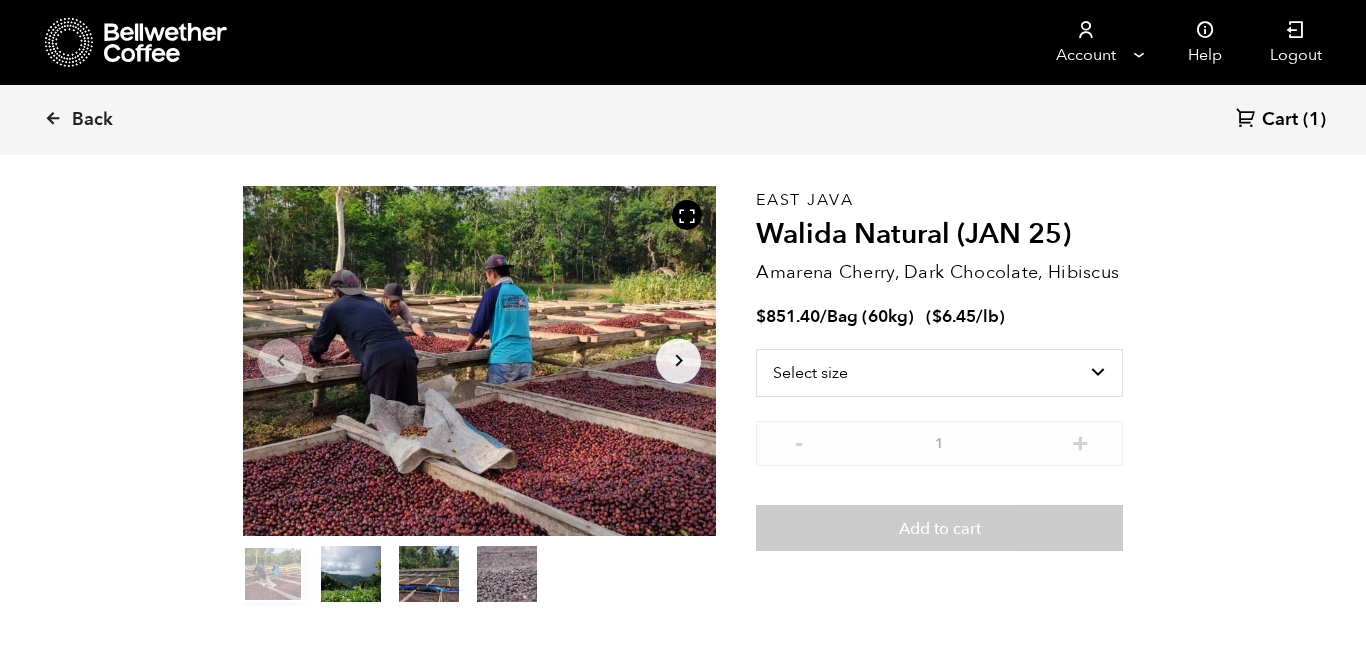scroll, scrollTop: 0, scrollLeft: 0, axis: both 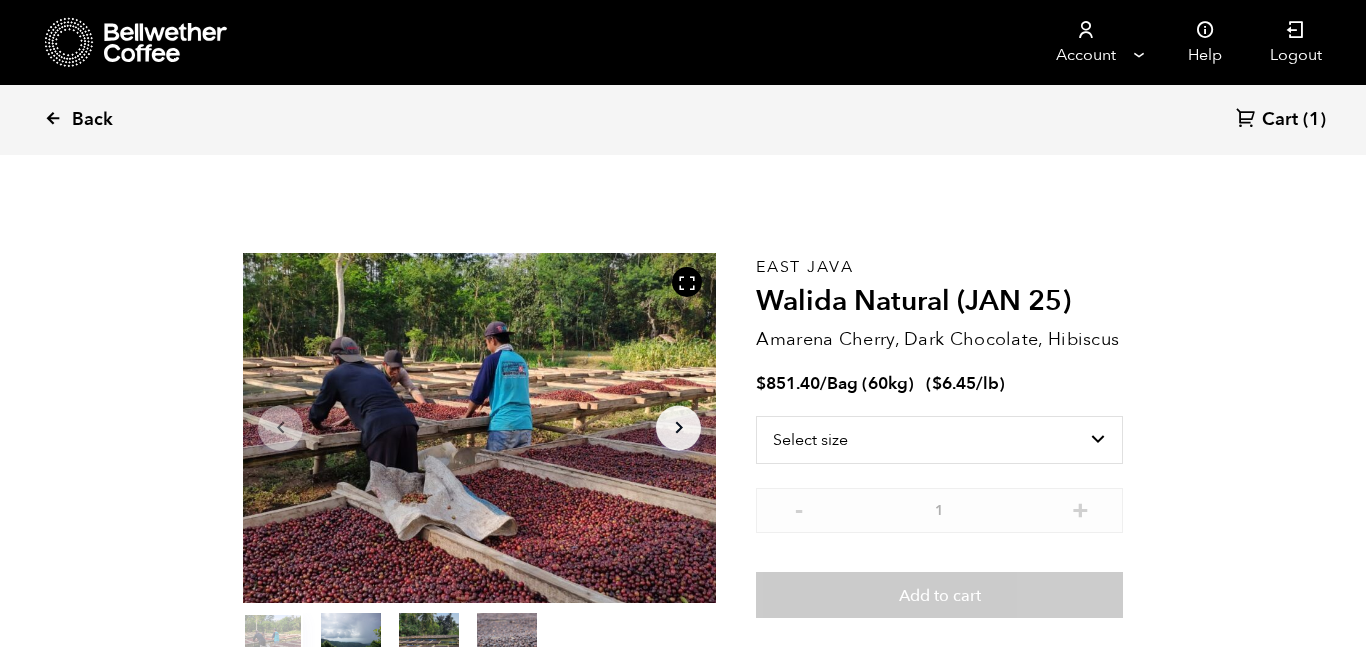 click at bounding box center [53, 118] 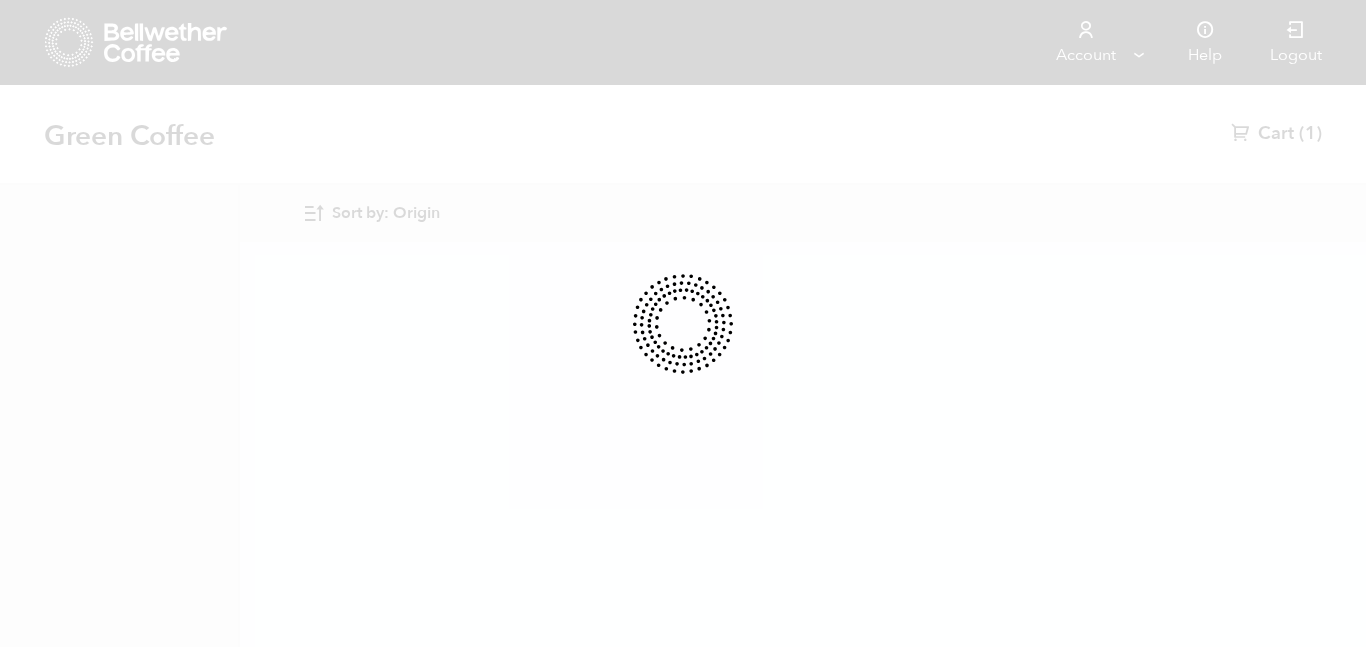 scroll, scrollTop: 0, scrollLeft: 0, axis: both 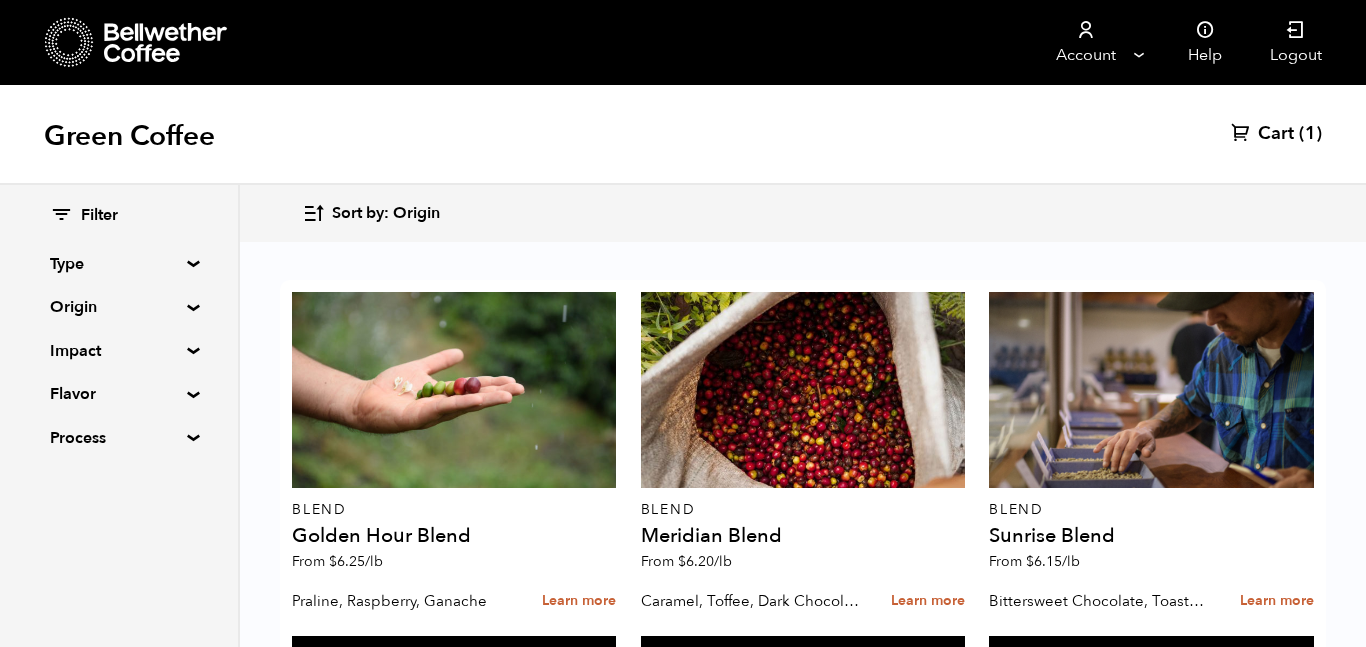 click on "Blend   Golden Hour Blend
From
$ 6.25 /lb
Praline, Raspberry, Ganache   Learn more   Add to cart       Blend   Meridian Blend
From
$ 6.20 /lb
Caramel, Toffee, Dark Chocolate   Learn more   Add to cart       Blend   Sunrise Blend
From
$ 6.15 /lb
Bittersweet Chocolate, Toasted Marshmallow, Candied Orange, Praline   Learn more   Add to cart       Brazil   Parceiros do Cafe (APR 25)
From
$ 6.15 /lb
Almond Wafer, Chocolate Ganache, Bing Cherry   Learn more   Add to cart       Burundi   Kayanza Gakenke (MAR 25)
From
$ 5.10 /lb
Turbinado Sugar, Candied Grapefruit, Spiced Plum   Learn more   Add to cart       Colombia   Bochica (JUN 25)
From
$ 5.78 /lb
Learn more" at bounding box center (803, 1736) 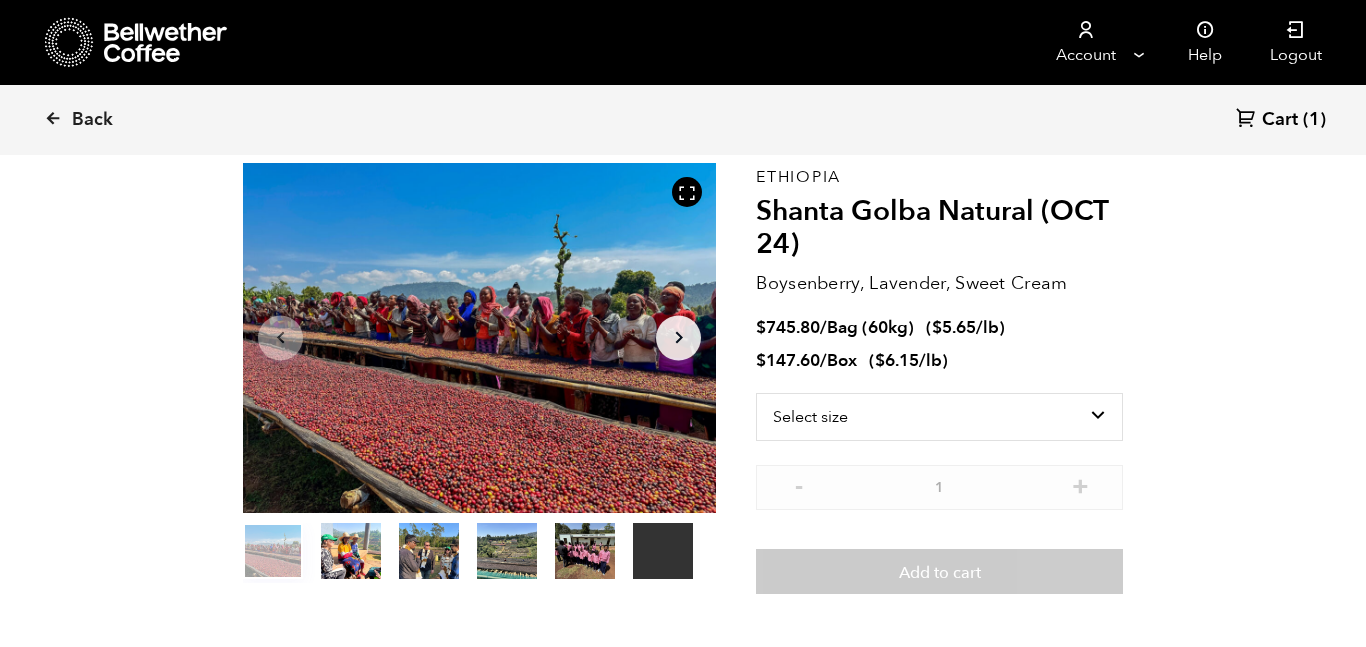 scroll, scrollTop: 98, scrollLeft: 0, axis: vertical 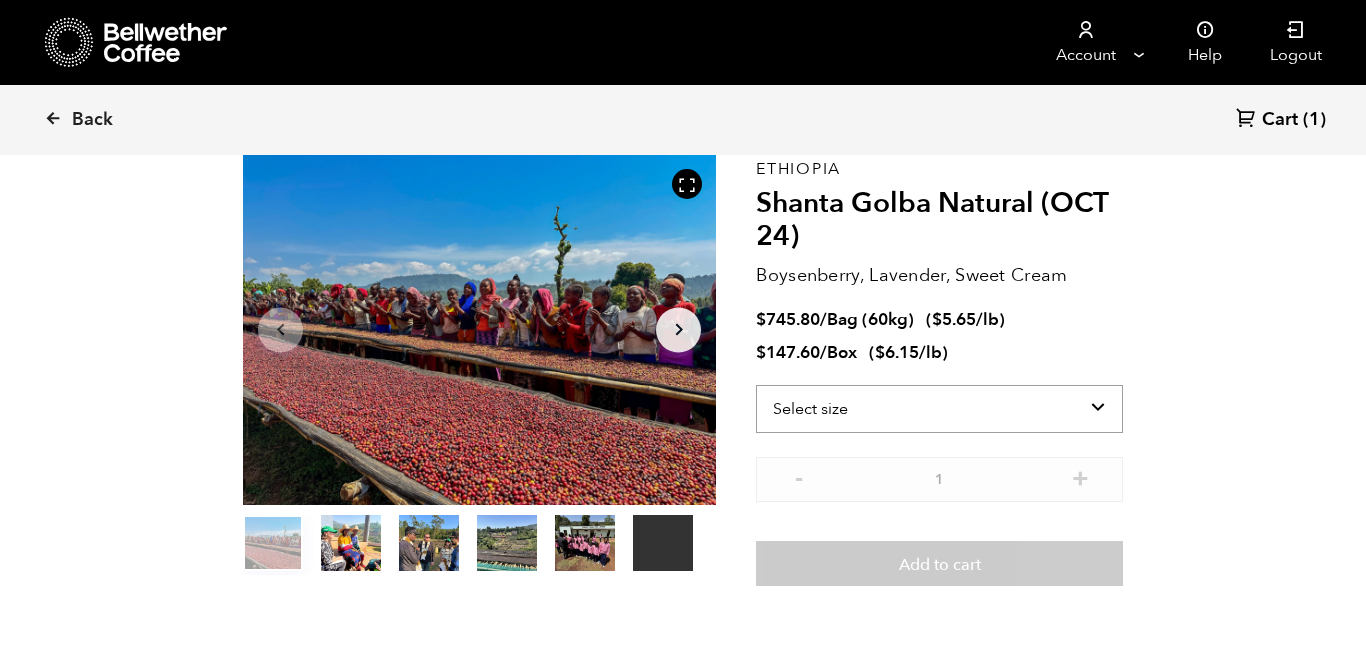 click on "Select size   Bag (60kg) (132 lbs) Box (24 lbs)" at bounding box center [939, 409] 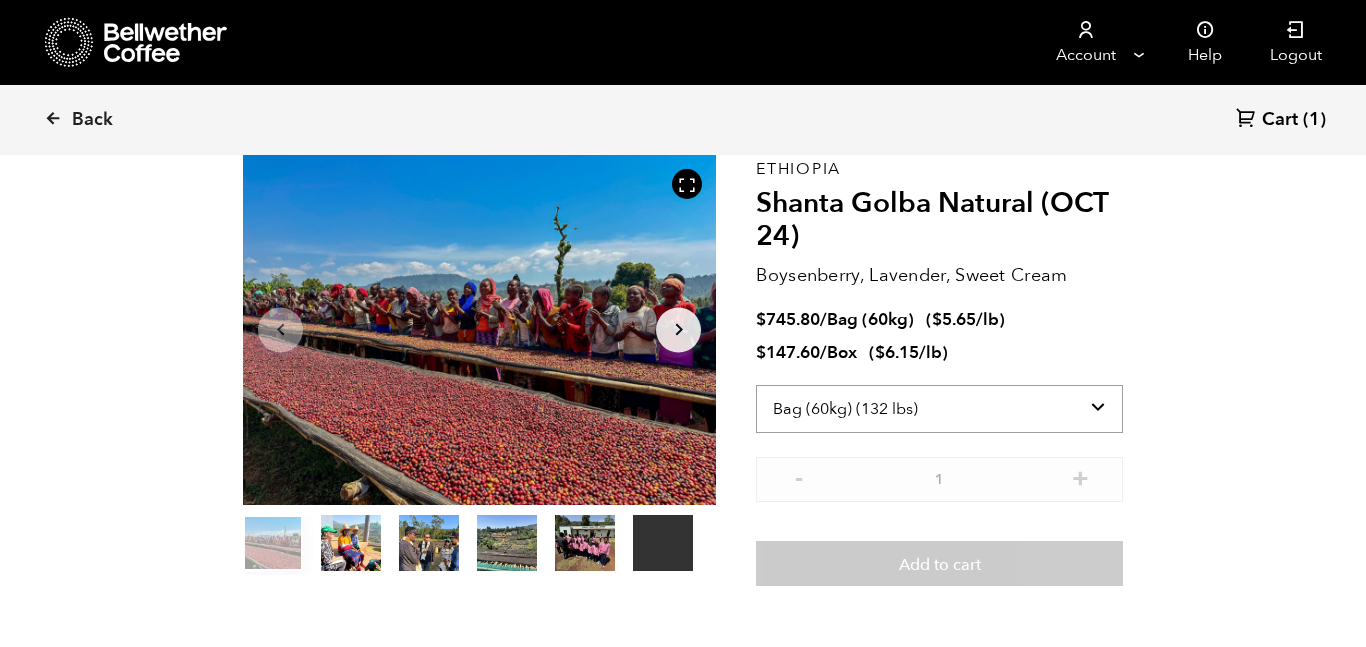 click on "Select size   Bag (60kg) (132 lbs) Box (24 lbs)" at bounding box center [939, 409] 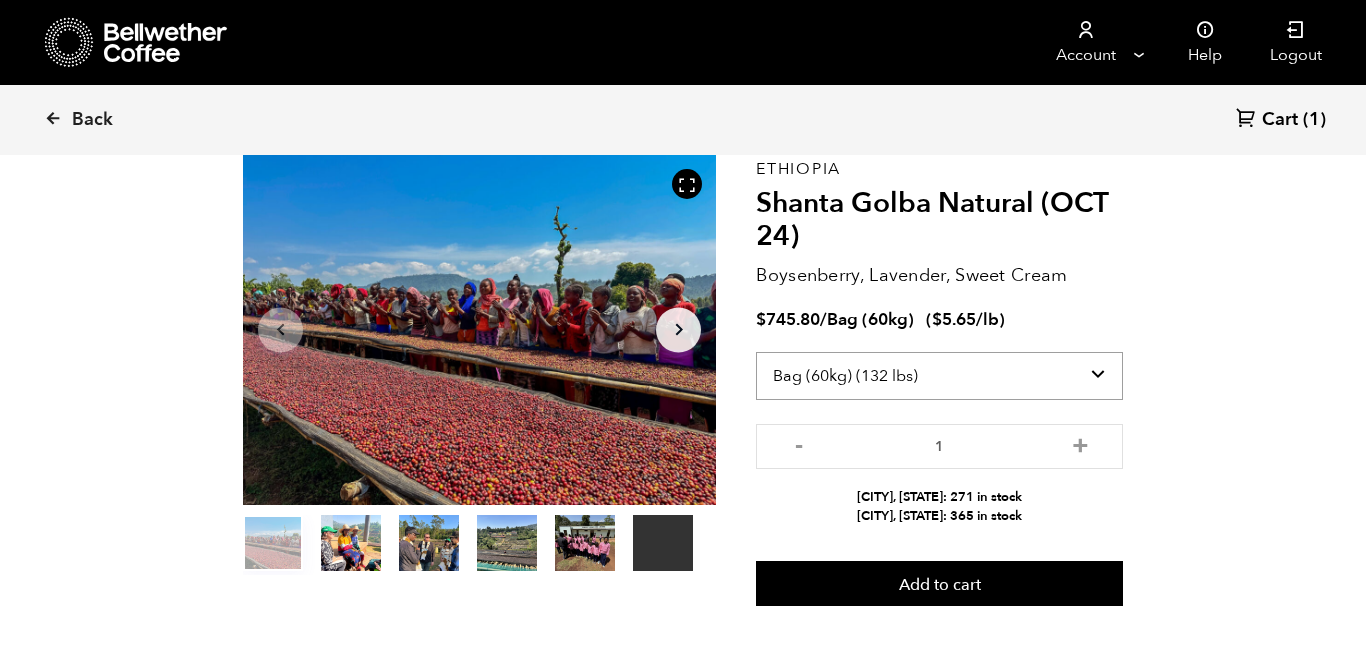 click on "Select size   Bag (60kg) (132 lbs) Box (24 lbs)" at bounding box center [939, 376] 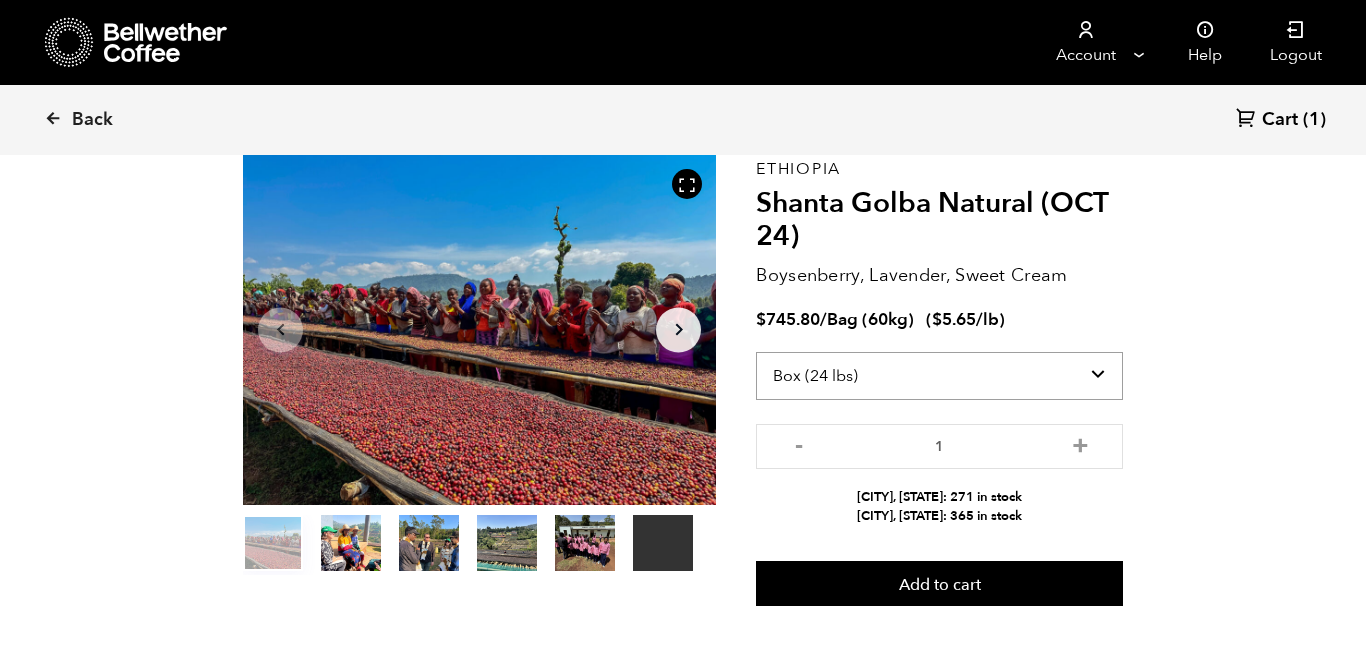 click on "Select size   Bag (60kg) (132 lbs) Box (24 lbs)" at bounding box center [939, 376] 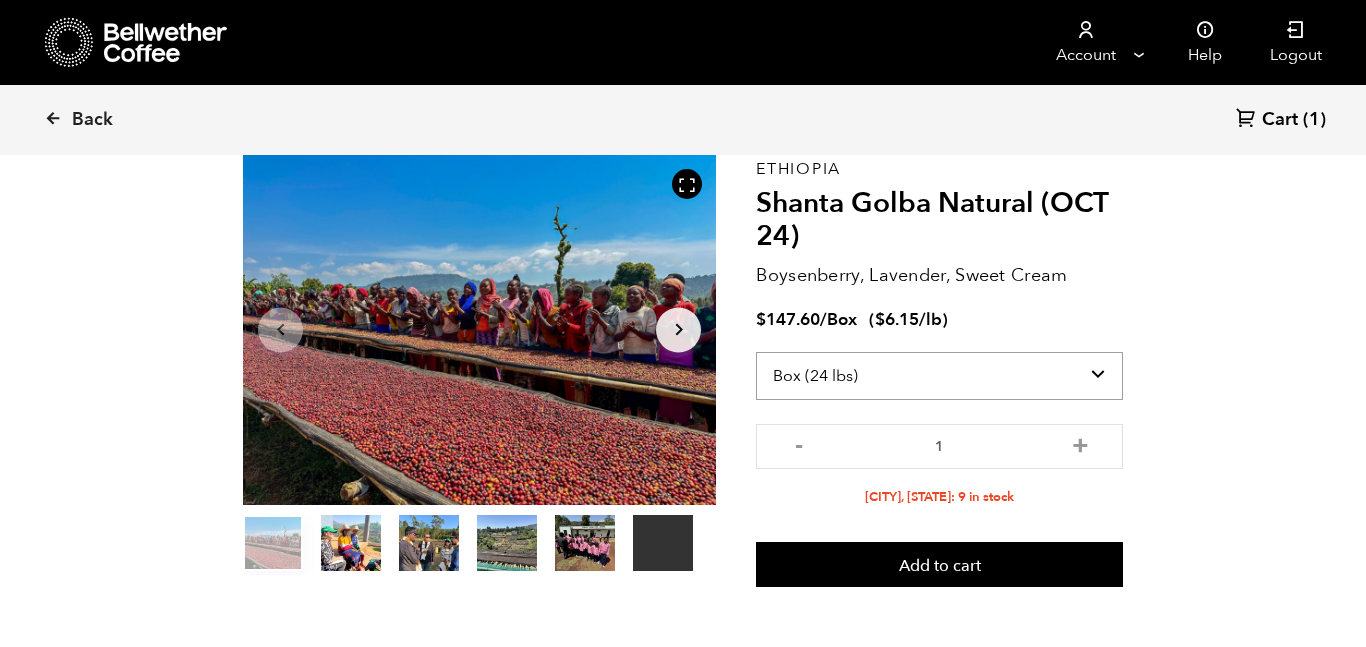 click on "Select size   Bag (60kg) (132 lbs) Box (24 lbs)" at bounding box center [939, 376] 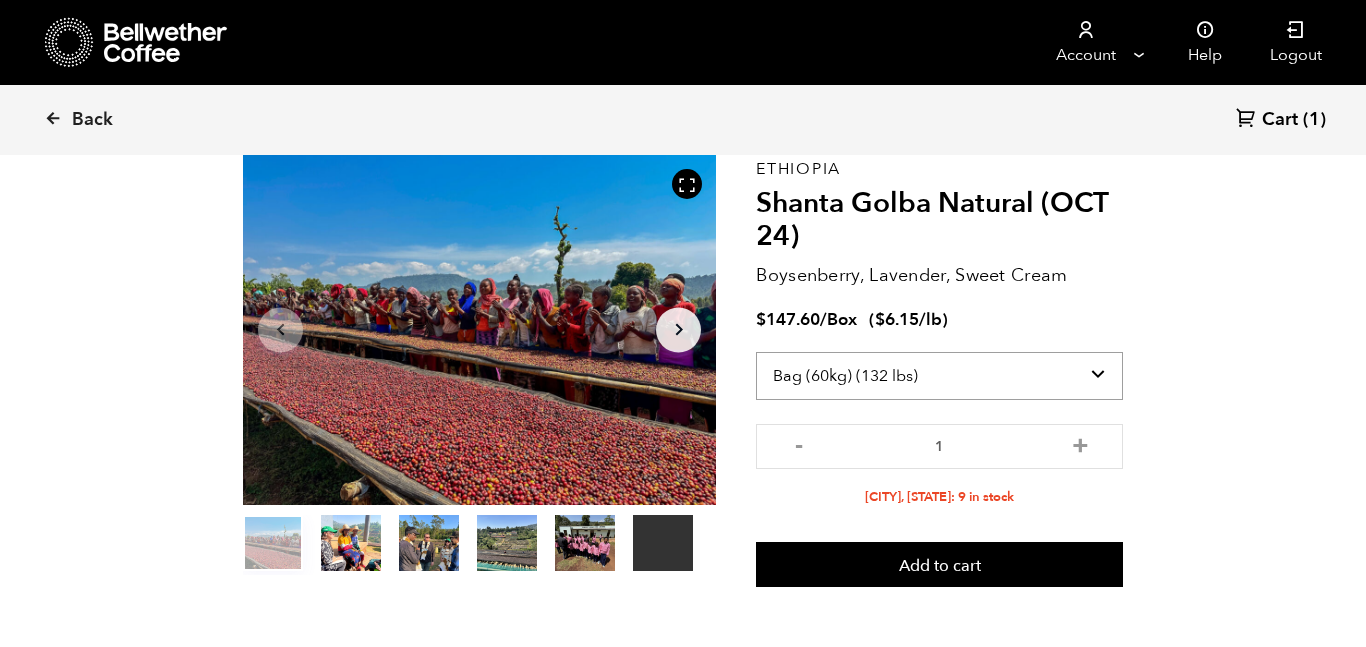 click on "Select size   Bag (60kg) (132 lbs) Box (24 lbs)" at bounding box center [939, 376] 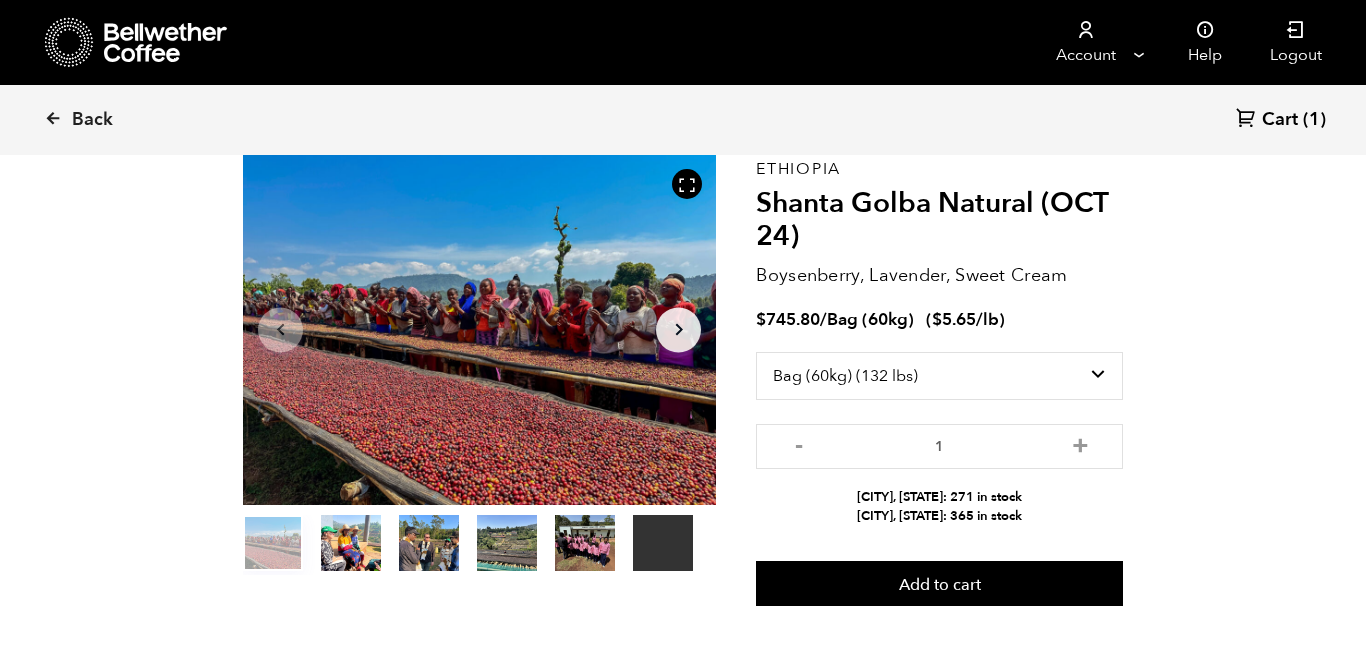 click on "Your browser does not support the video tag.
Item 1 of 6
Your browser does not support the video tag.
Arrow Left Arrow Right item 0 item 1 item 2 item 3 item 4 item 5 Item 1 of 6
Ethiopia
Shanta Golba Natural (OCT 24)   Boysenberry, Lavender, Sweet Cream
$ 745.80 / Bag (60kg)
( $ 5.65 /lb )
Select size   Bag (60kg) (132 lbs) Box (24 lbs)   -   1   +
Alameda, CA: 271 in stock
Carteret, NJ: 365 in stock
Add to cart" at bounding box center (683, 381) 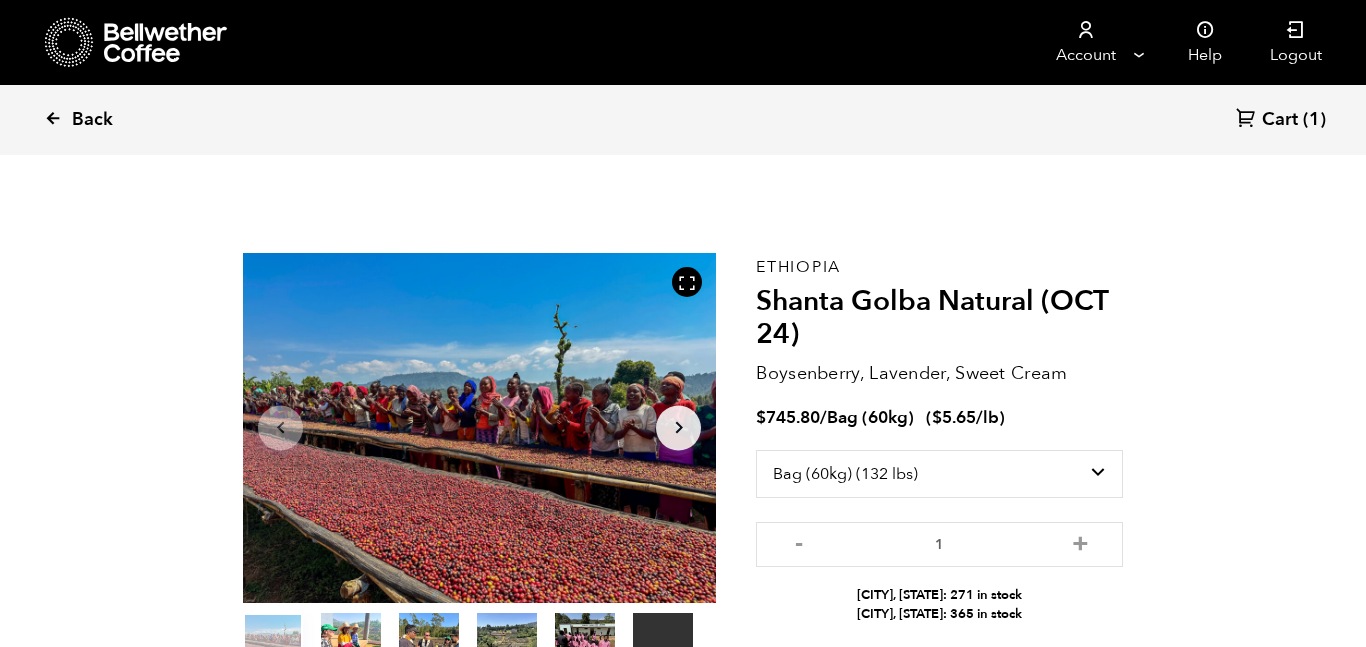 click at bounding box center (53, 118) 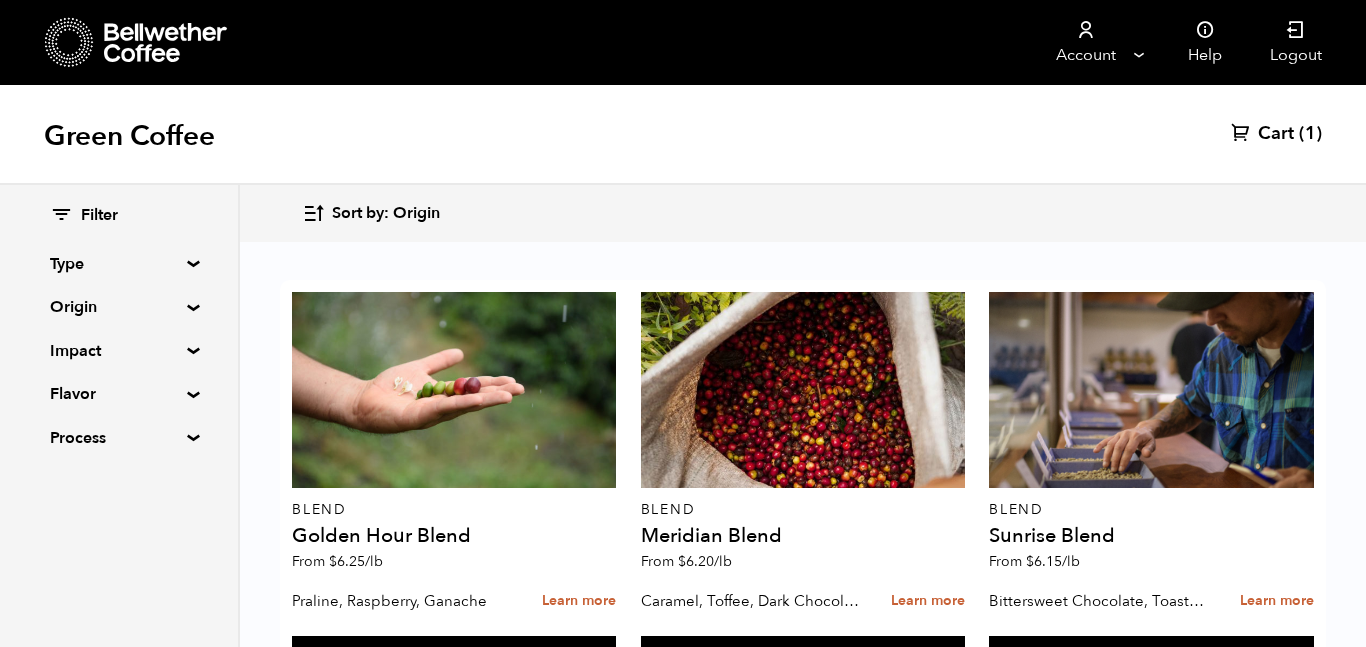 scroll, scrollTop: 515, scrollLeft: 0, axis: vertical 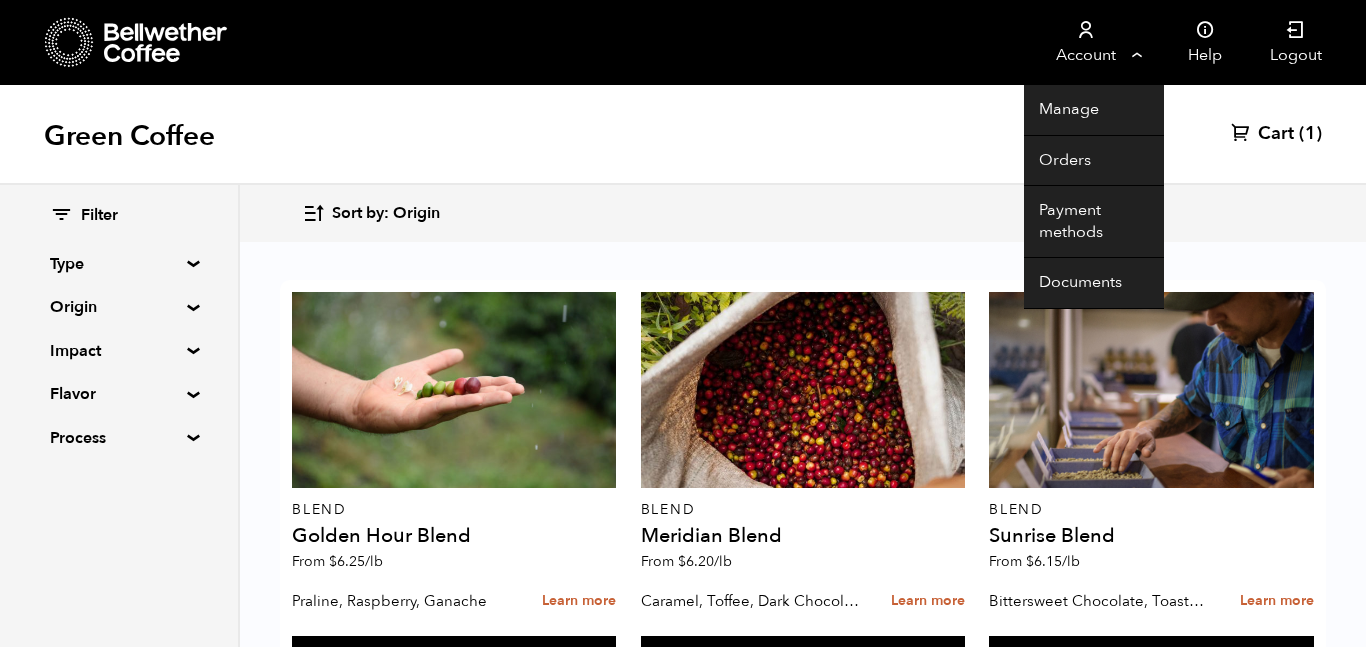 click on "Account" at bounding box center [1085, 42] 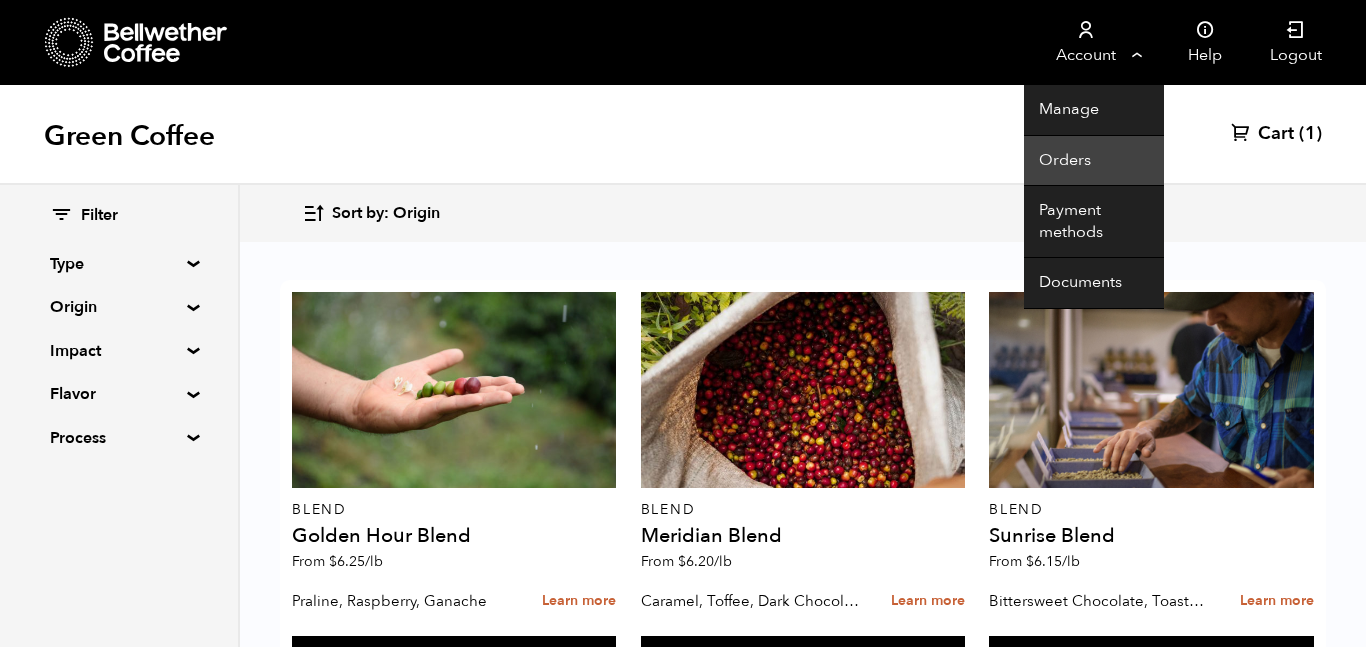 click on "Orders" at bounding box center (1094, 161) 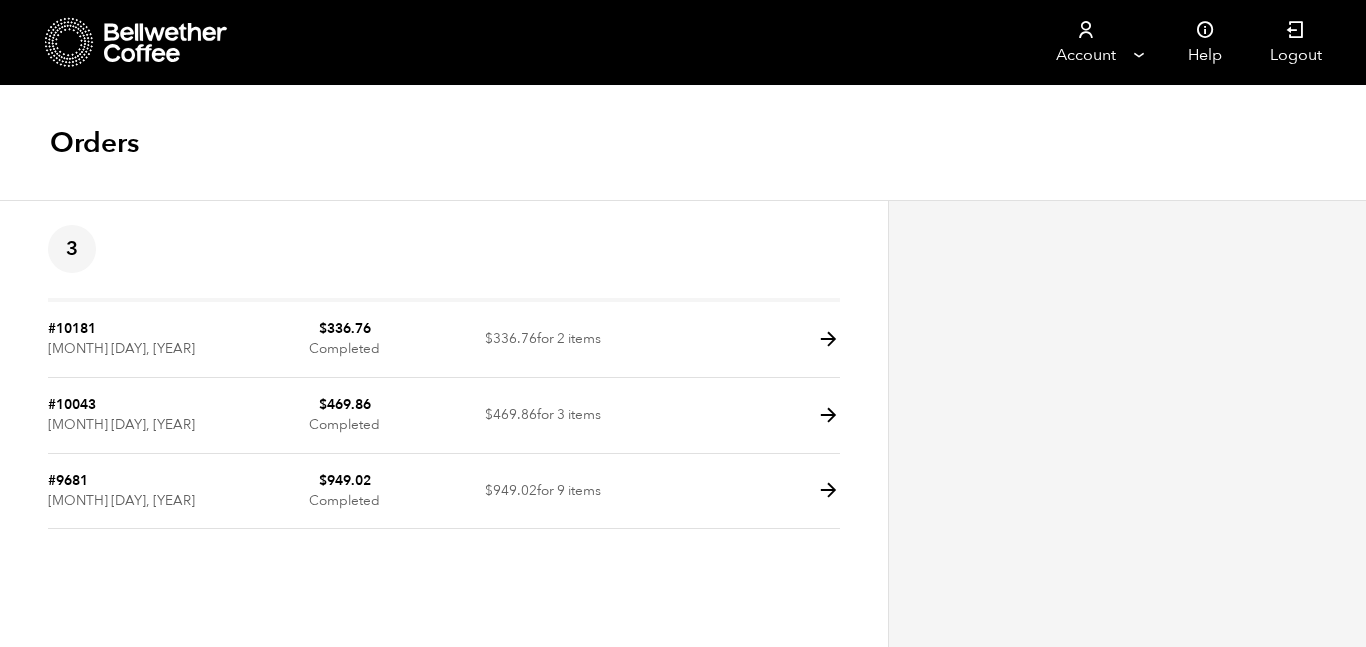scroll, scrollTop: 0, scrollLeft: 0, axis: both 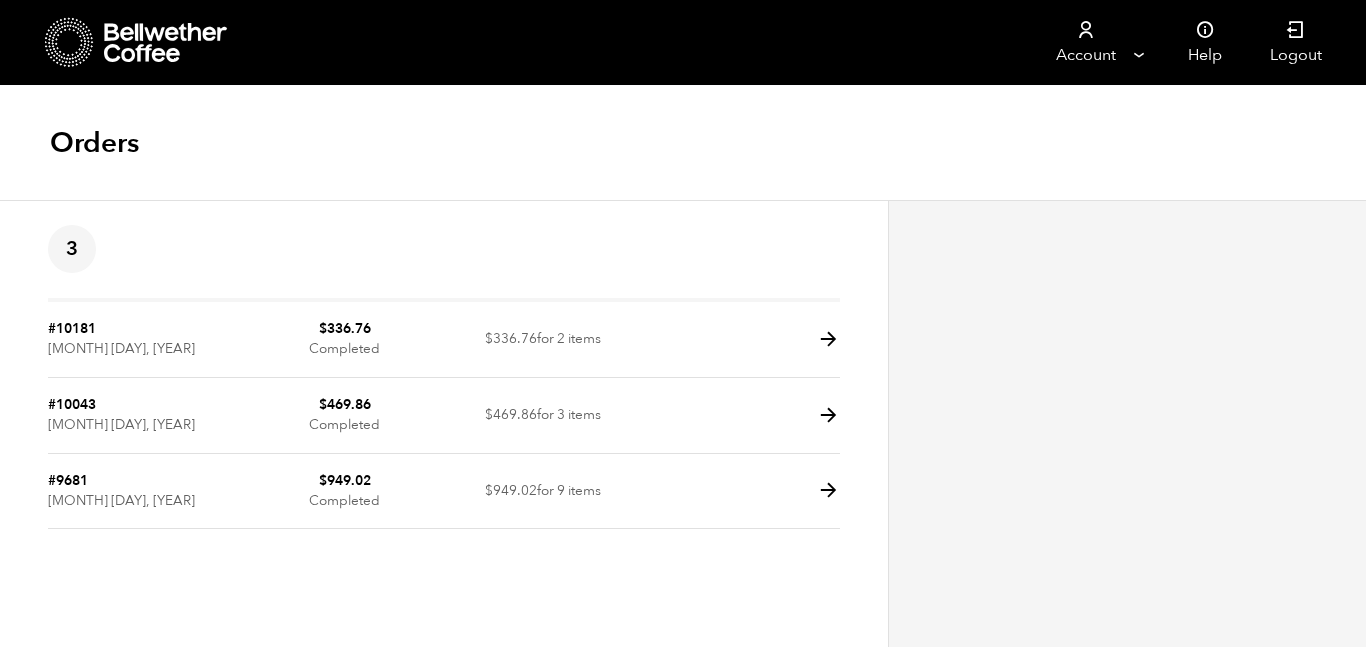 click 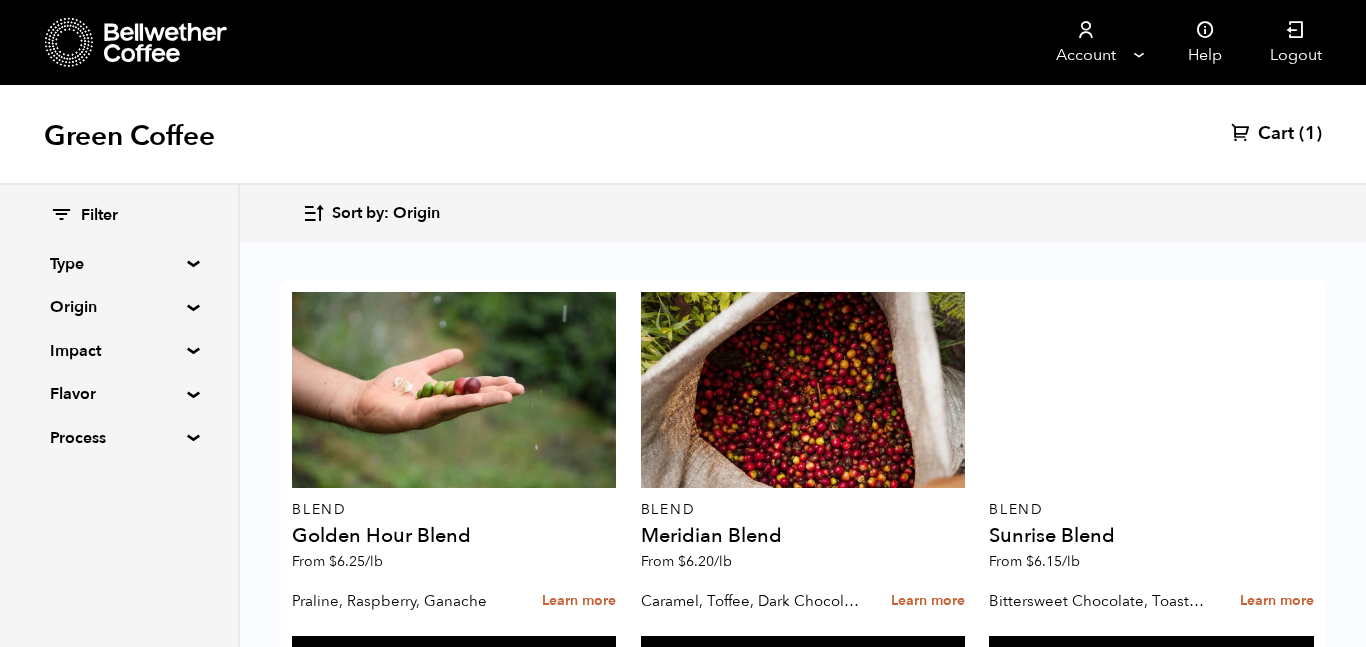 scroll, scrollTop: 1668, scrollLeft: 0, axis: vertical 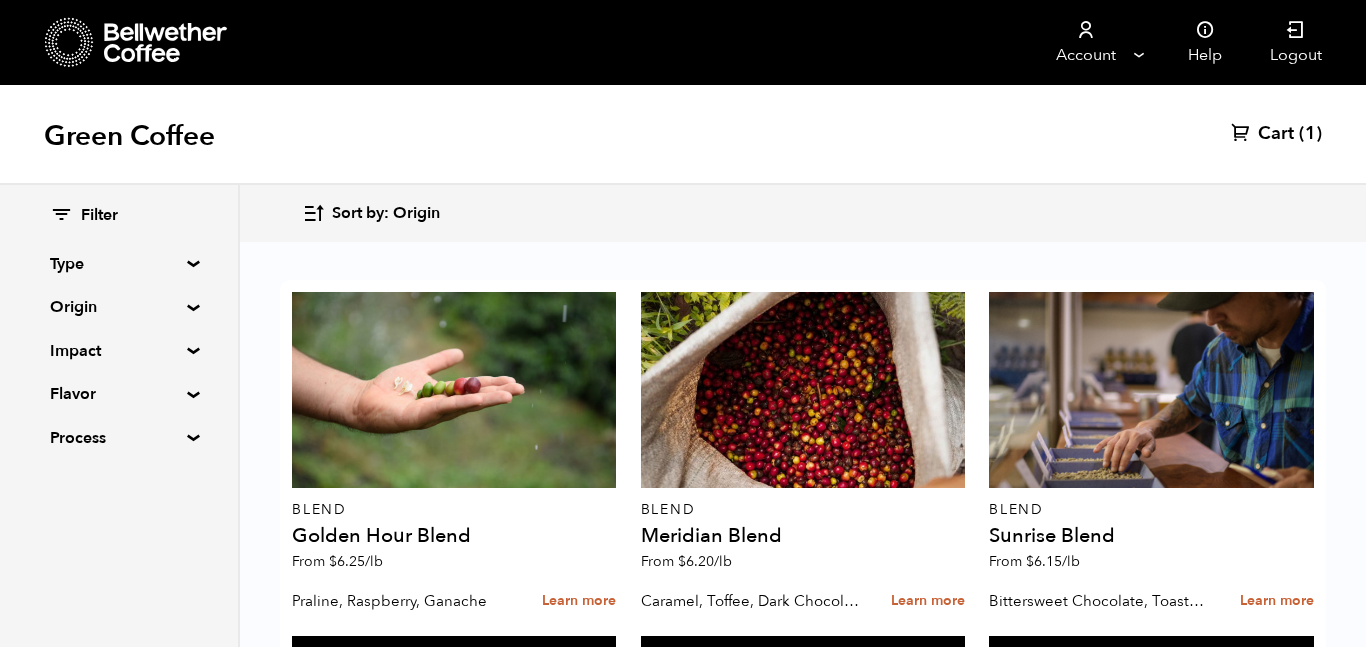click on "Buy again" at bounding box center (1151, 2046) 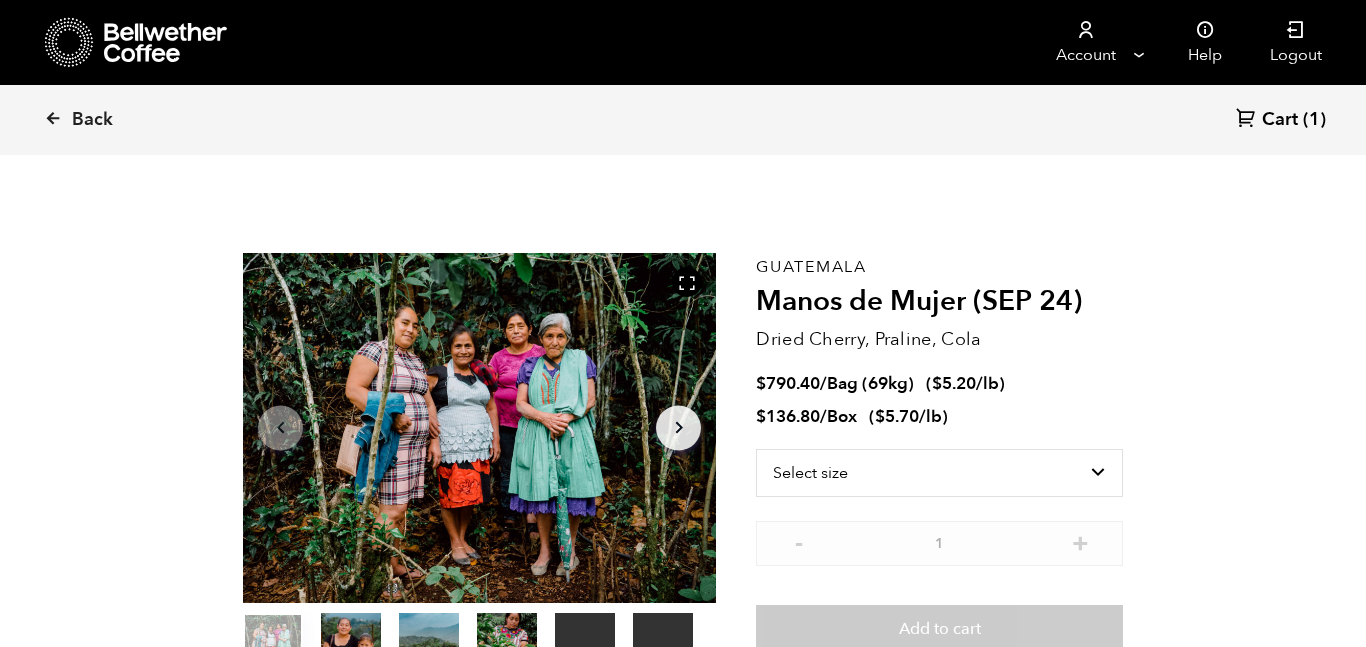 scroll, scrollTop: 0, scrollLeft: 0, axis: both 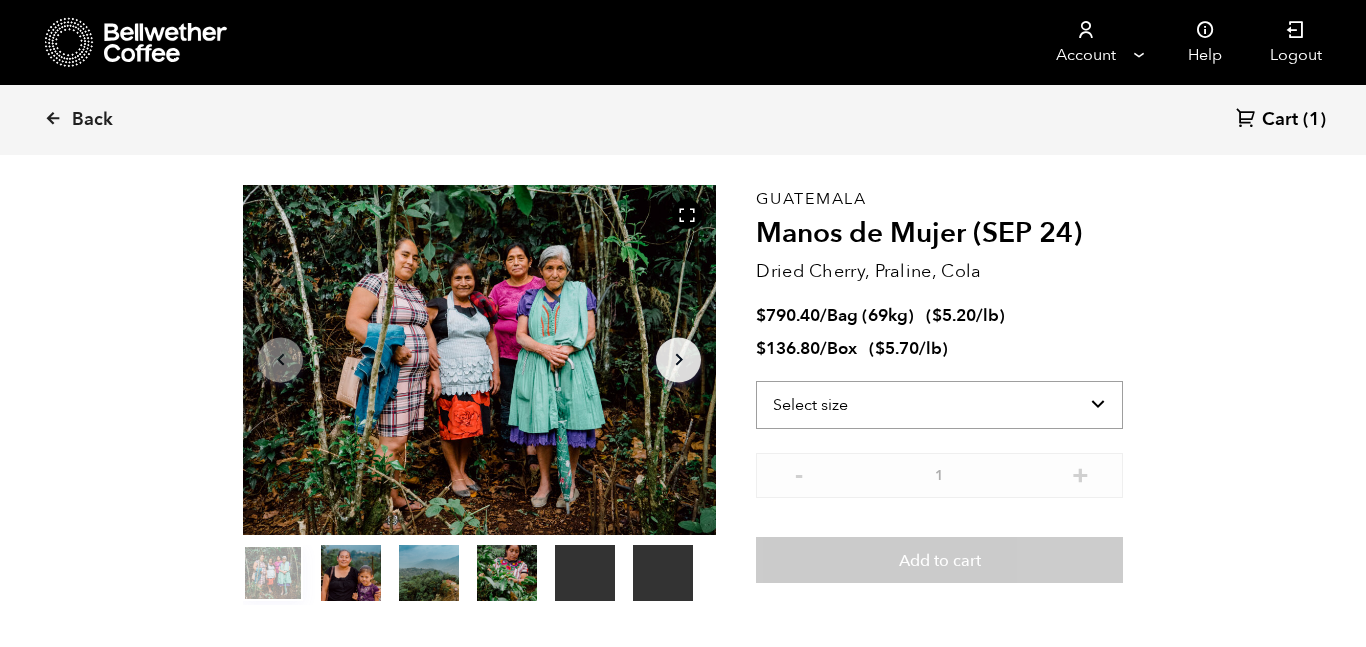 click on "Select size   Bag (69kg) (152 lbs) Box (24 lbs)" at bounding box center [939, 405] 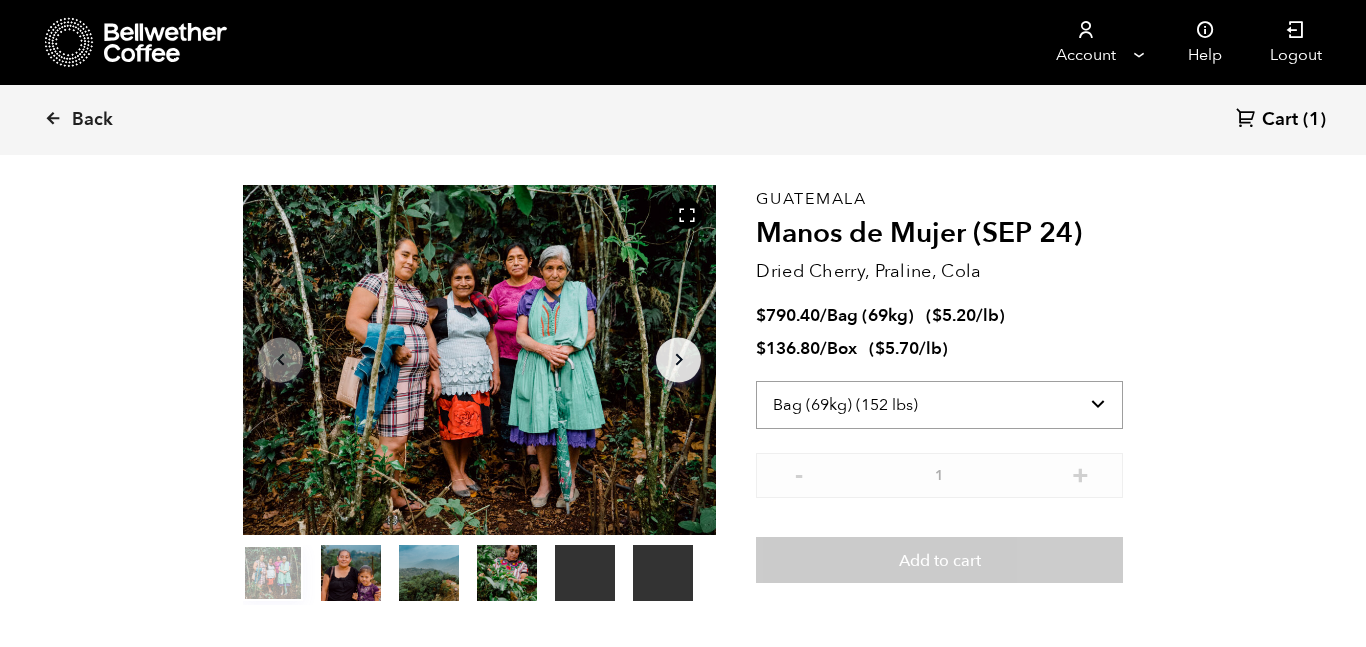 click on "Select size   Bag (69kg) (152 lbs) Box (24 lbs)" at bounding box center (939, 405) 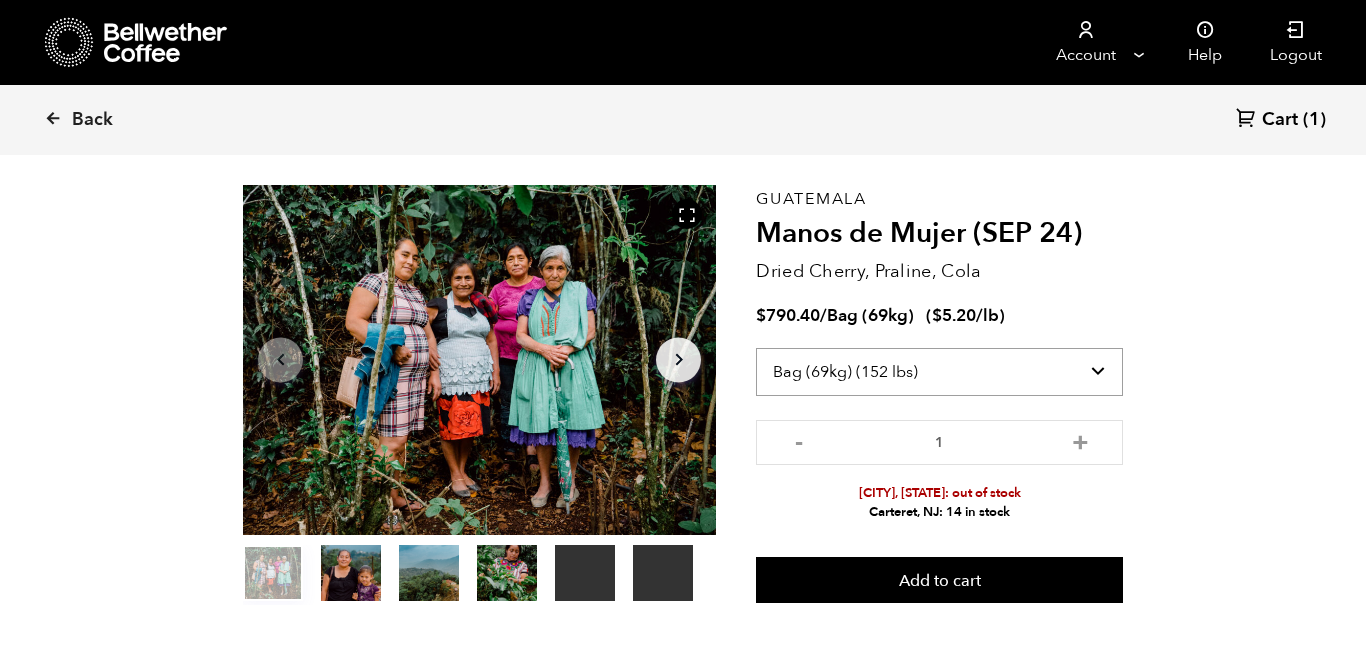 click on "Select size   Bag (69kg) (152 lbs) Box (24 lbs)" at bounding box center (939, 372) 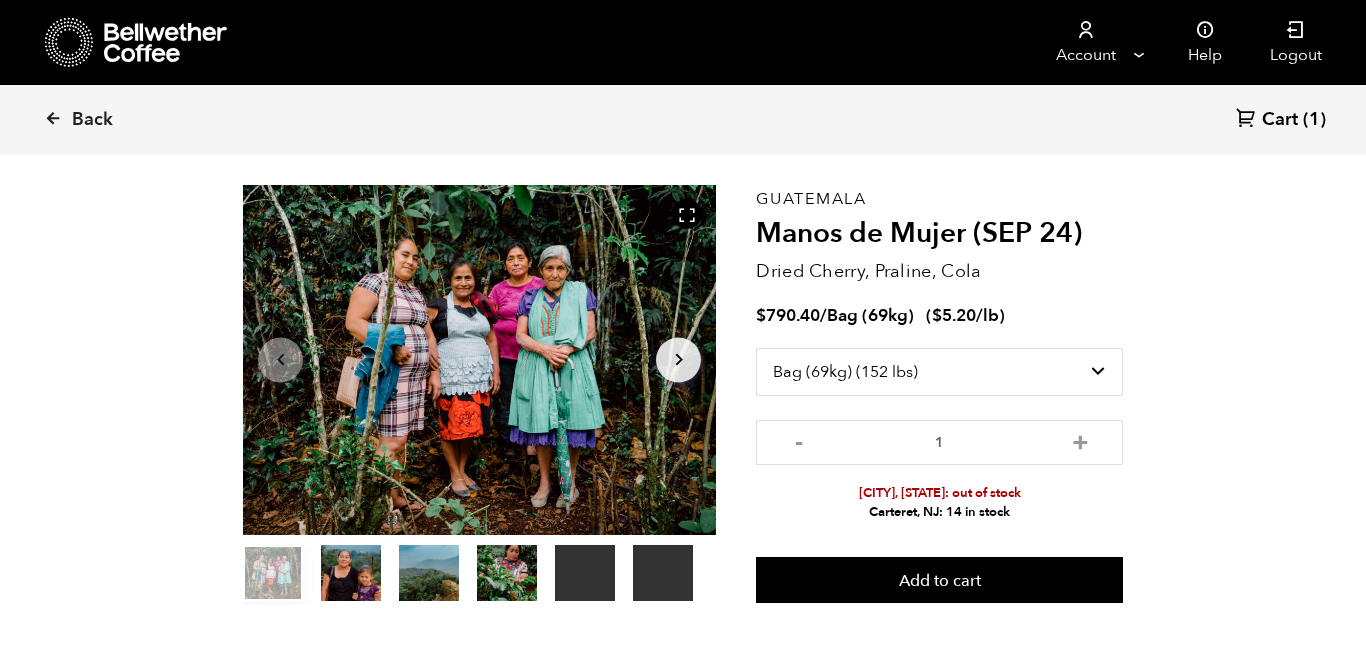 click on "Back
Cart   (1)
Your browser does not support the video tag.
Your browser does not support the video tag.
Item 1 of 6
Your browser does not support the video tag.
Your browser does not support the video tag.
Arrow Left Arrow Right item 0 item 1 item 2 item 3 item 4 item 5 Item 1 of 6
Guatemala
Manos de Mujer (SEP 24)   Dried Cherry, Praline, Cola
$ 790.40 / Bag (69kg)
( $ 5.20 /lb )
Select size   Bag (69kg) (152 lbs) Box (24 lbs)   -   1   +
Alameda, CA: out of stock
Carteret, NJ: 14 in stock
Add to cart
About this coffee
Impact: Living Income Pricing" at bounding box center (683, 2395) 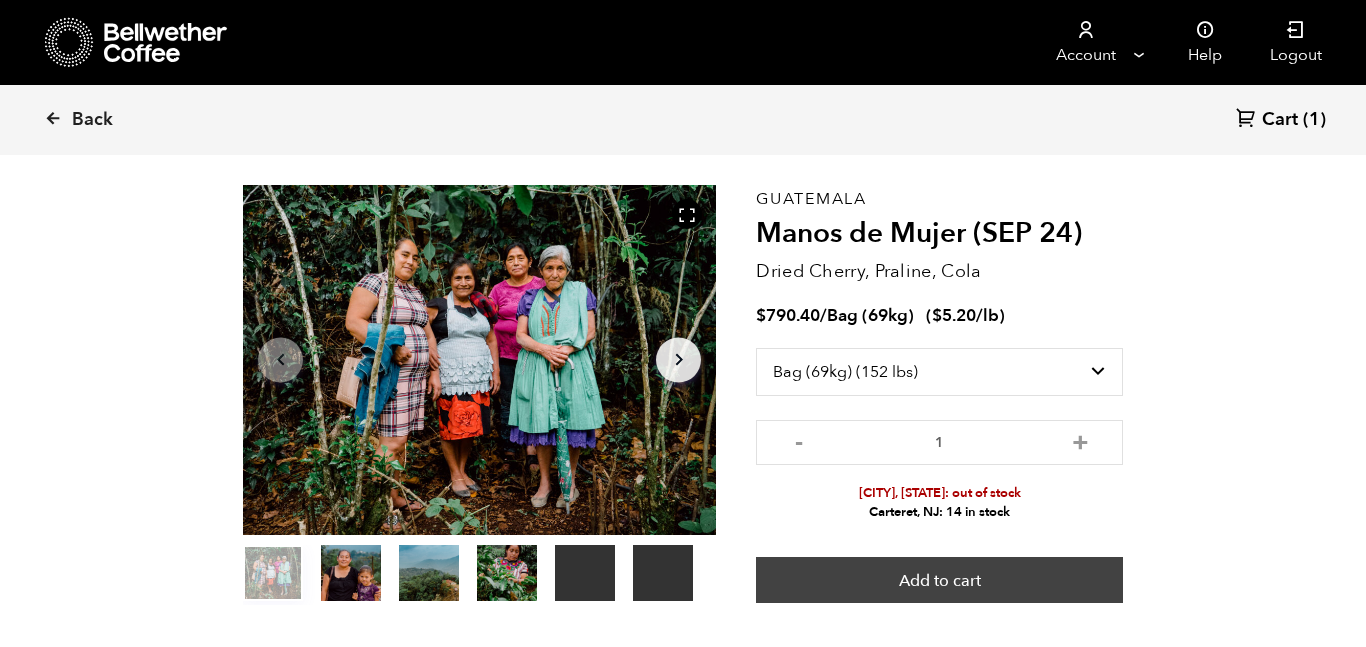 click on "Add to cart" at bounding box center [939, 580] 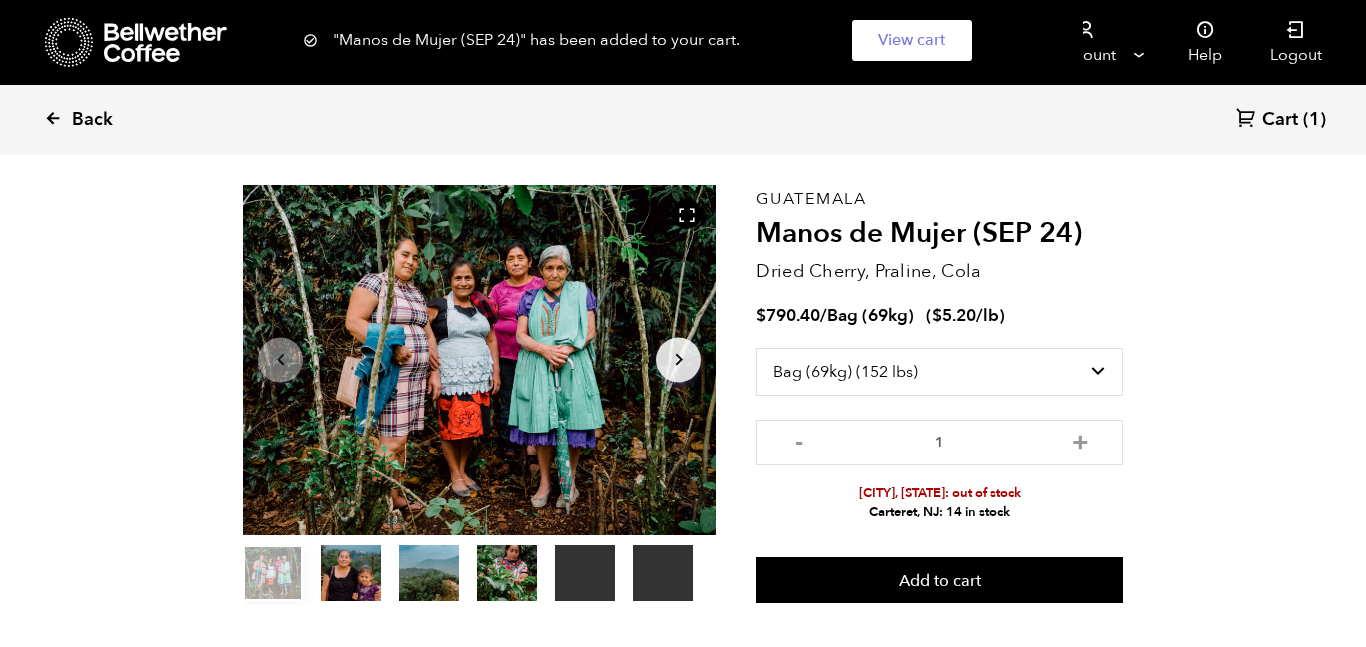 click at bounding box center [53, 118] 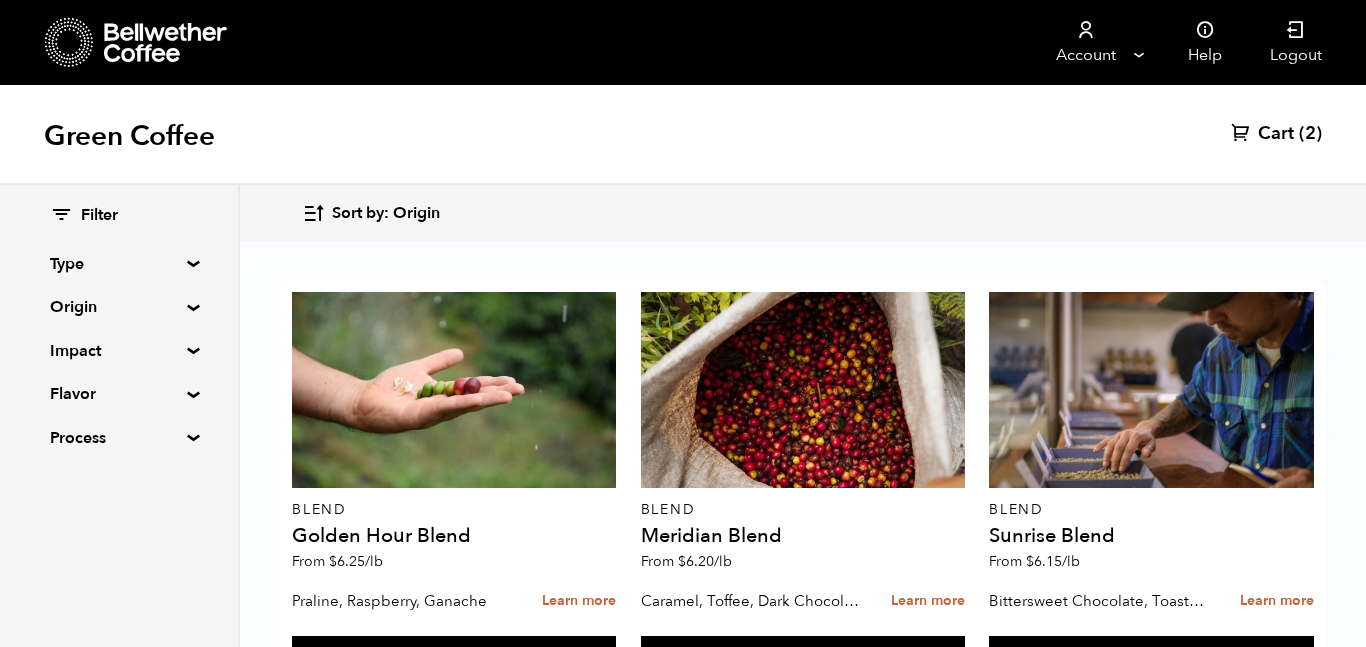 scroll, scrollTop: 1732, scrollLeft: 0, axis: vertical 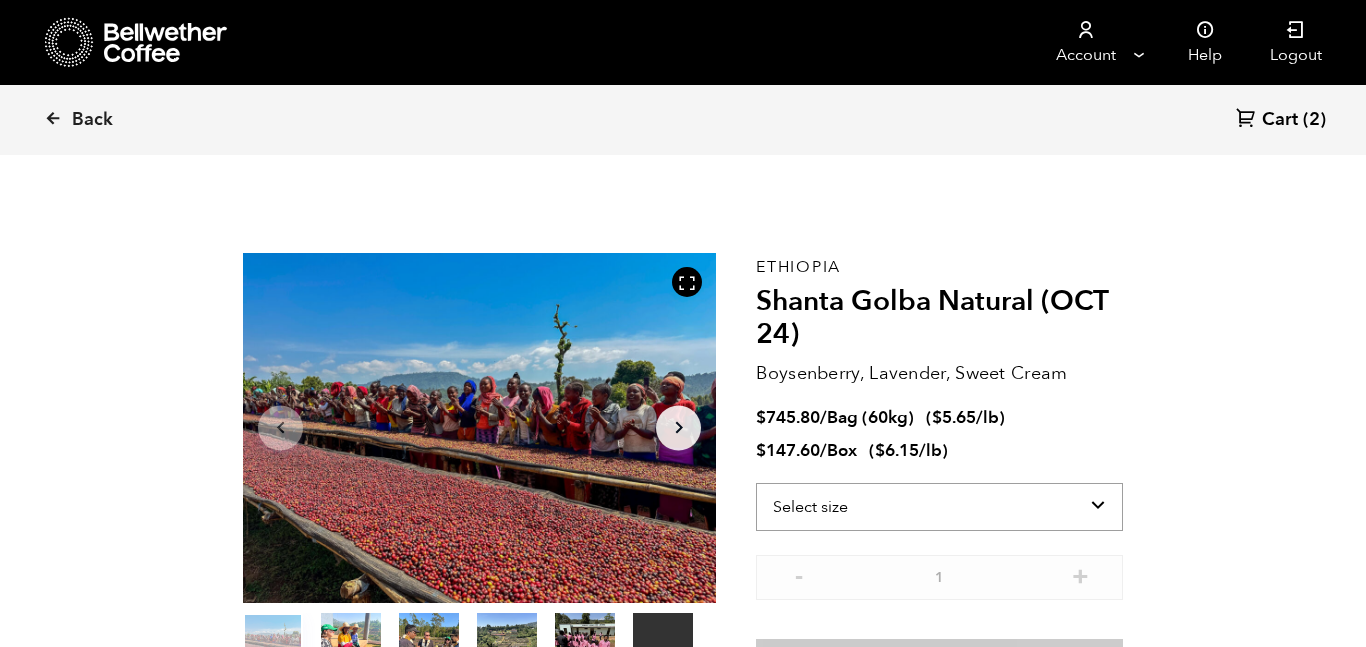 click on "Select size   Bag (60kg) (132 lbs) Box (24 lbs)" at bounding box center [939, 507] 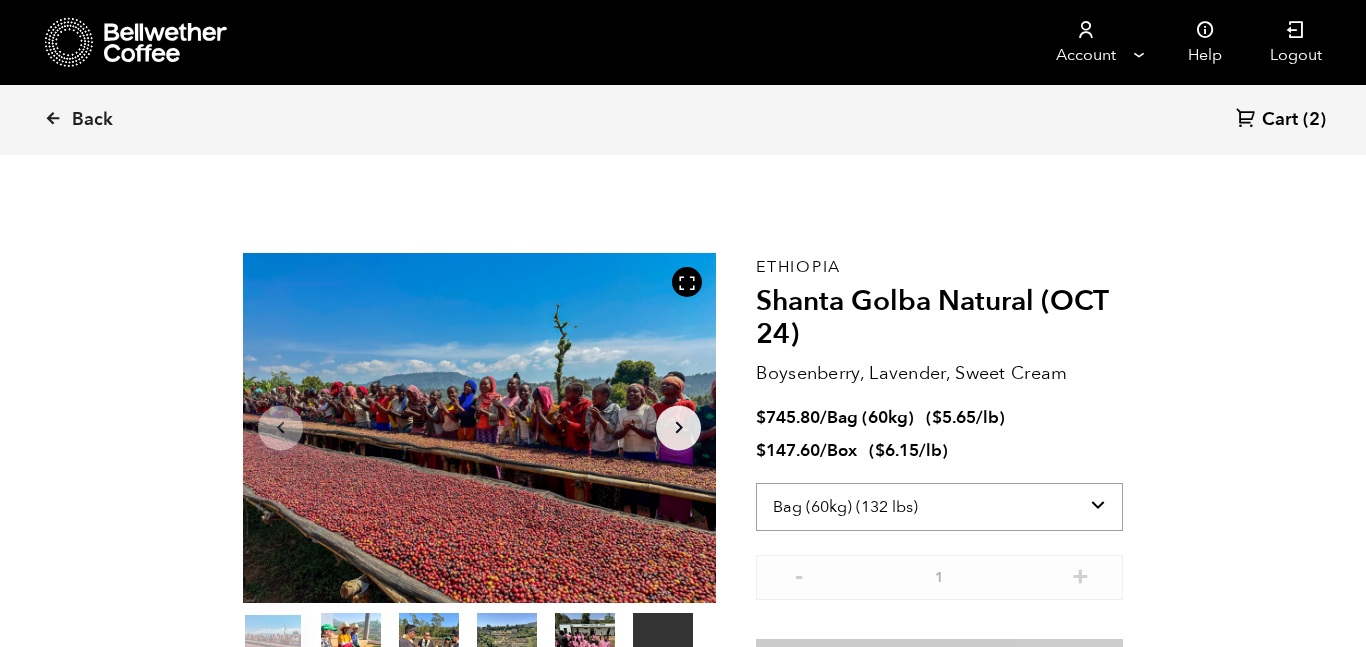 click on "Select size   Bag (60kg) (132 lbs) Box (24 lbs)" at bounding box center [939, 507] 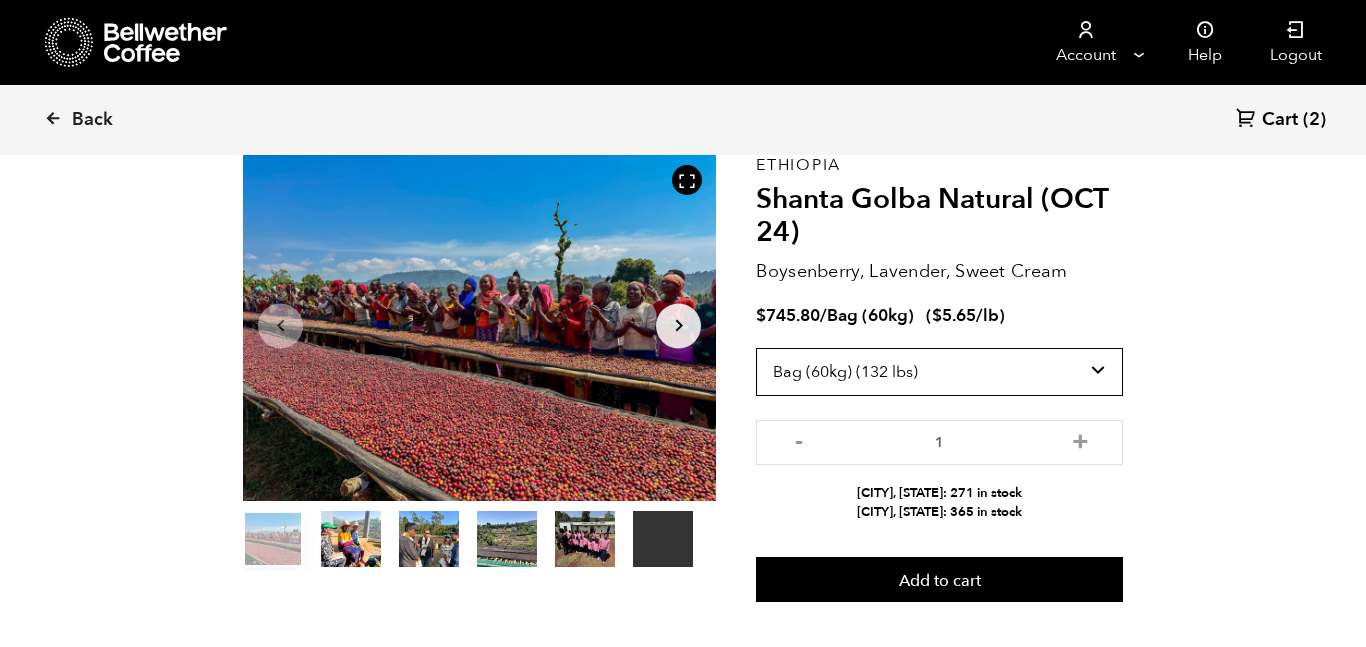 scroll, scrollTop: 108, scrollLeft: 0, axis: vertical 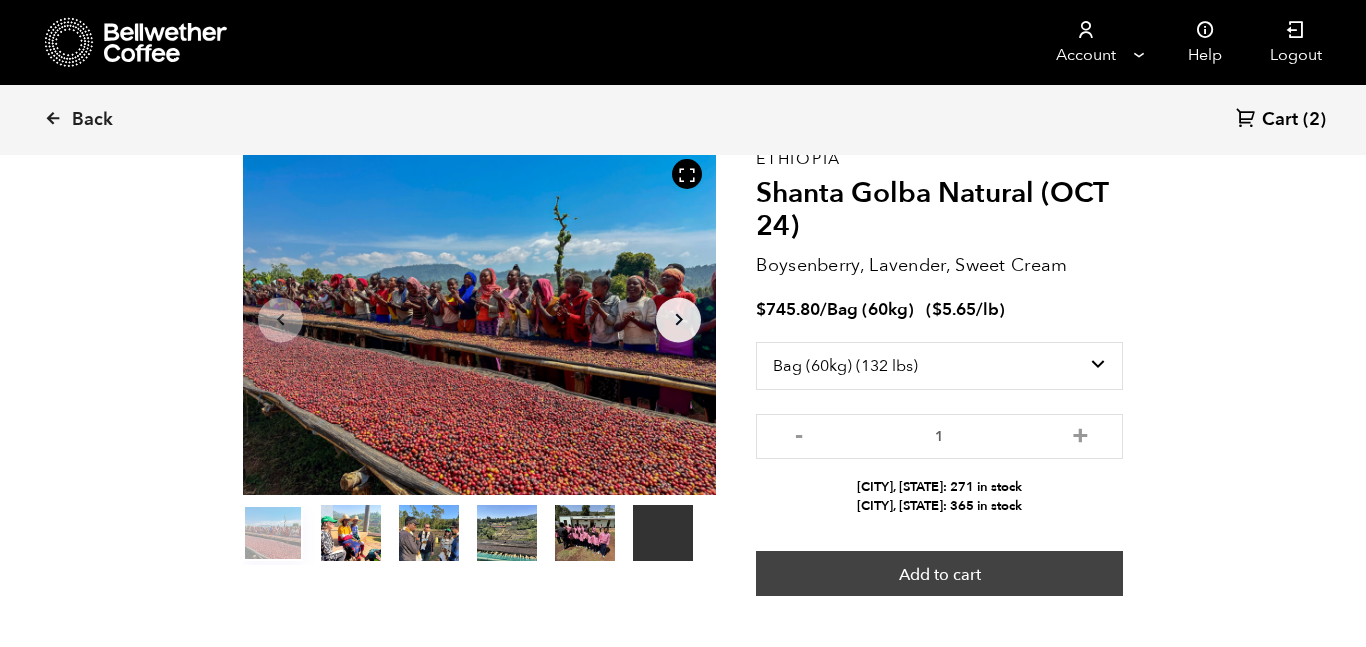 click on "Add to cart" at bounding box center [939, 574] 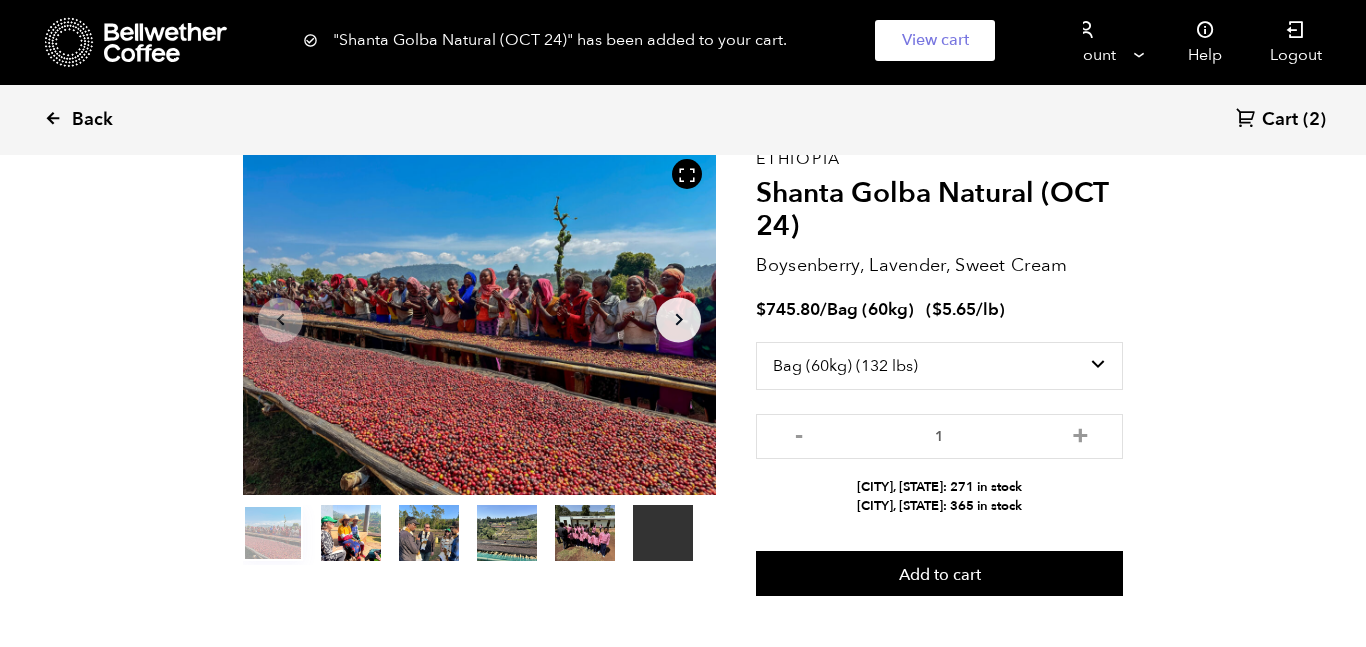 click at bounding box center (53, 118) 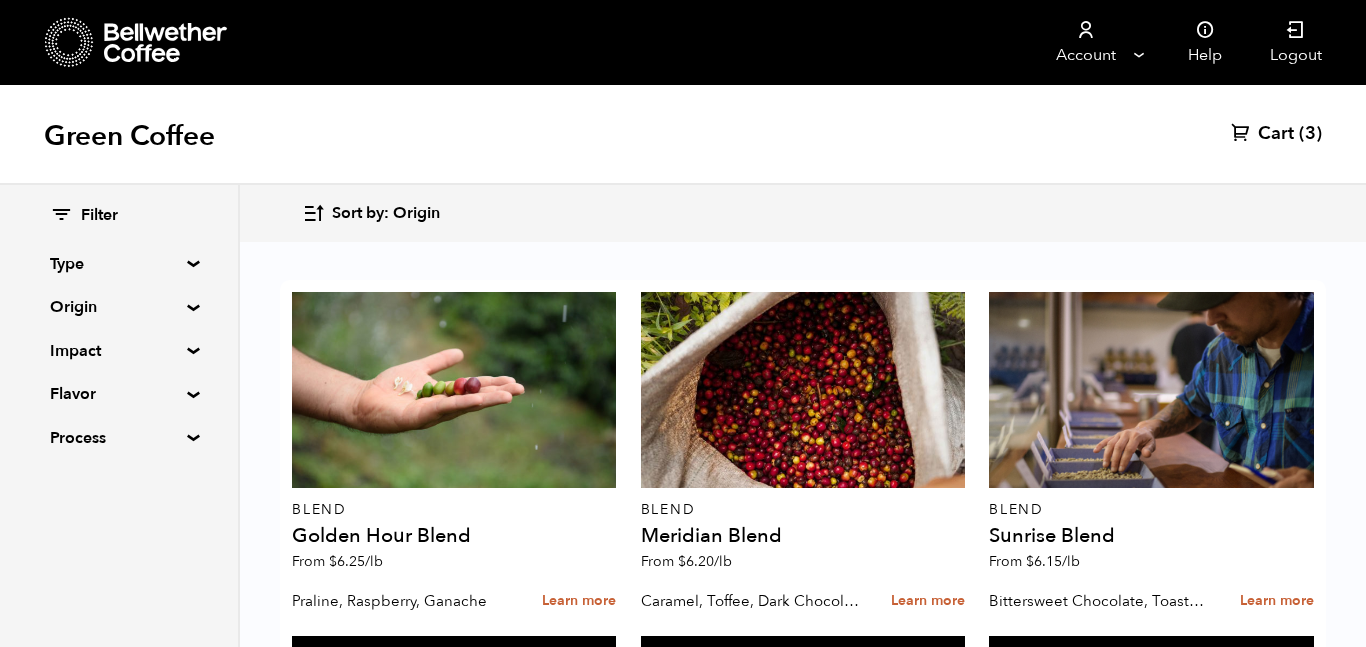 scroll, scrollTop: 461, scrollLeft: 0, axis: vertical 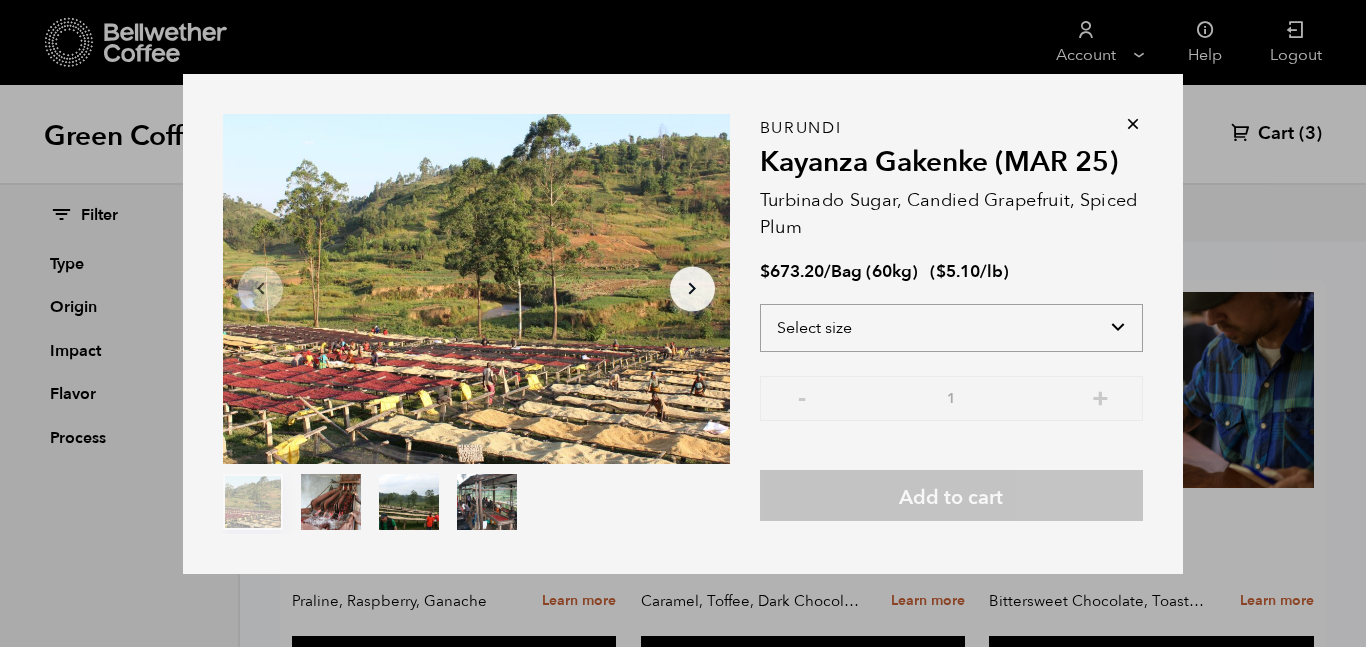 click on "Select size   Bag (60kg) (132 lbs)" at bounding box center (951, 328) 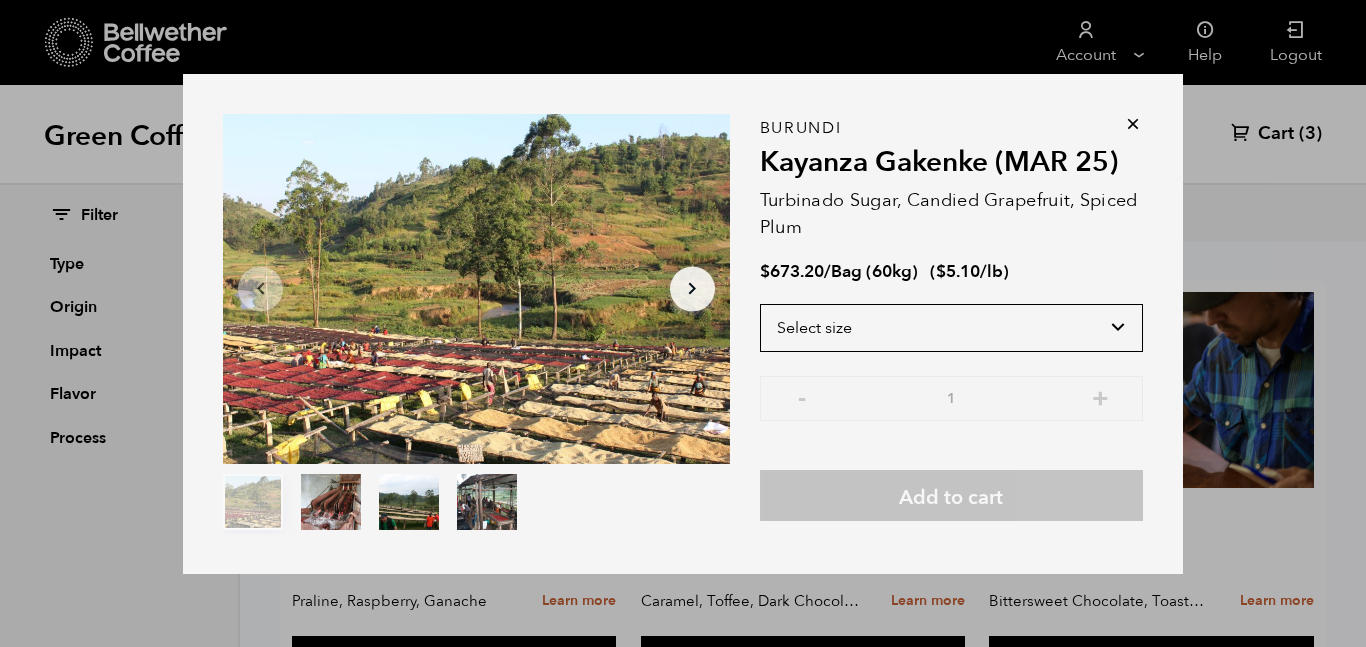 select on "bag-3" 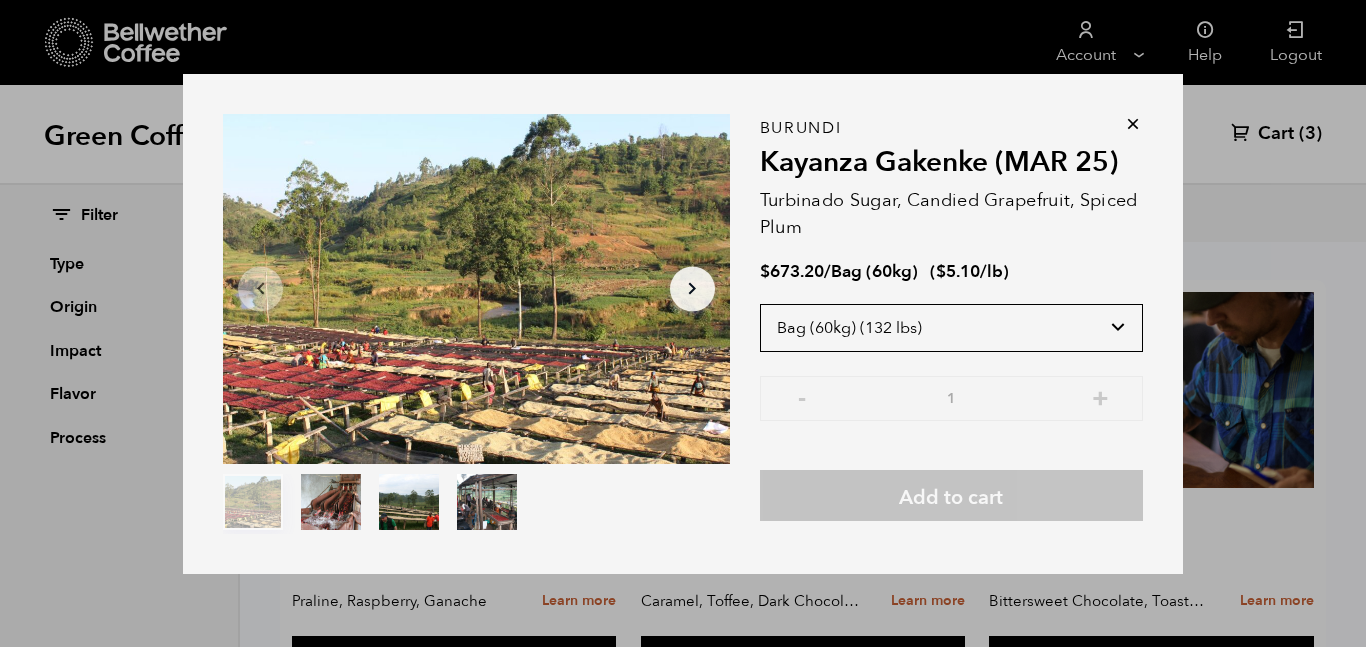 click on "Select size   Bag (60kg) (132 lbs)" at bounding box center [951, 328] 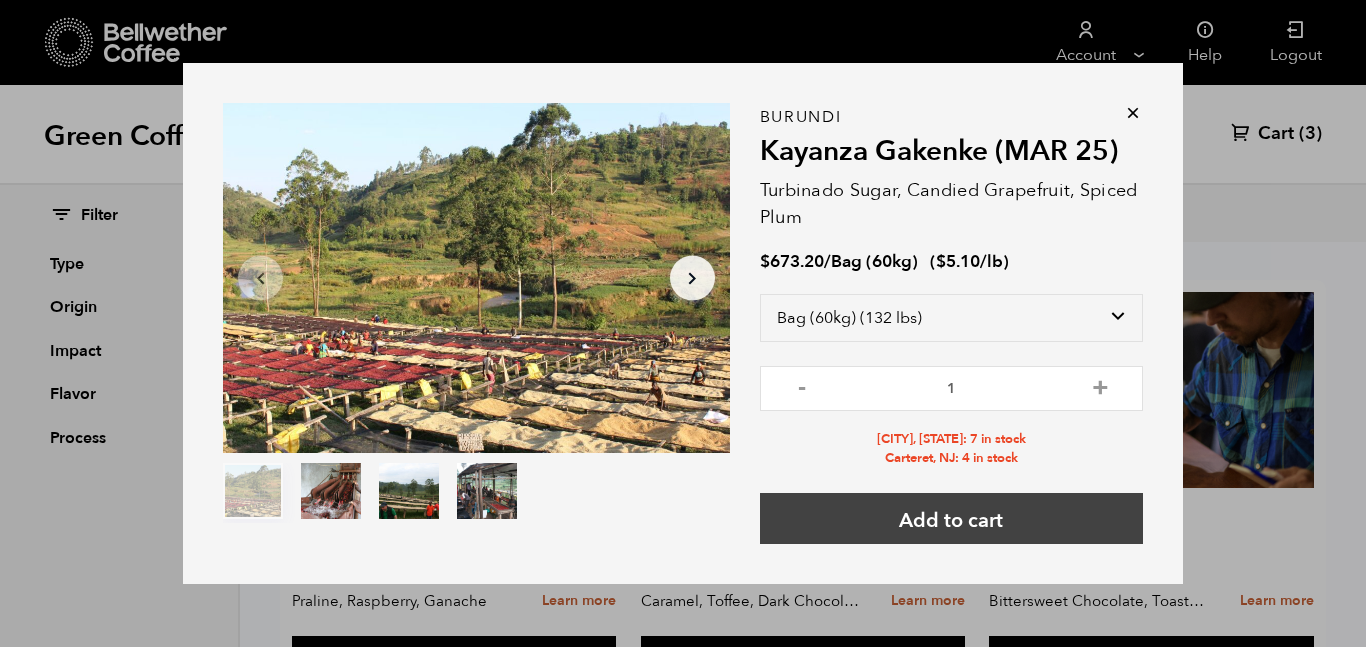 click on "Add to cart" at bounding box center [951, 518] 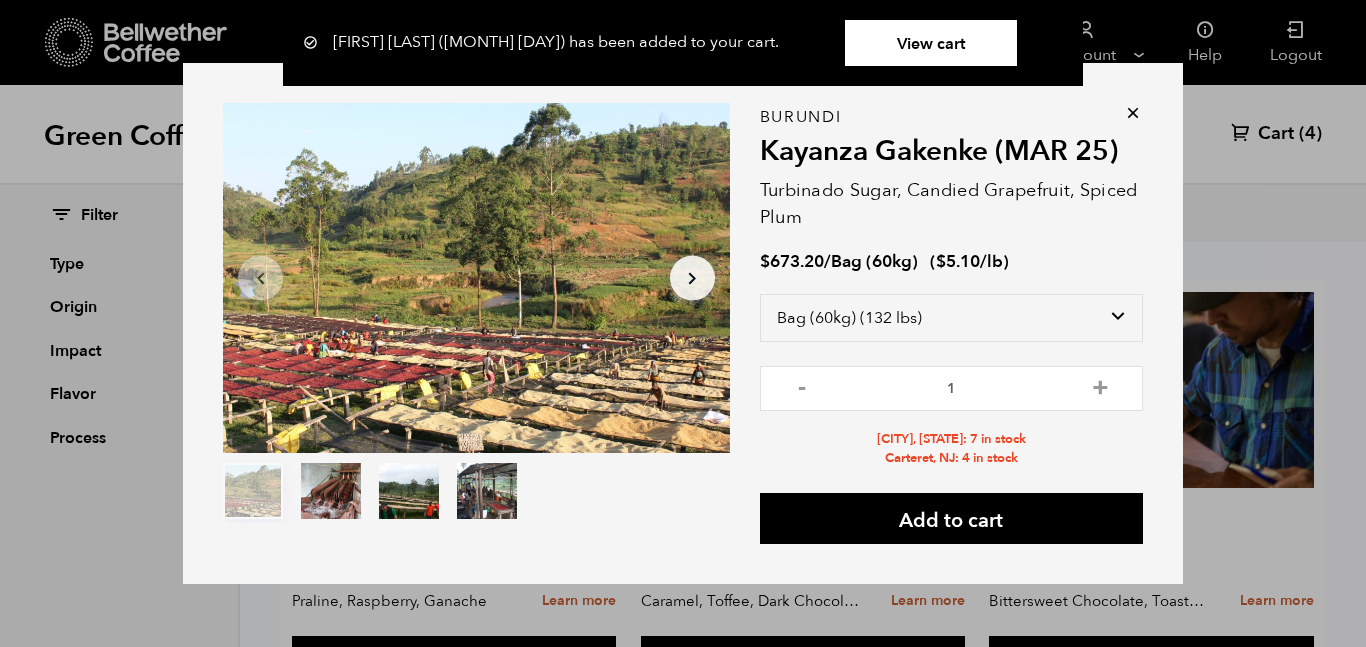 click at bounding box center [1133, 113] 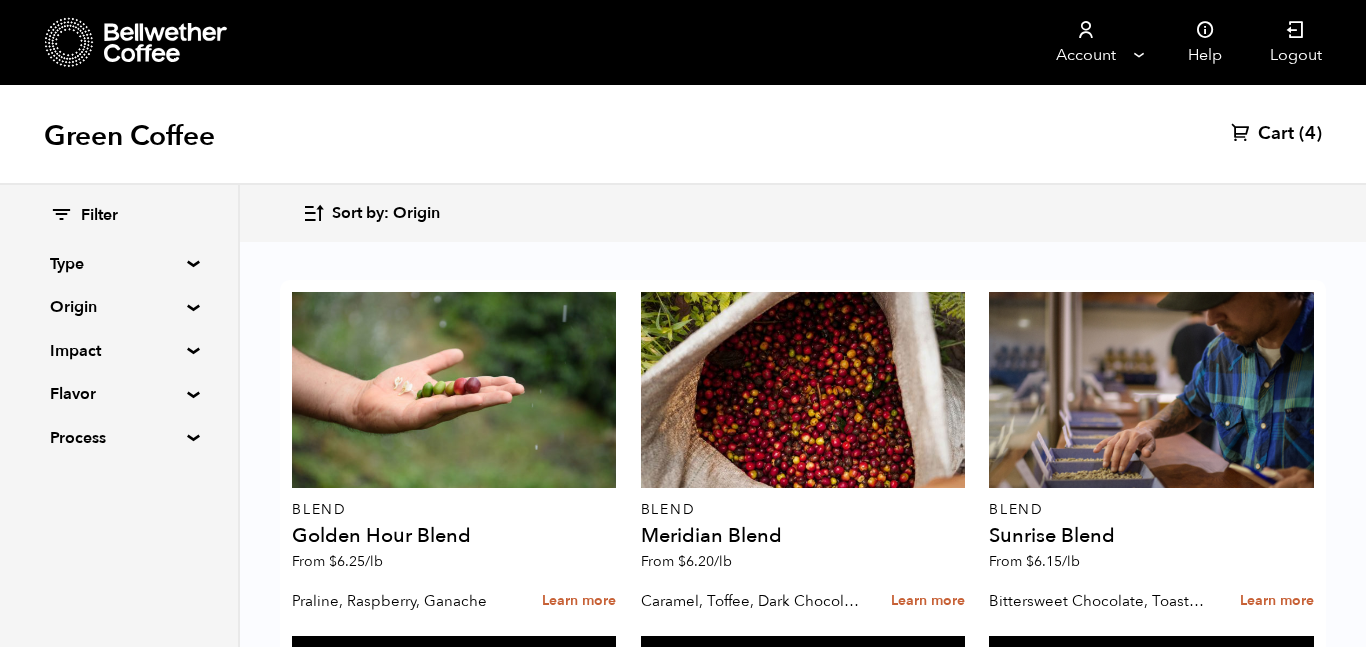 click on "(4)" at bounding box center [1310, 134] 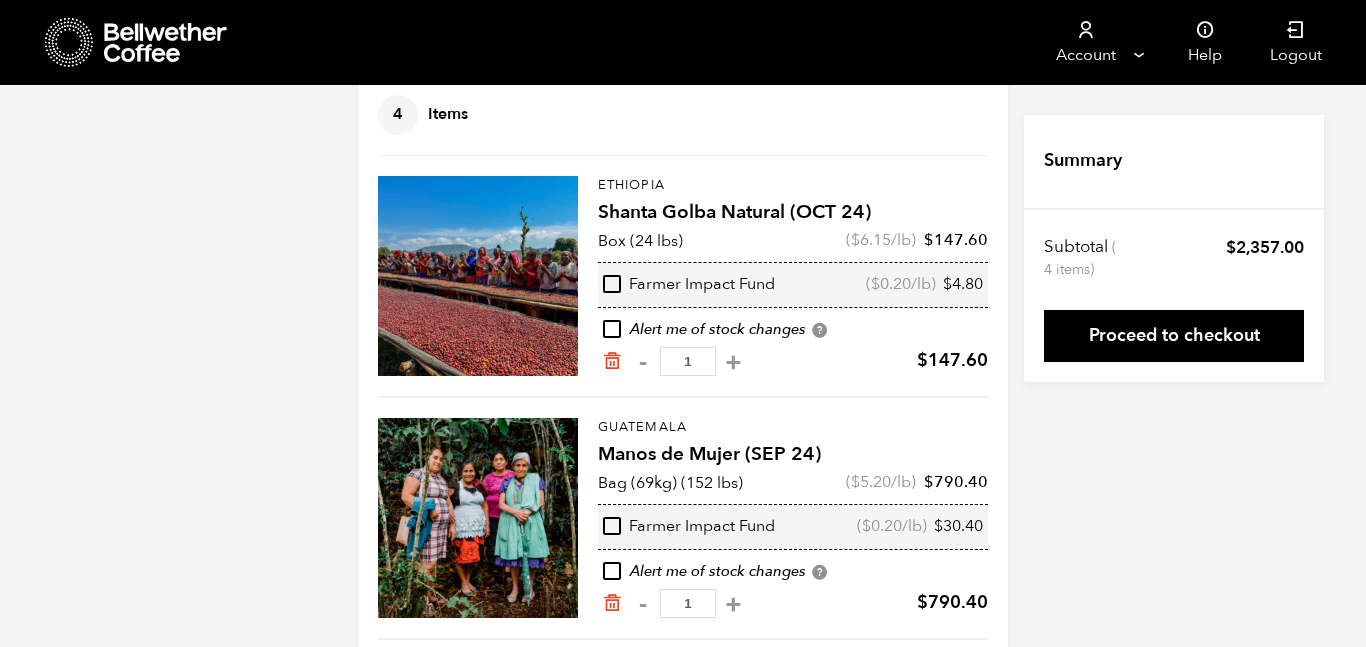 scroll, scrollTop: 136, scrollLeft: 0, axis: vertical 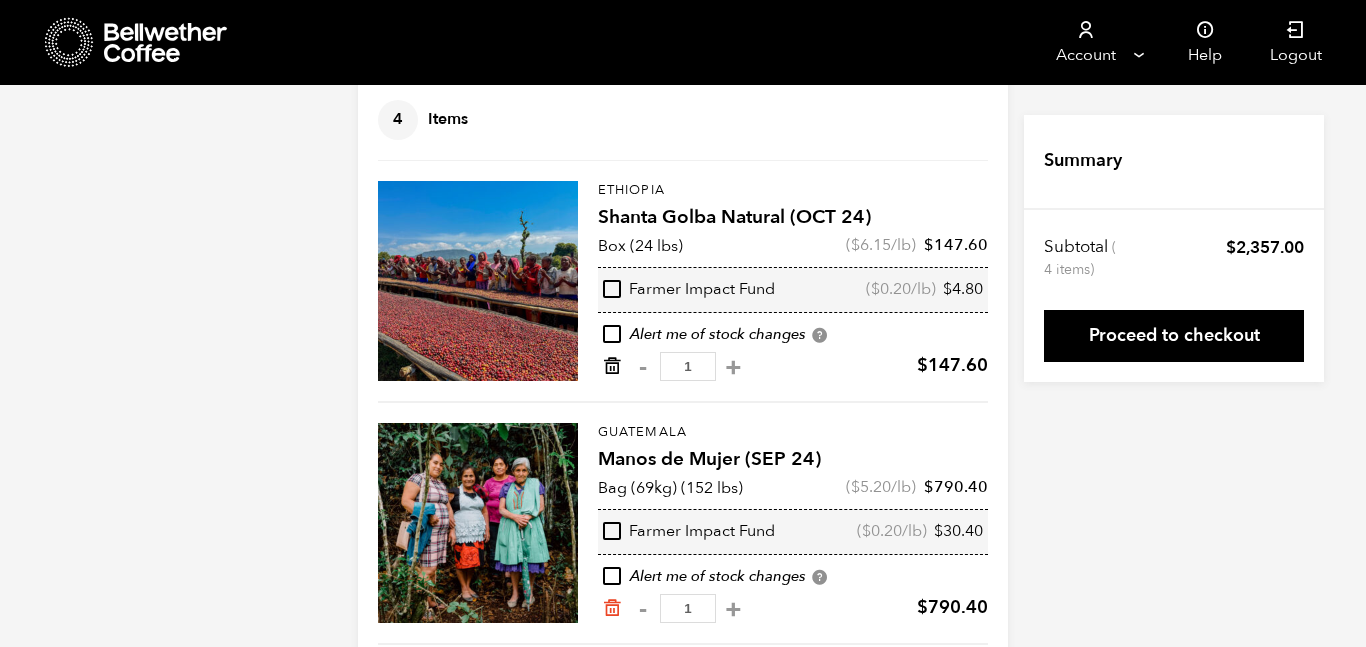 click at bounding box center (612, 366) 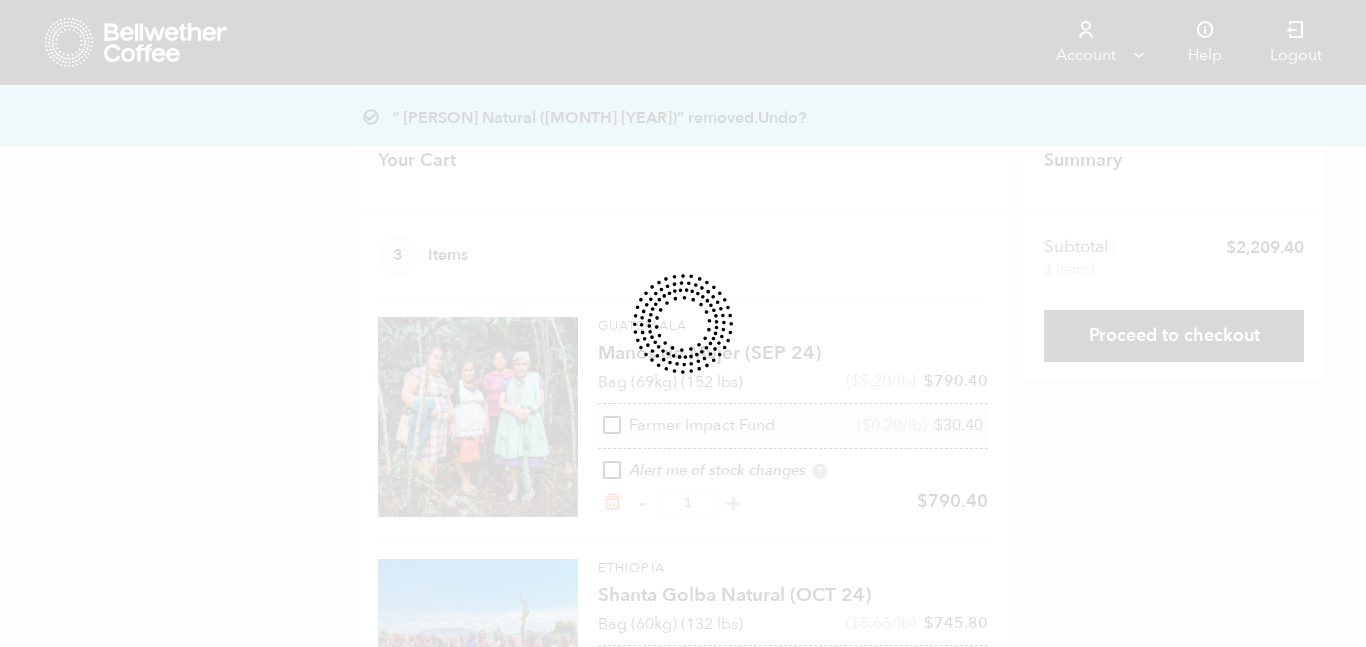 scroll, scrollTop: 0, scrollLeft: 0, axis: both 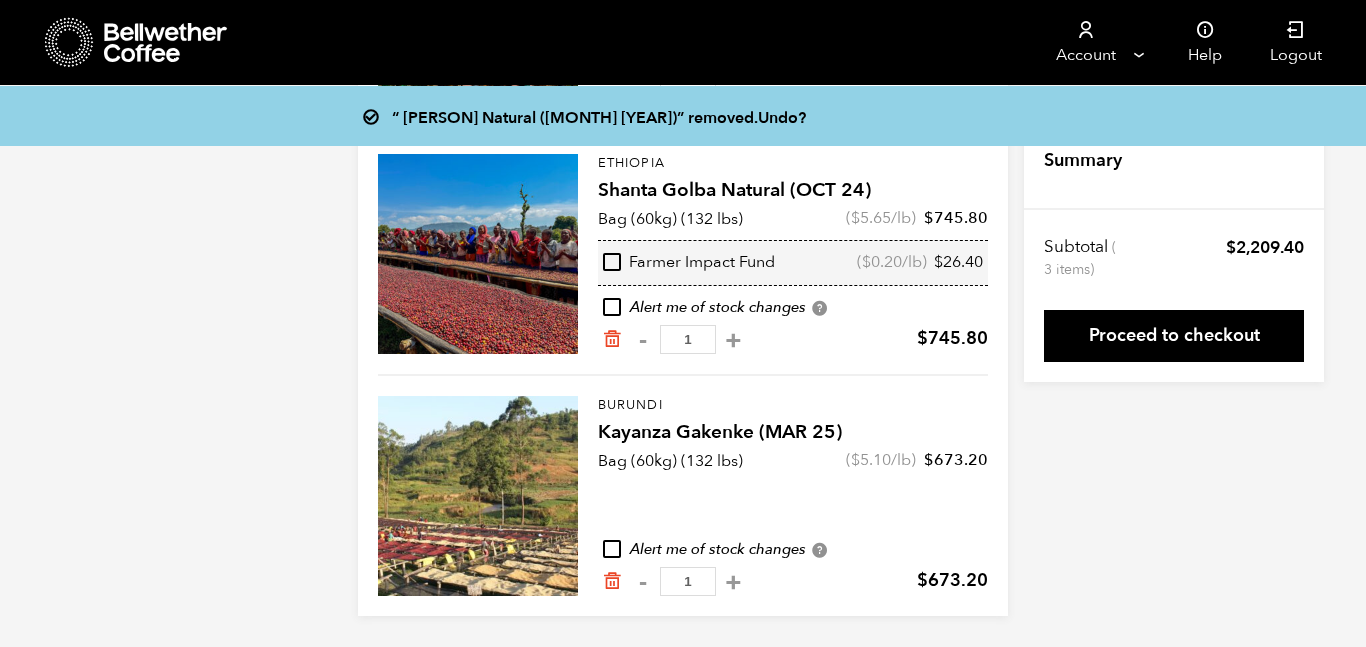 click 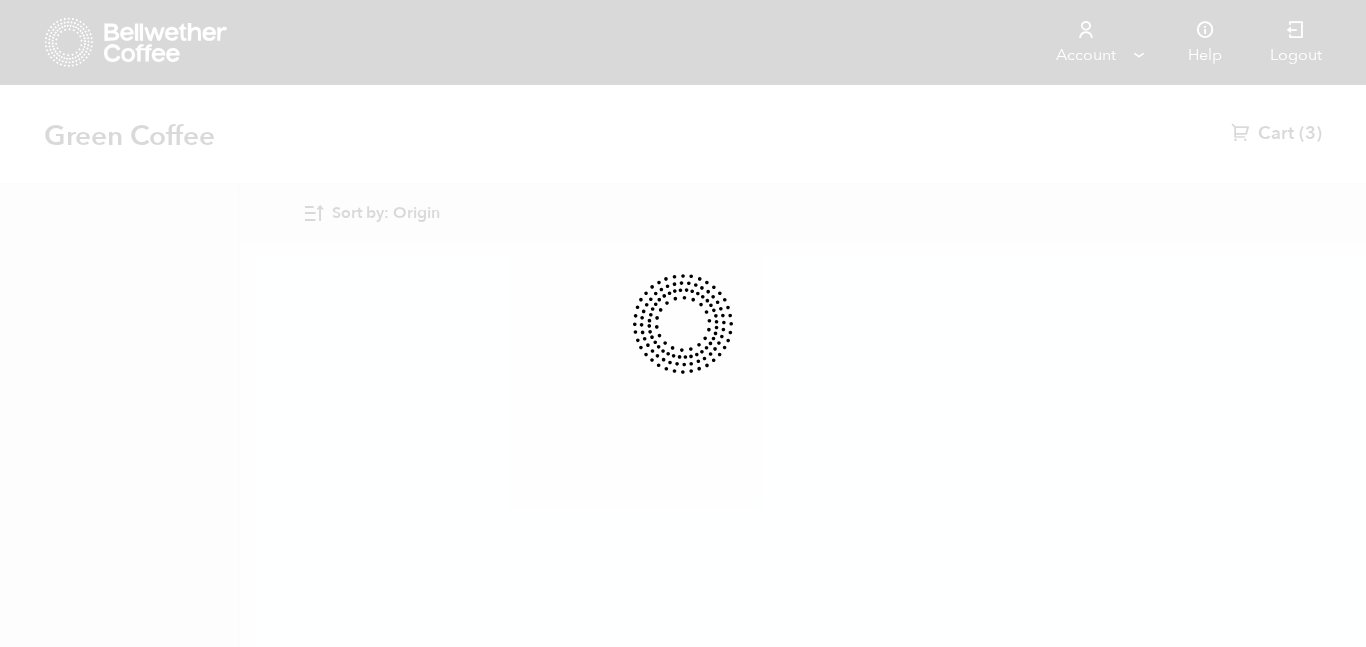 scroll, scrollTop: 0, scrollLeft: 0, axis: both 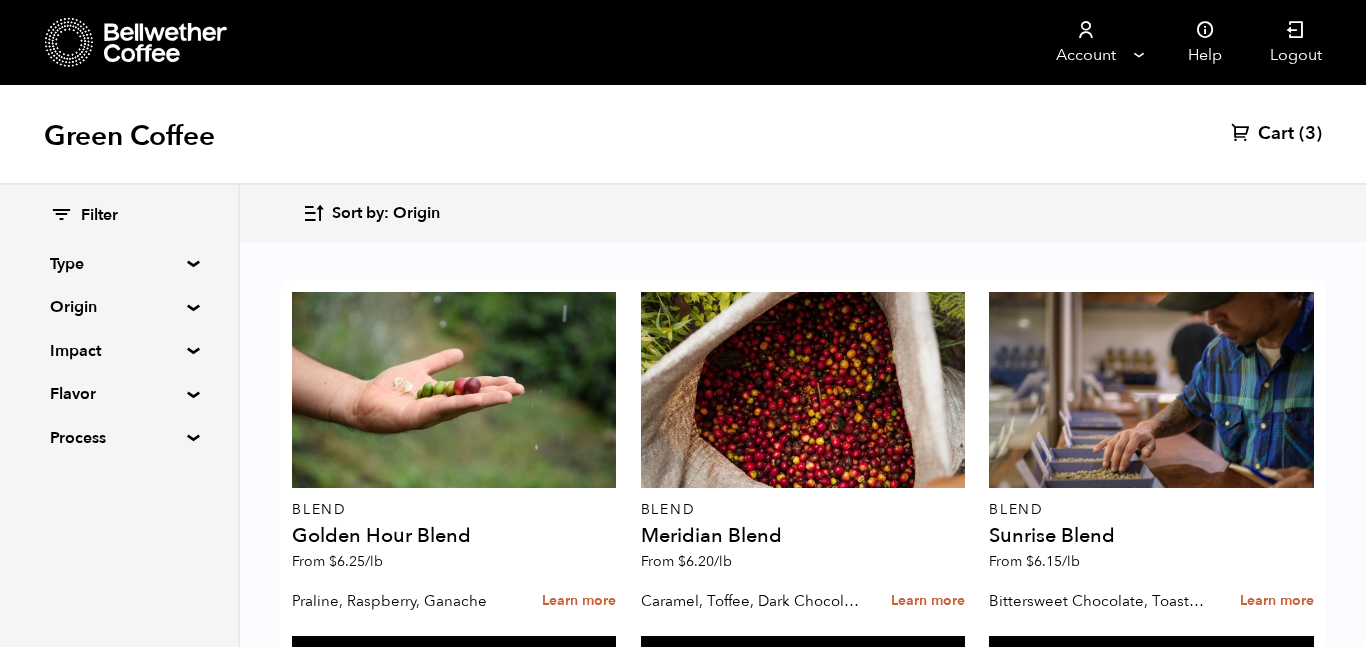 click at bounding box center [803, 804] 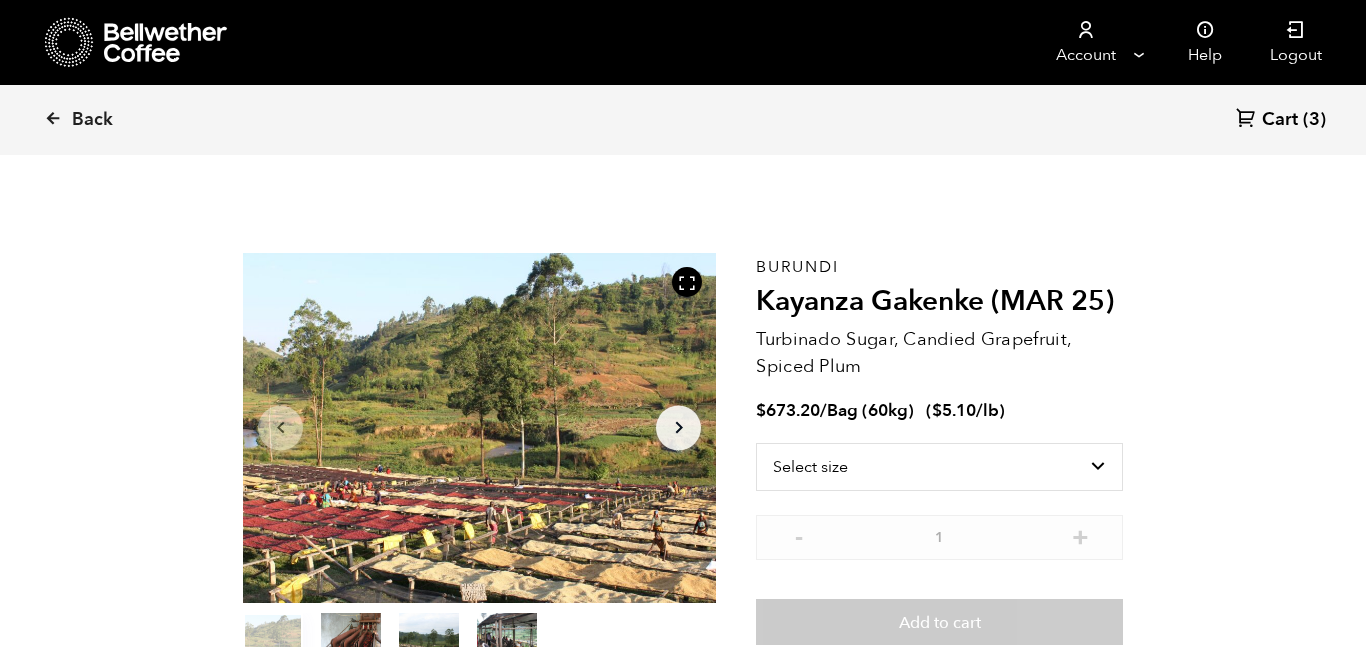 scroll, scrollTop: 0, scrollLeft: 0, axis: both 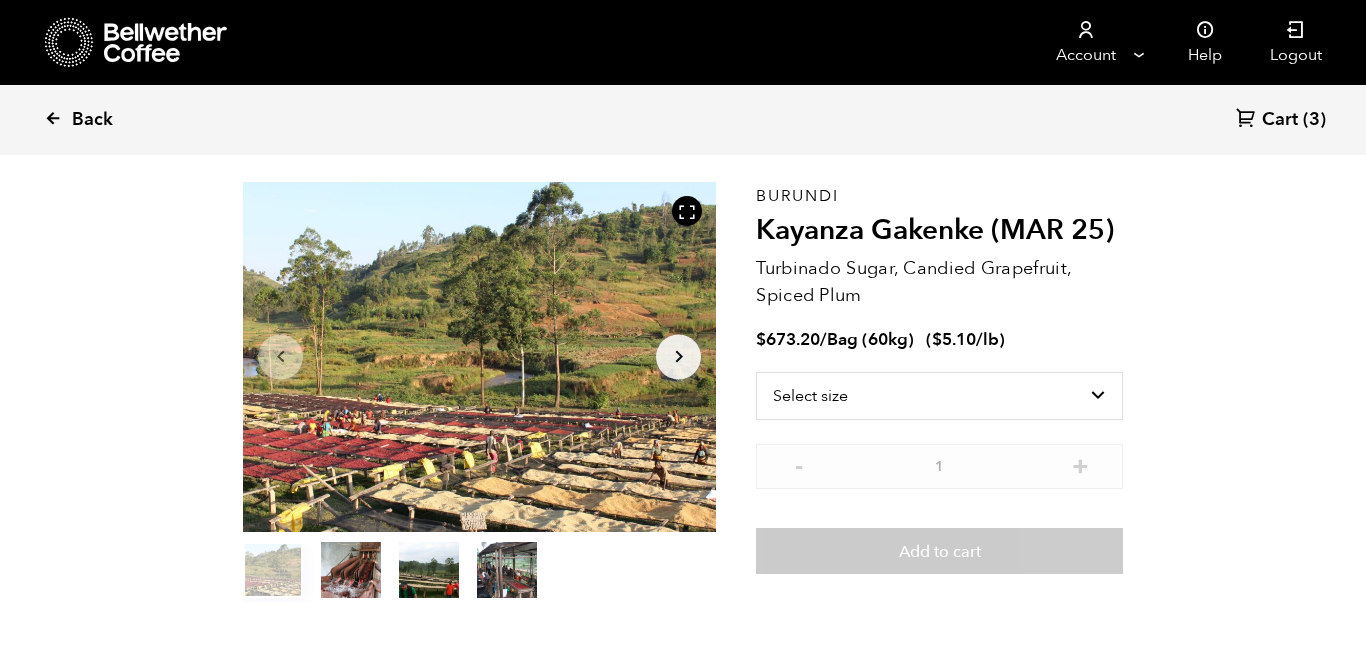 click at bounding box center (53, 118) 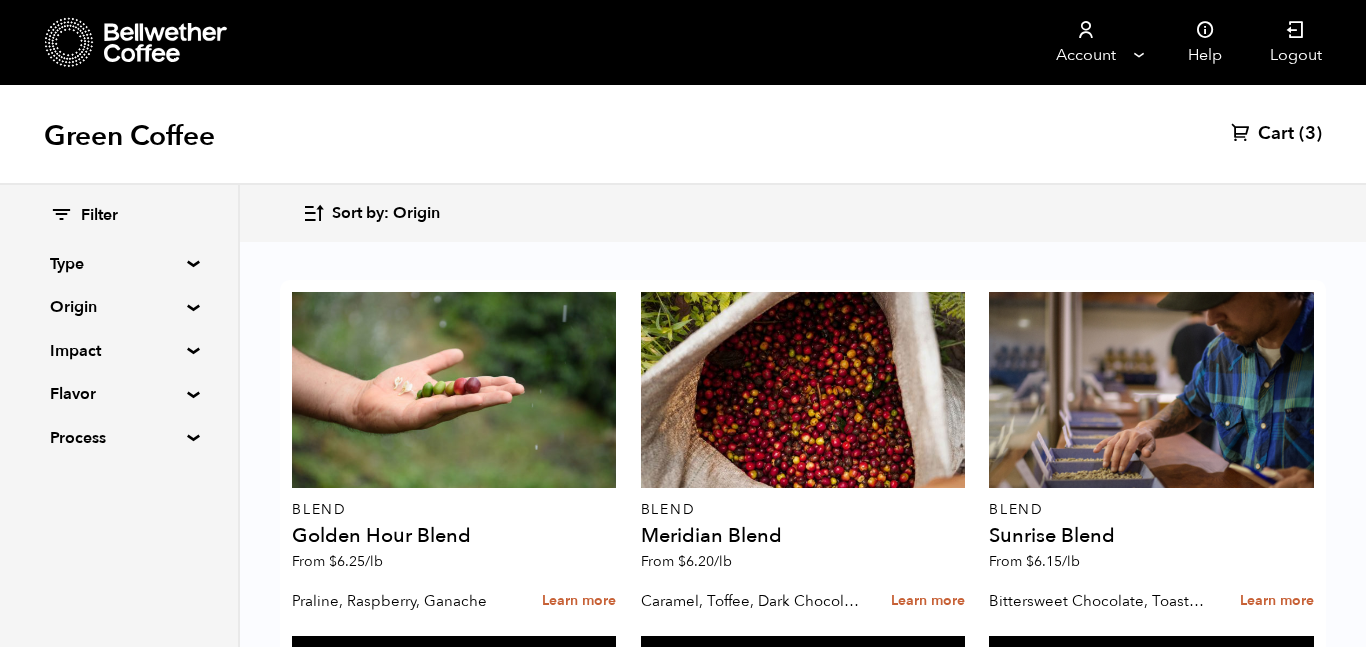 scroll, scrollTop: 850, scrollLeft: 0, axis: vertical 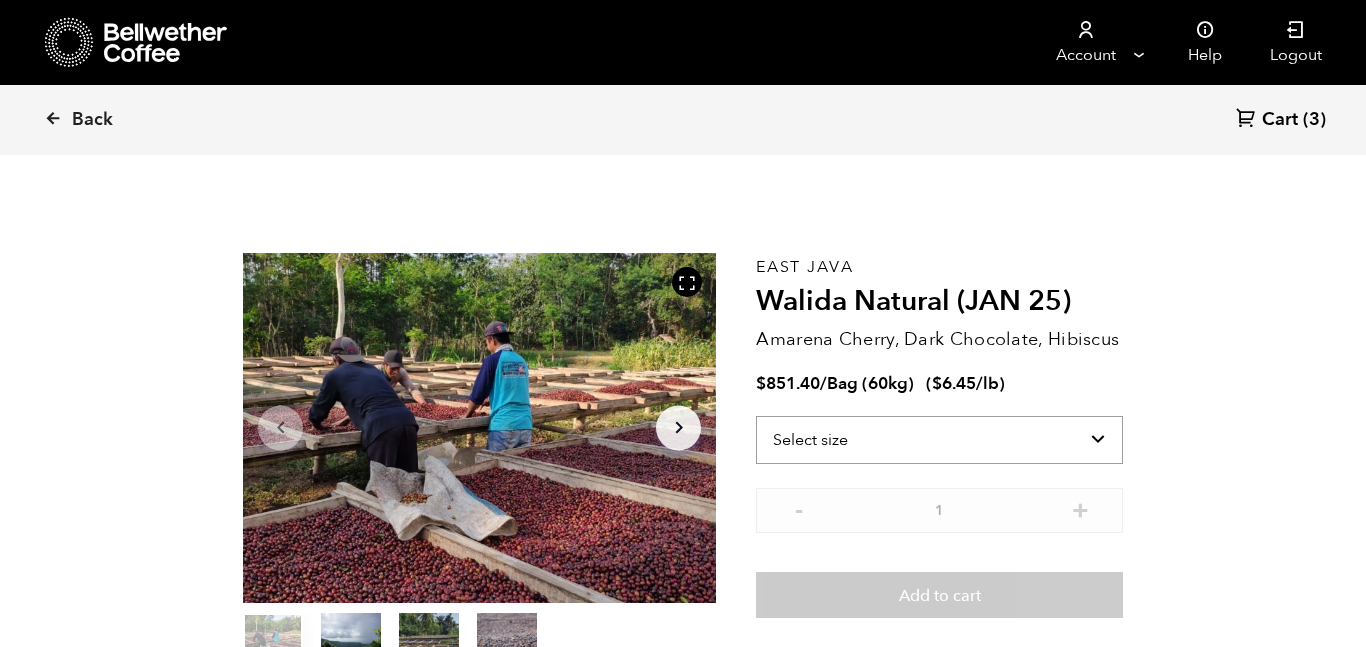 click on "Select size   Bag (60kg) (132 lbs)" at bounding box center [939, 440] 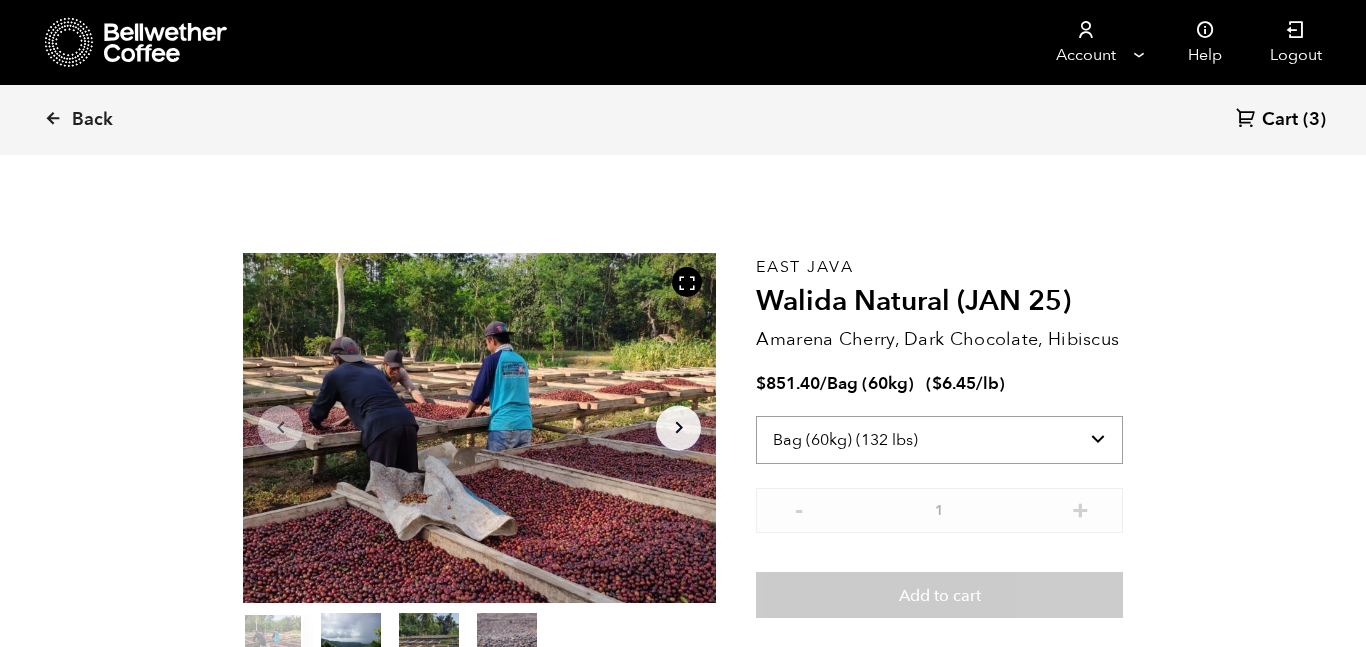 click on "Select size   Bag (60kg) (132 lbs)" at bounding box center (939, 440) 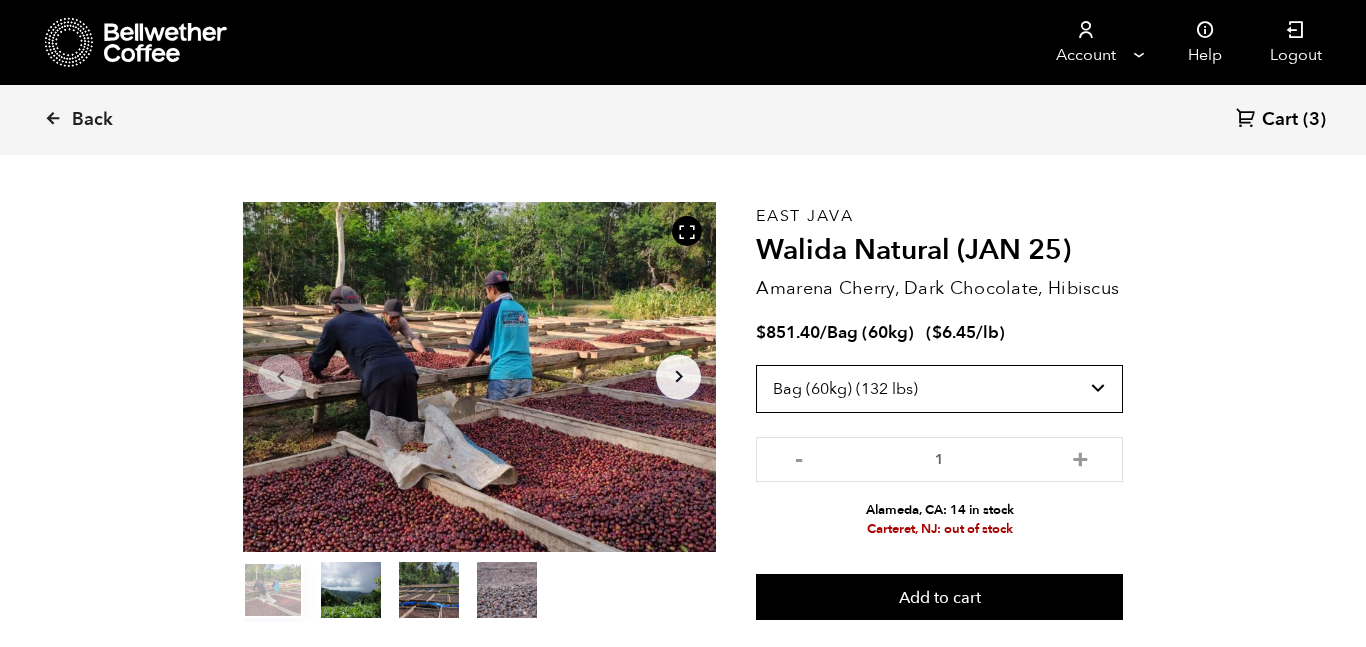 scroll, scrollTop: 52, scrollLeft: 0, axis: vertical 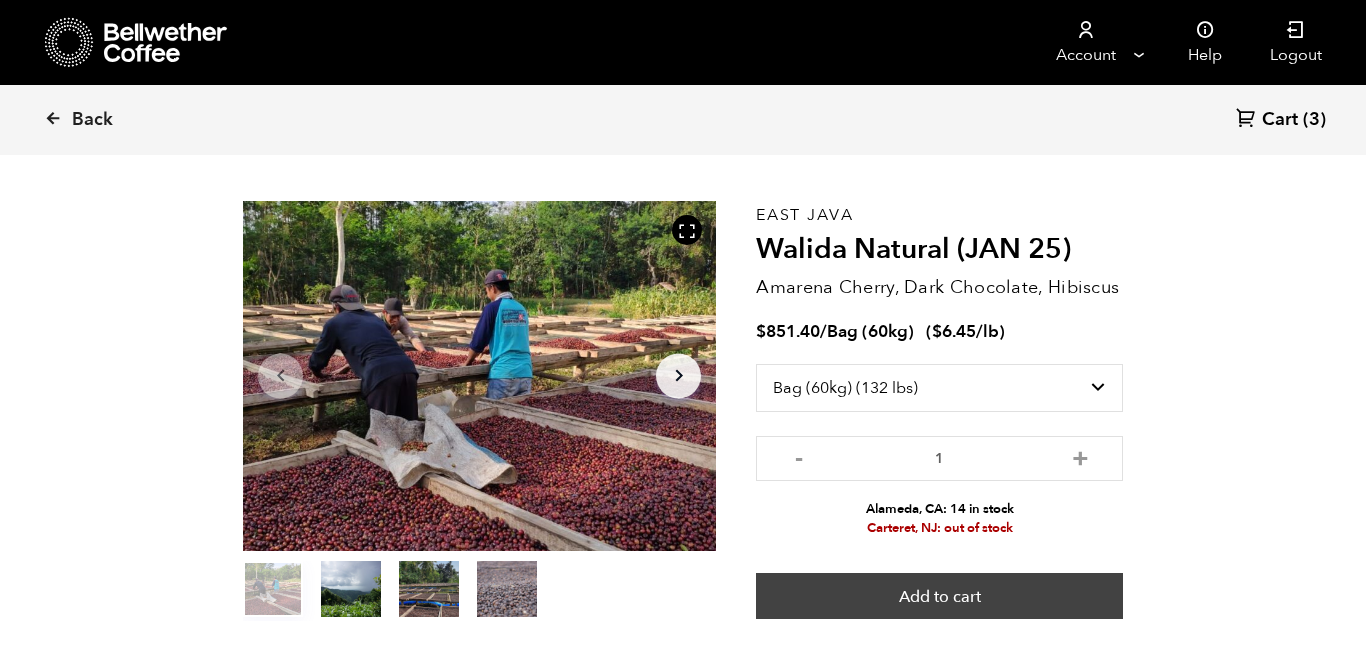 click on "Add to cart" at bounding box center [939, 596] 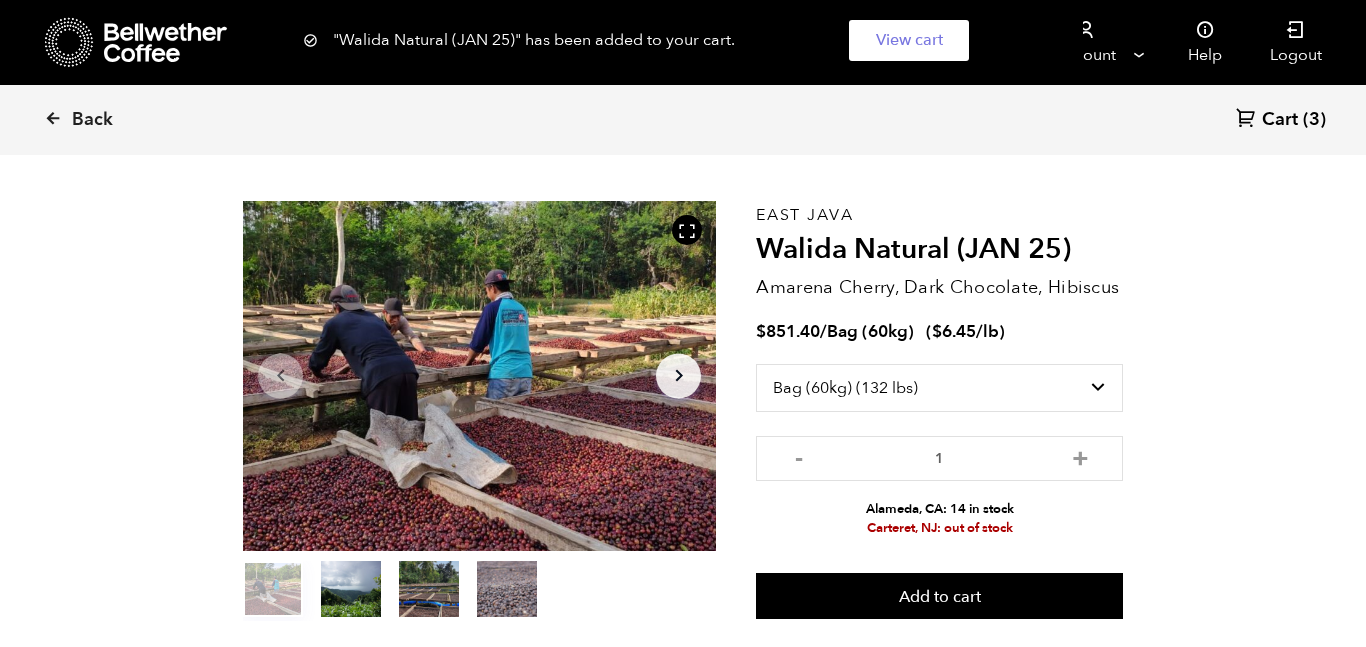 click on "Cart" at bounding box center (1280, 120) 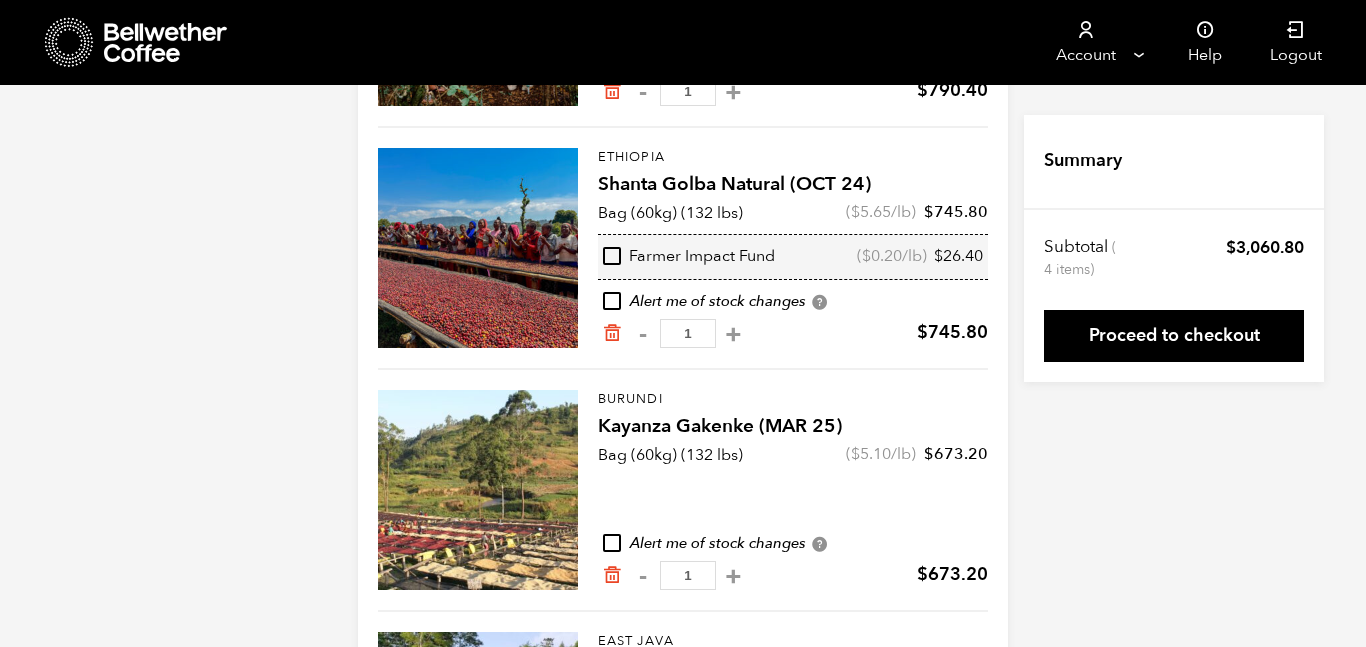scroll, scrollTop: 410, scrollLeft: 0, axis: vertical 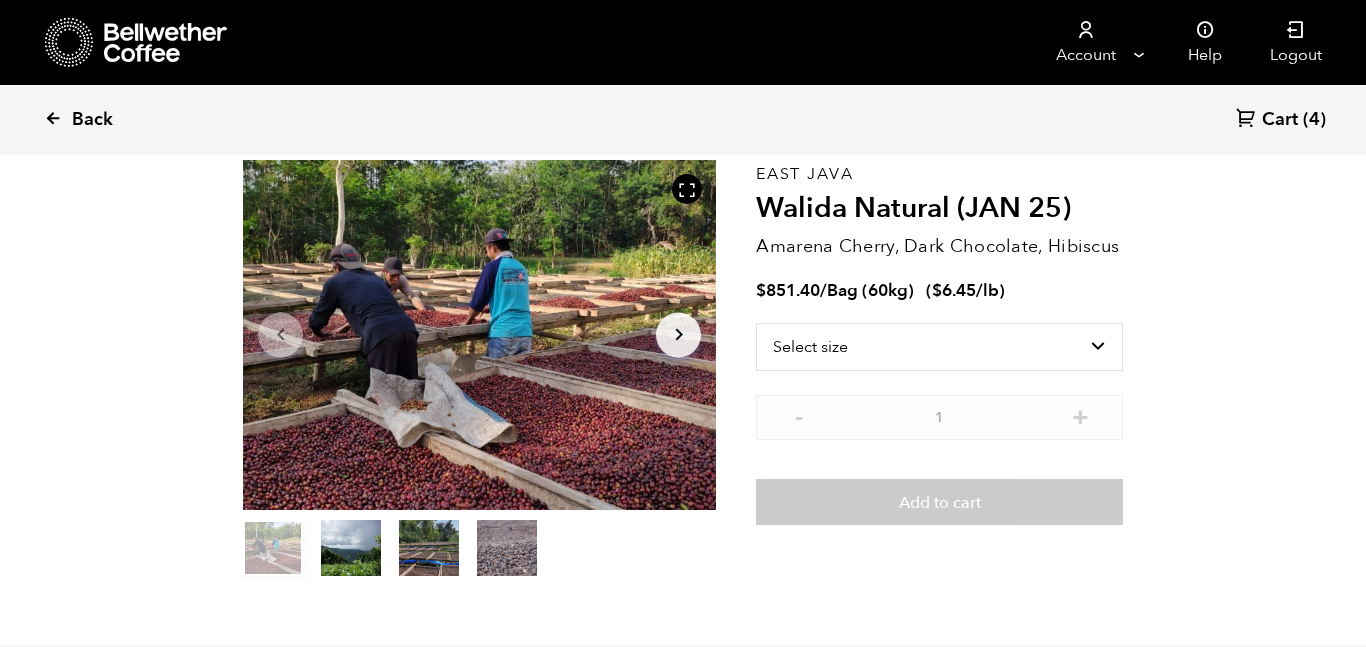 click on "Back" at bounding box center [106, 120] 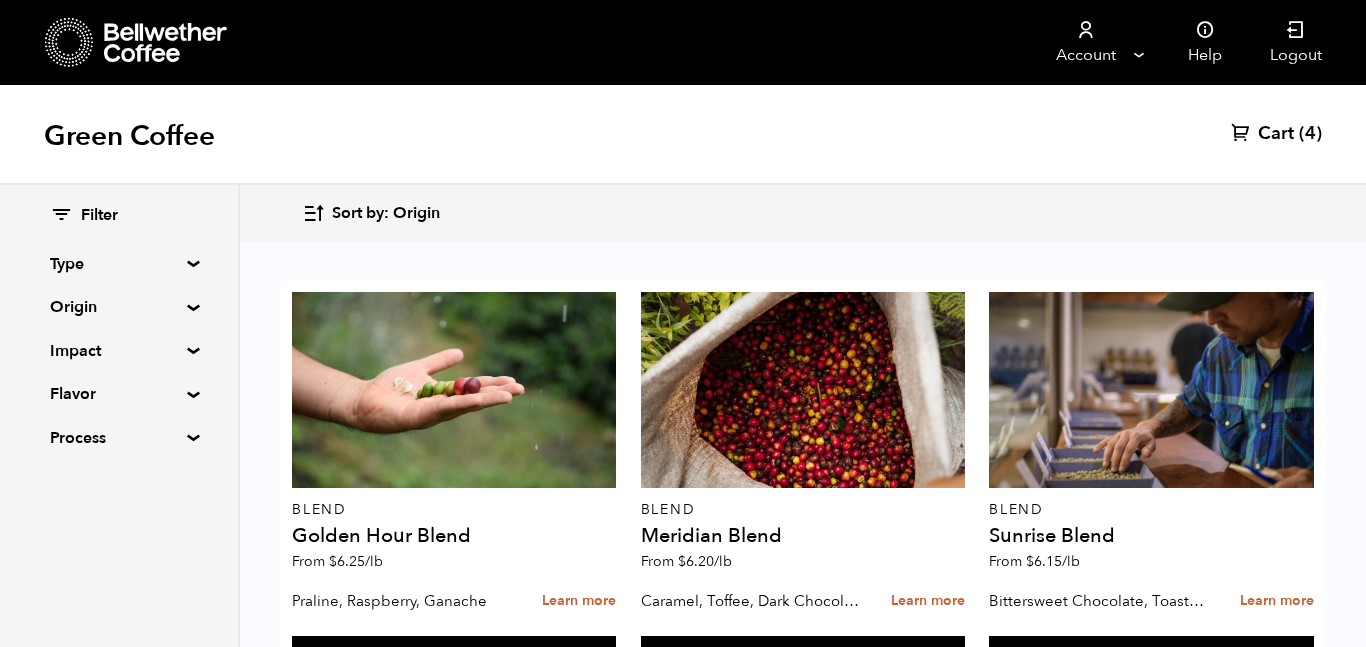 scroll, scrollTop: 2155, scrollLeft: 0, axis: vertical 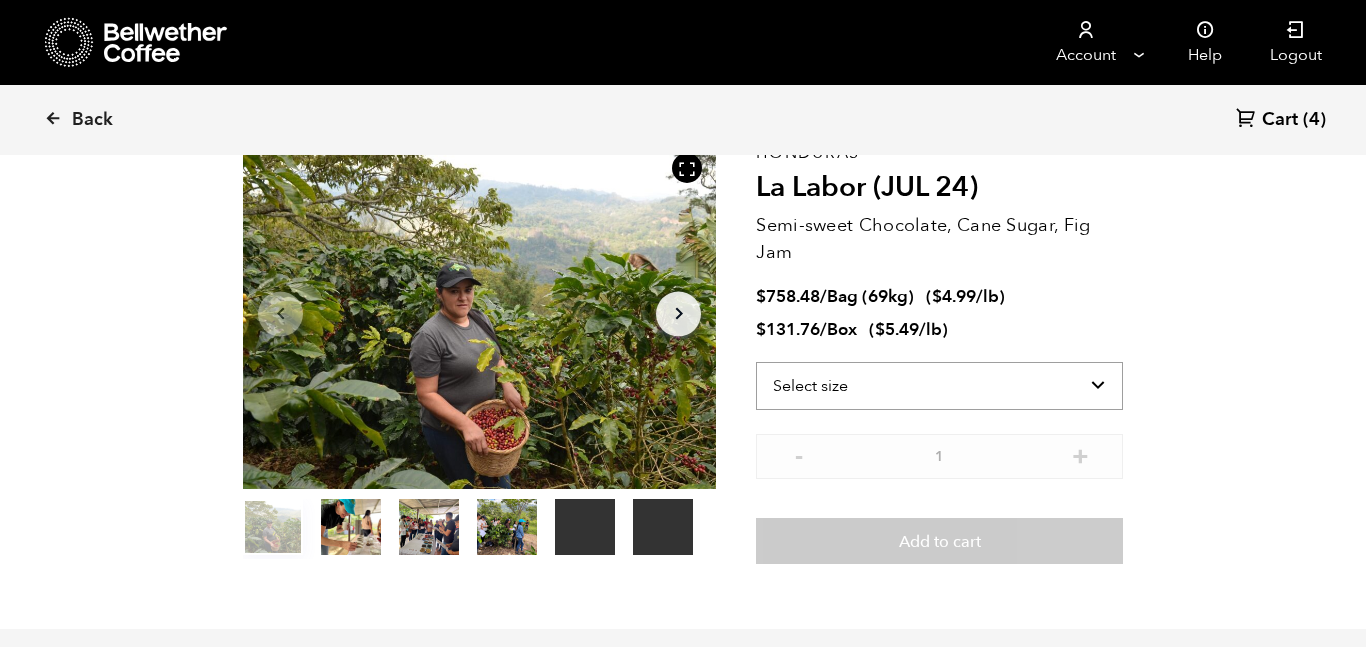click on "Select size   Bag (69kg) (152 lbs) Box (24 lbs)" at bounding box center (939, 386) 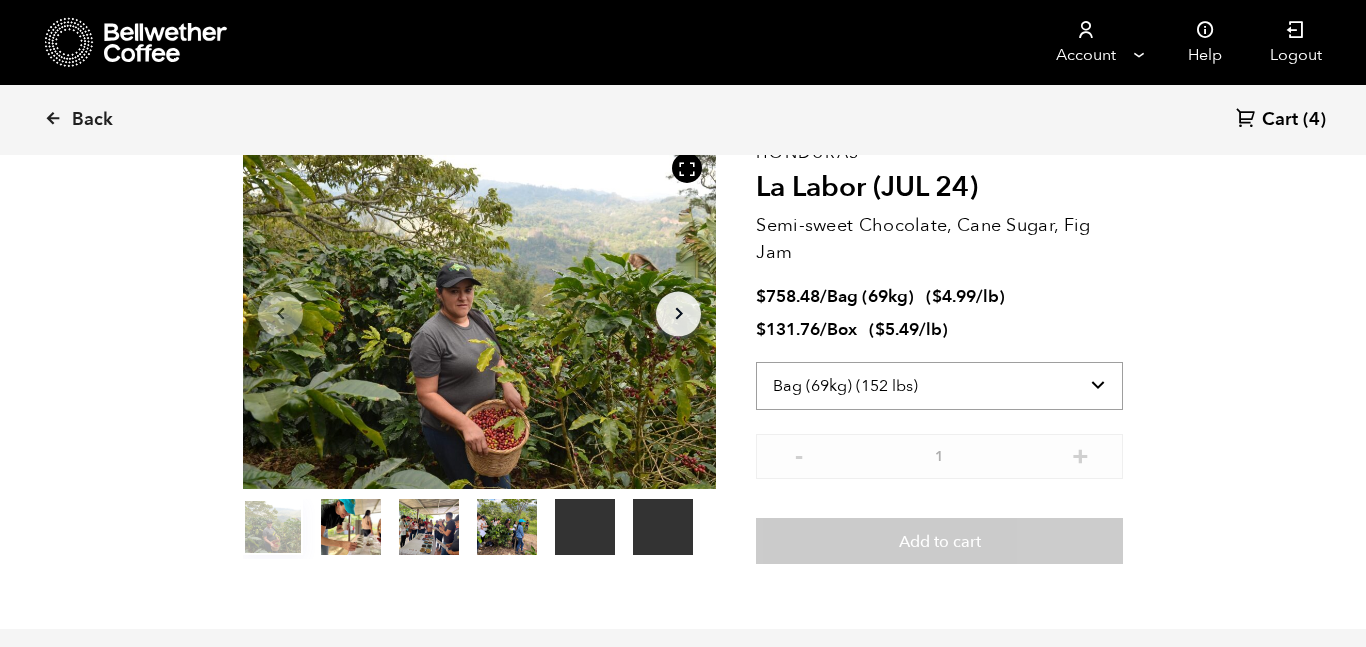 click on "Select size   Bag (69kg) (152 lbs) Box (24 lbs)" at bounding box center [939, 386] 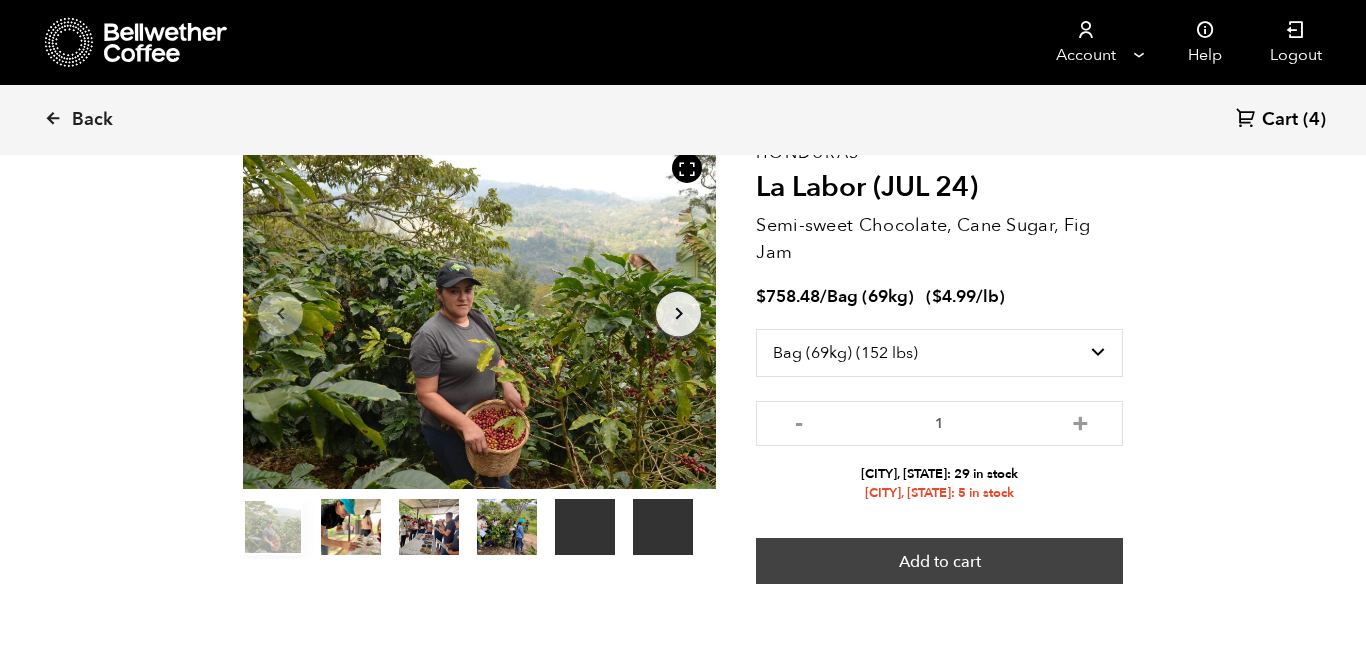click on "Add to cart" at bounding box center [939, 561] 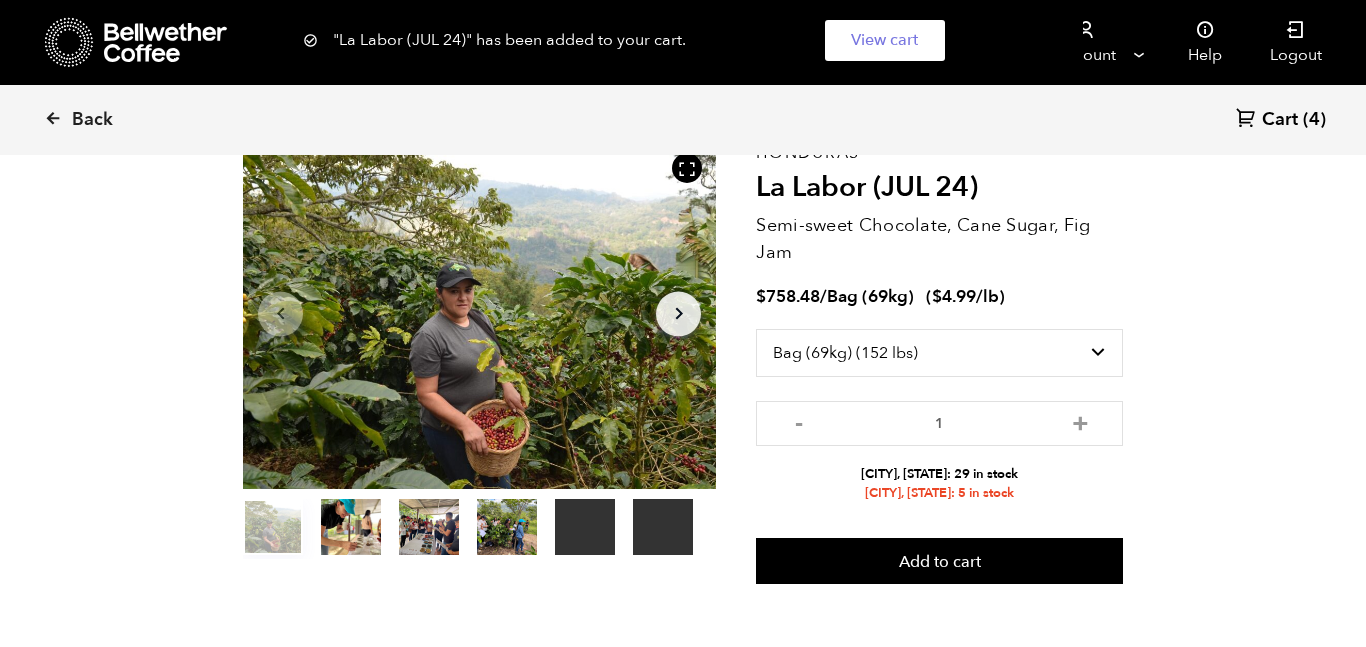 click on "Cart" at bounding box center [1280, 120] 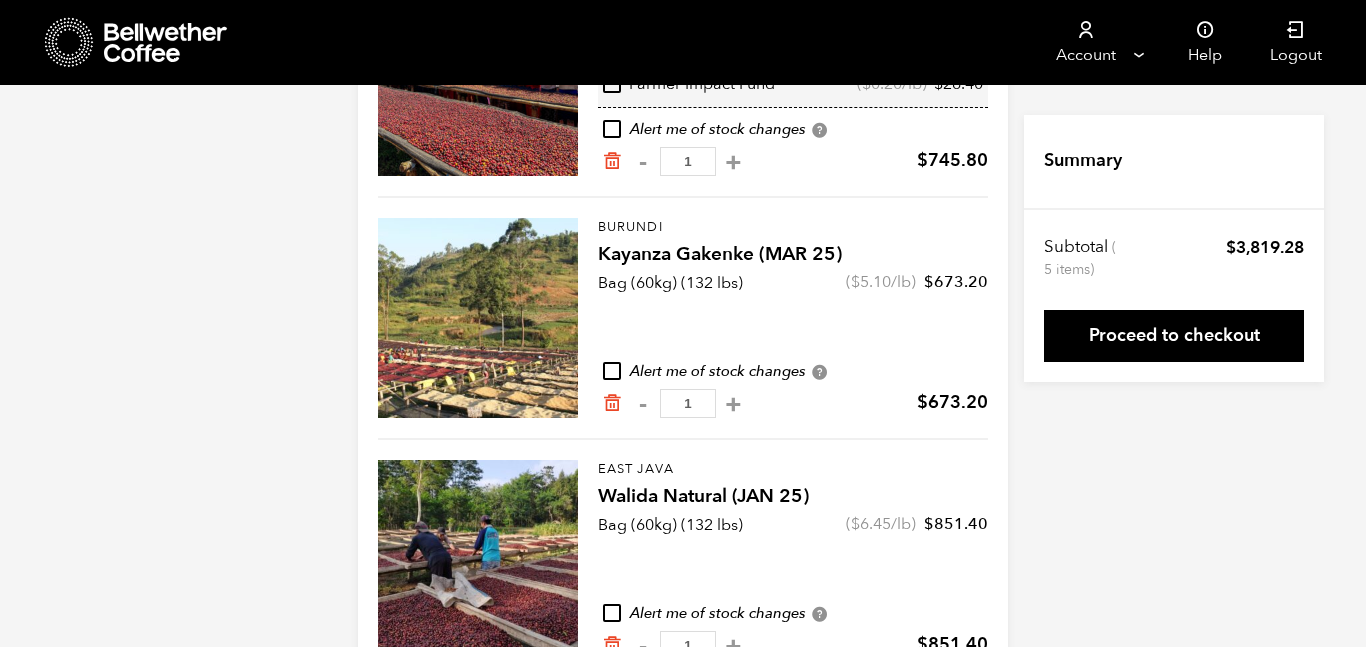 scroll, scrollTop: 587, scrollLeft: 0, axis: vertical 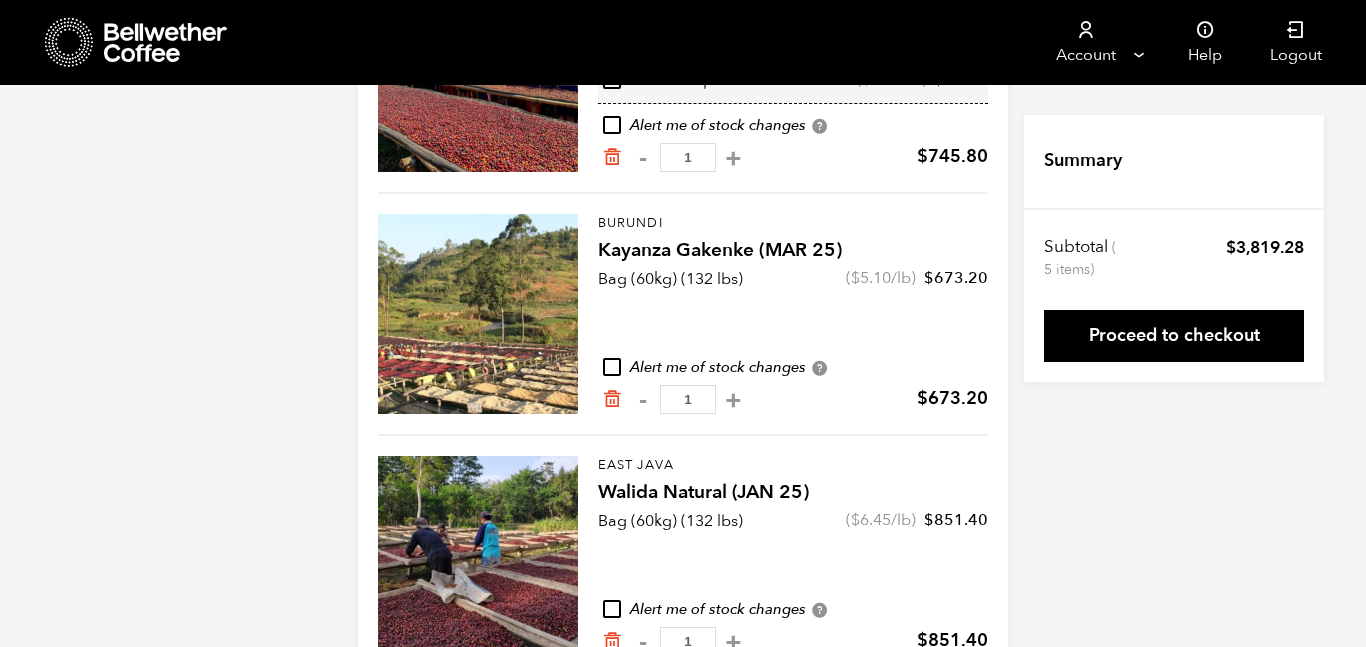 click at bounding box center [478, 314] 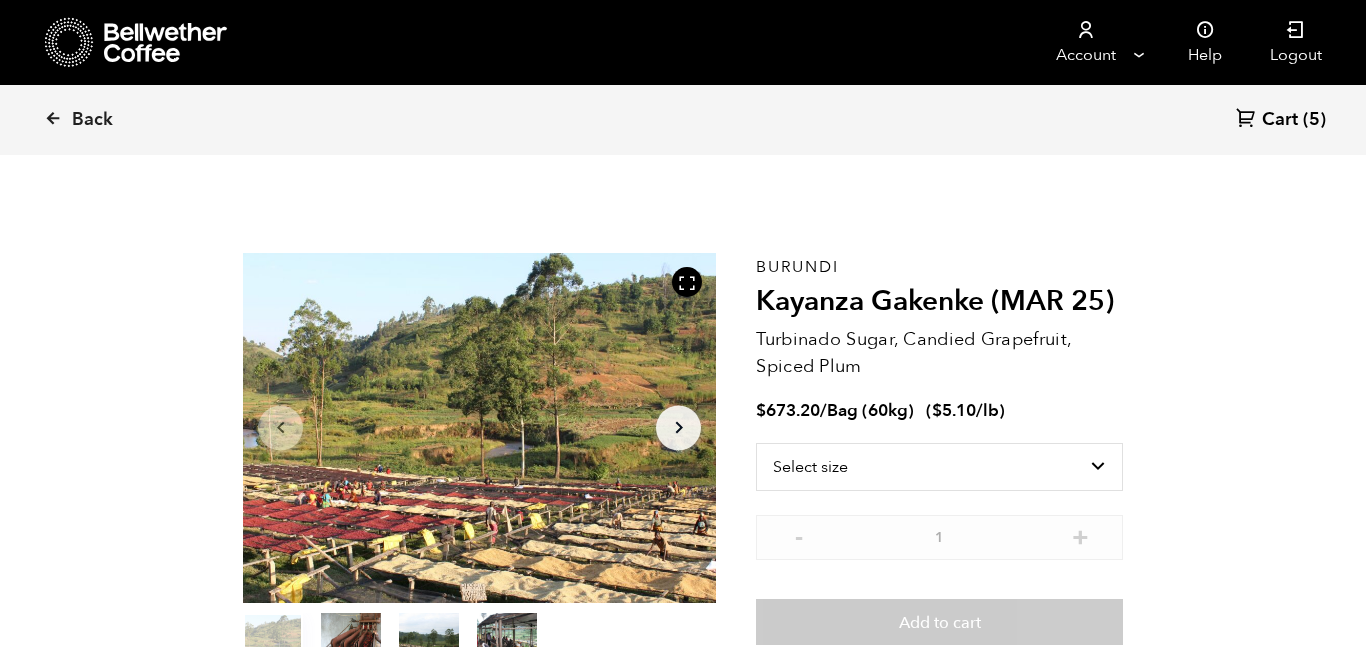 scroll, scrollTop: 0, scrollLeft: 0, axis: both 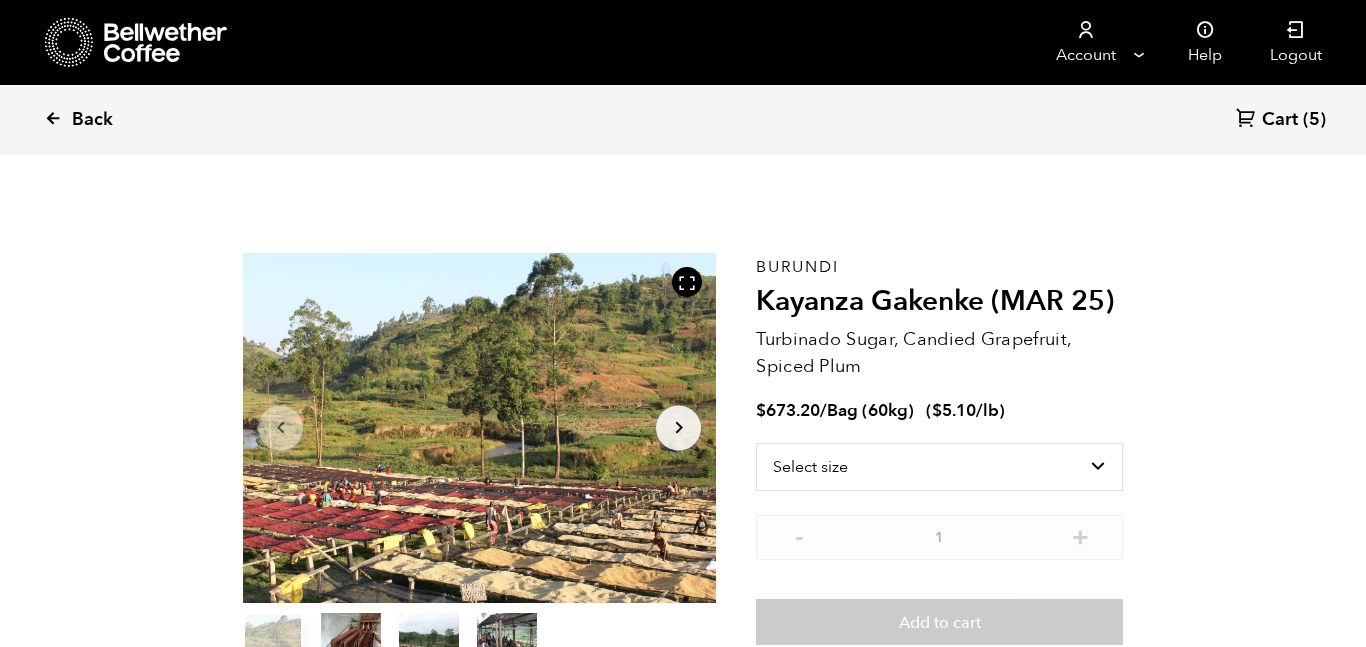 click at bounding box center [53, 118] 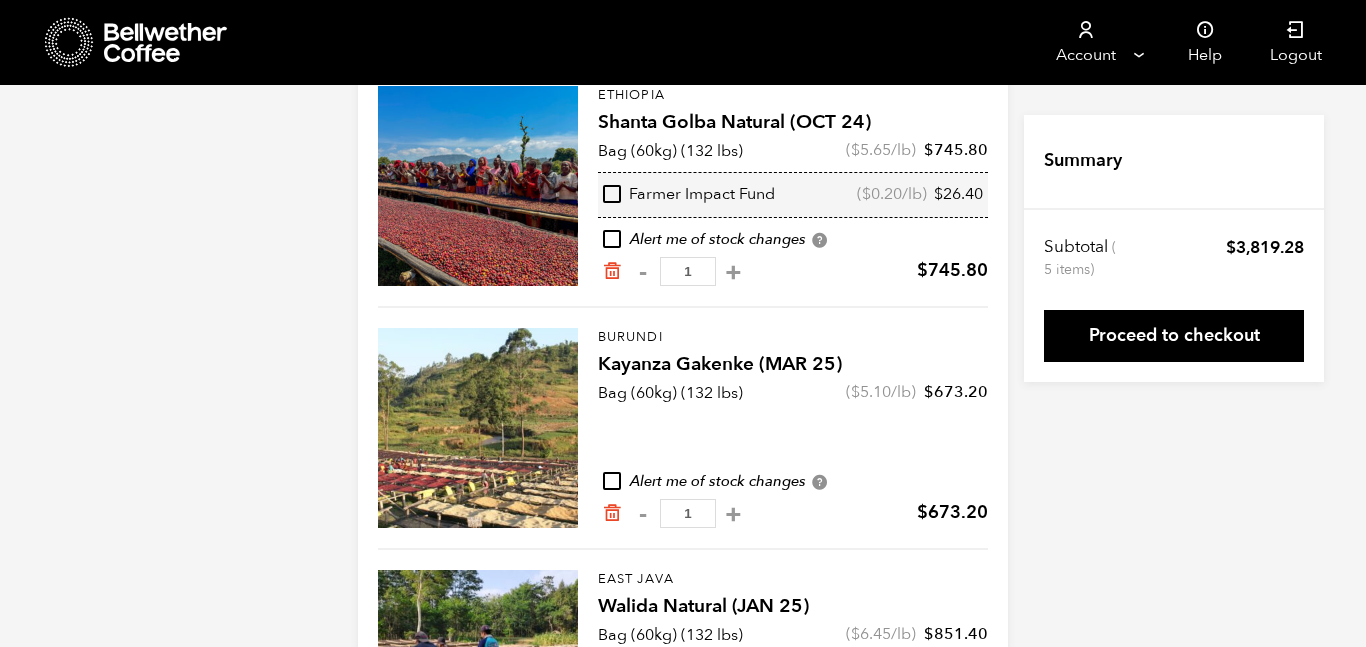 scroll, scrollTop: 472, scrollLeft: 0, axis: vertical 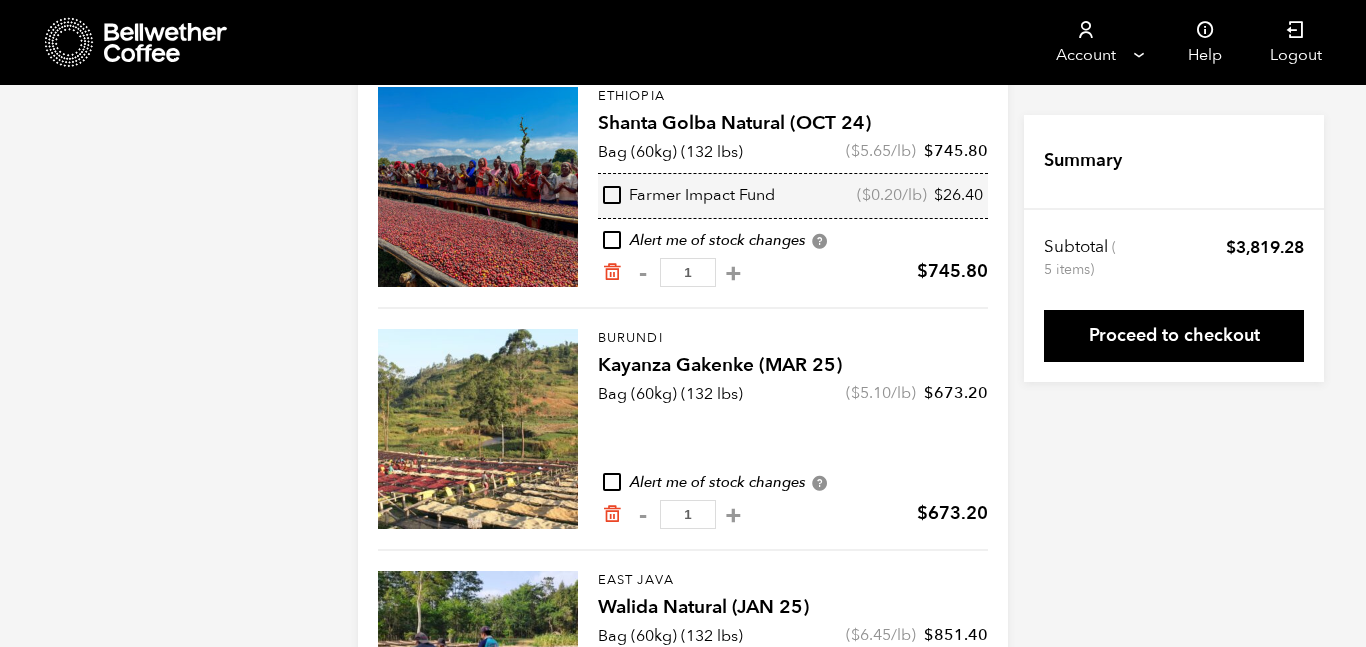 click 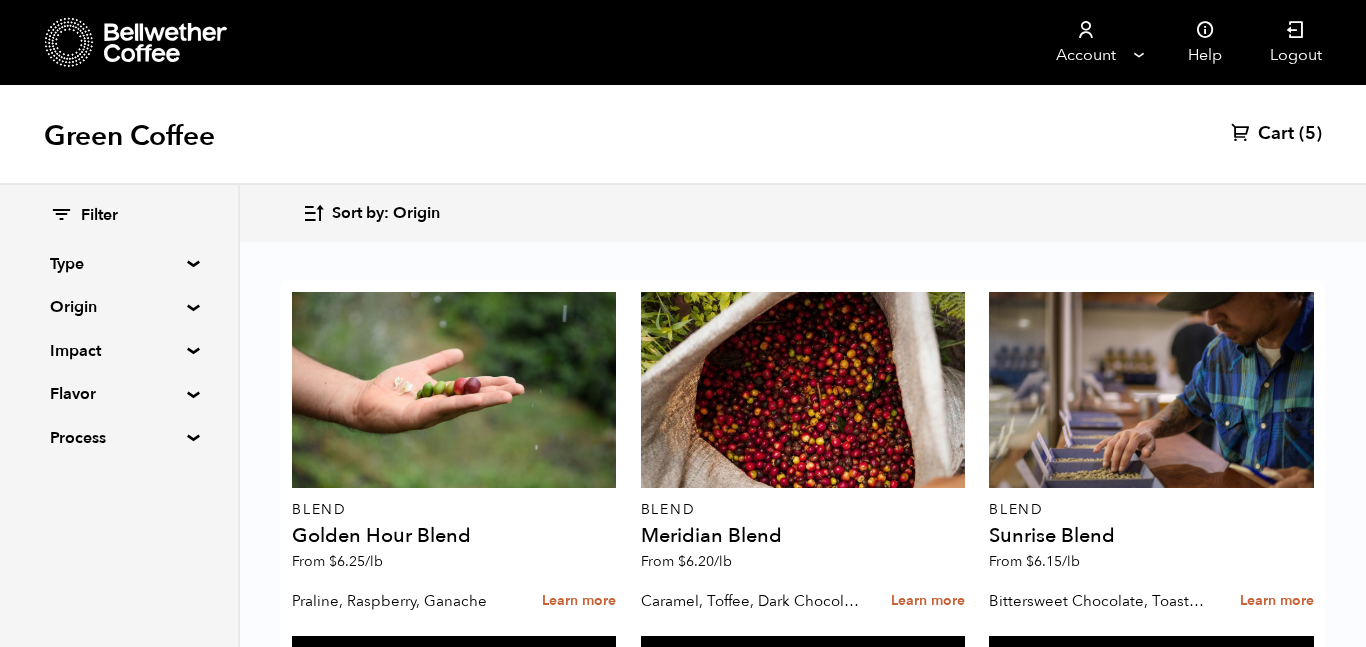 scroll, scrollTop: 1697, scrollLeft: 0, axis: vertical 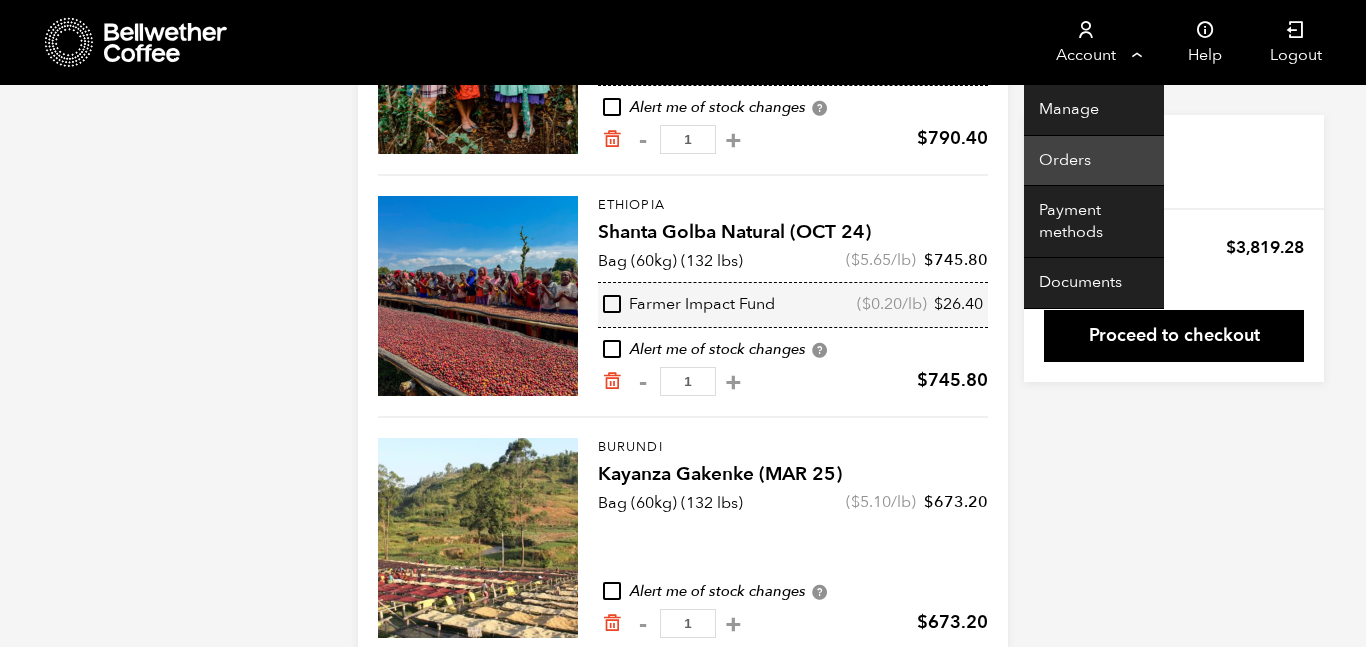 click on "Orders" at bounding box center [1094, 161] 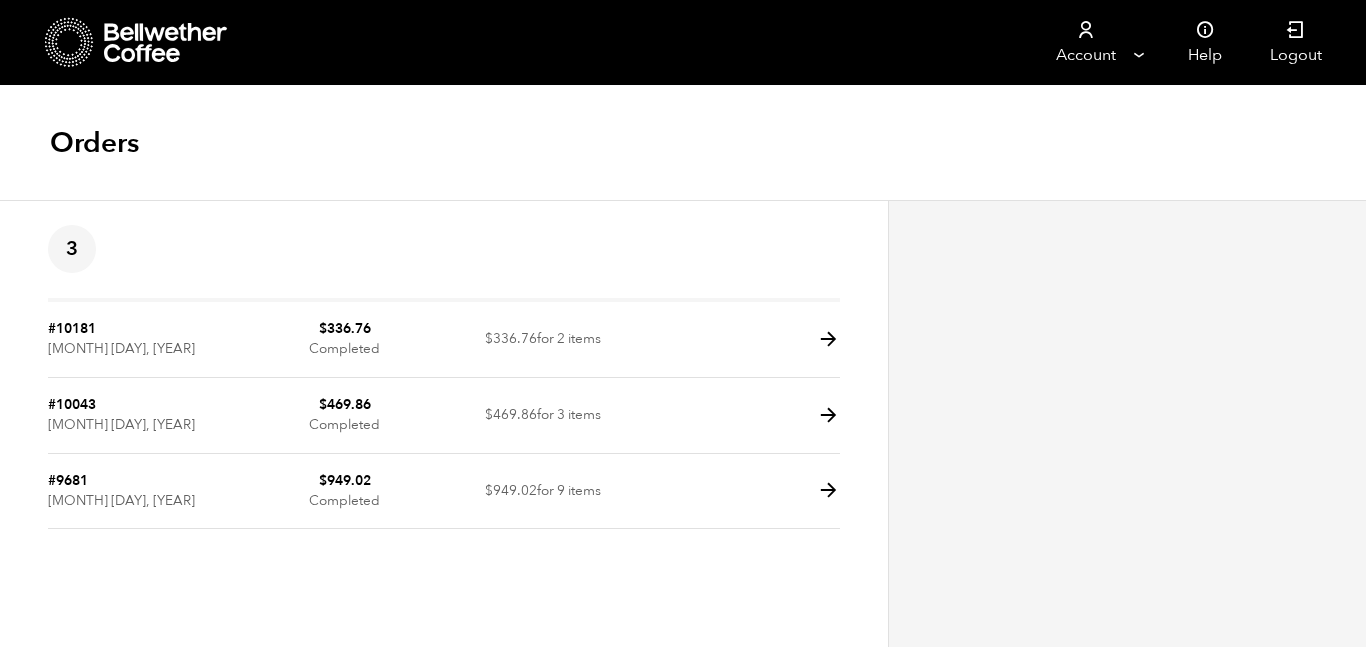 scroll, scrollTop: 0, scrollLeft: 0, axis: both 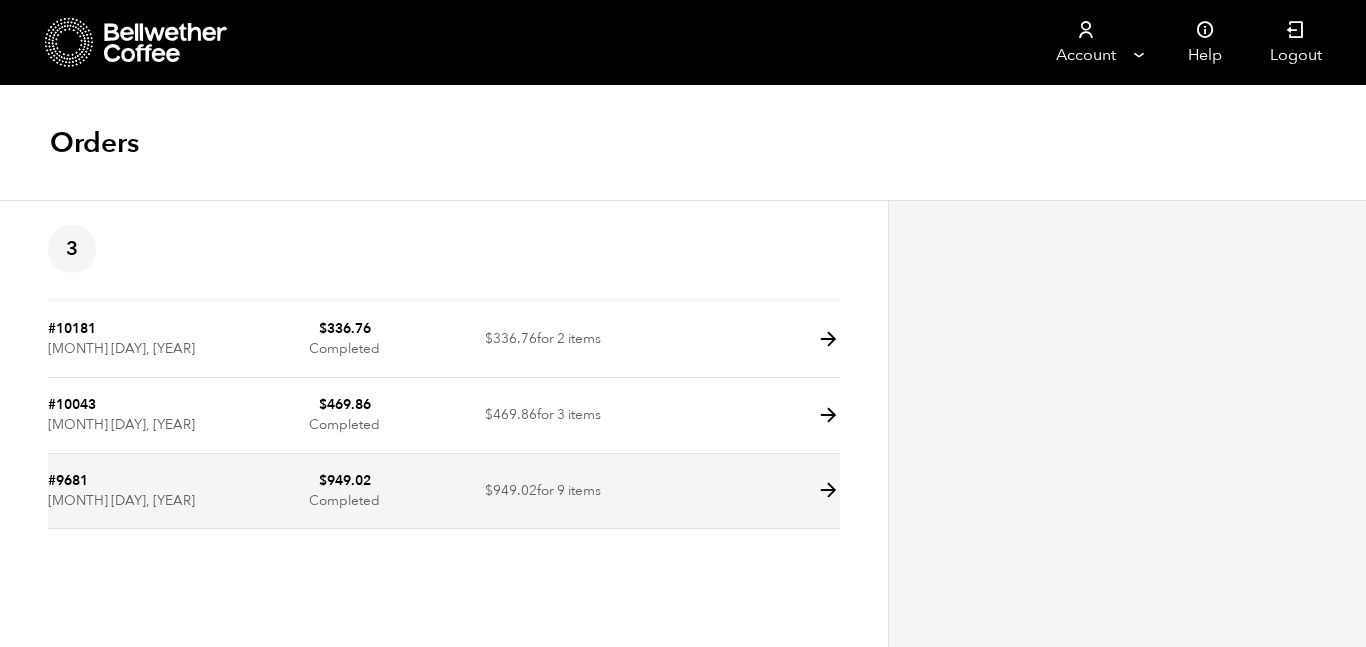 click on "$ 949.02
Completed" at bounding box center (345, 492) 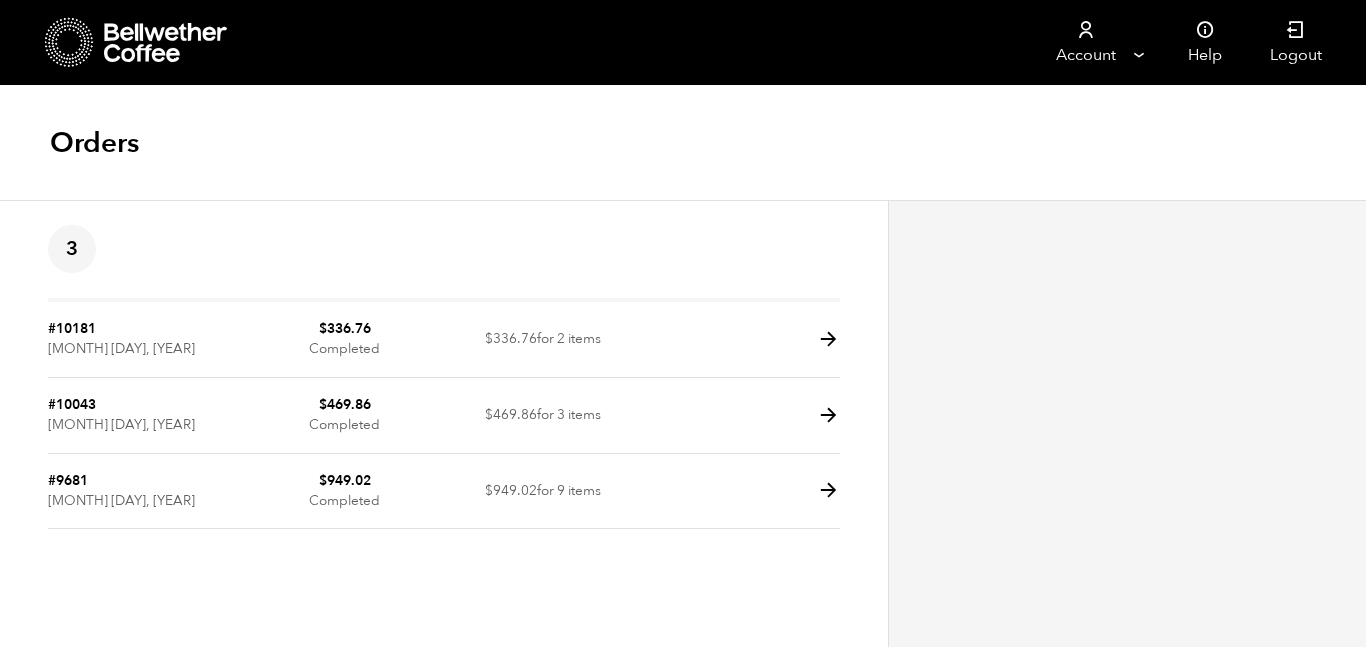 click 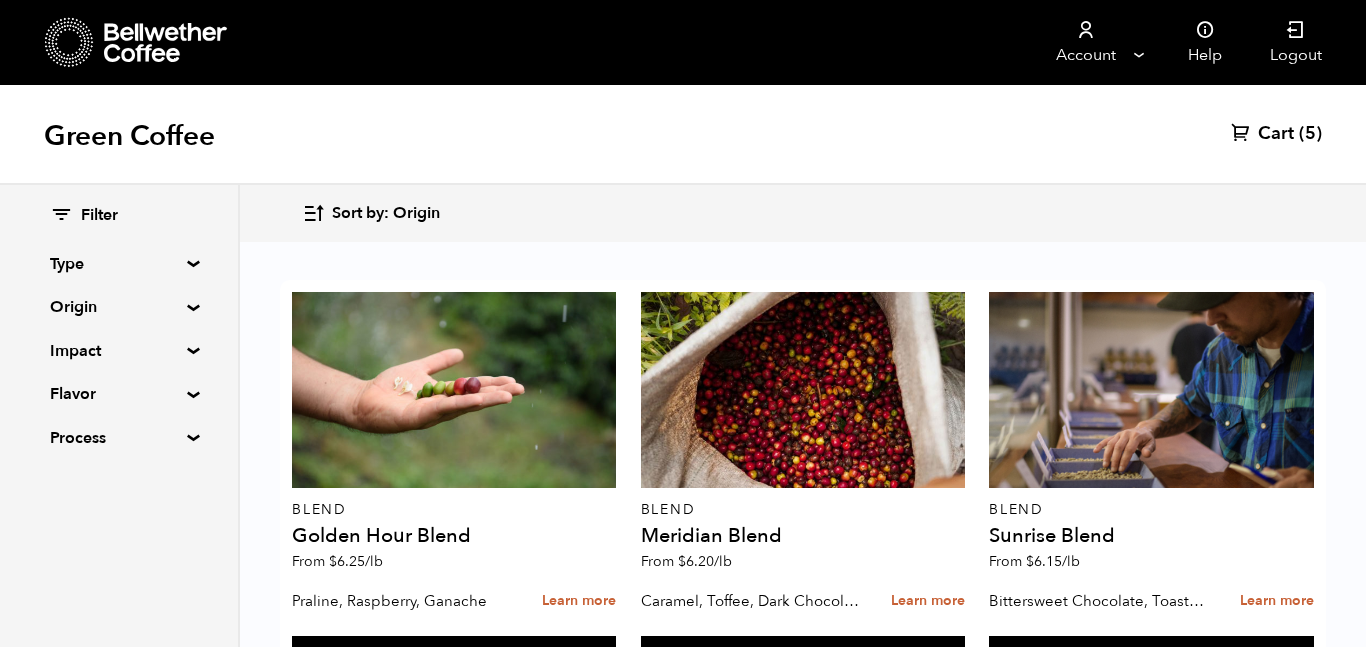 scroll, scrollTop: 0, scrollLeft: 0, axis: both 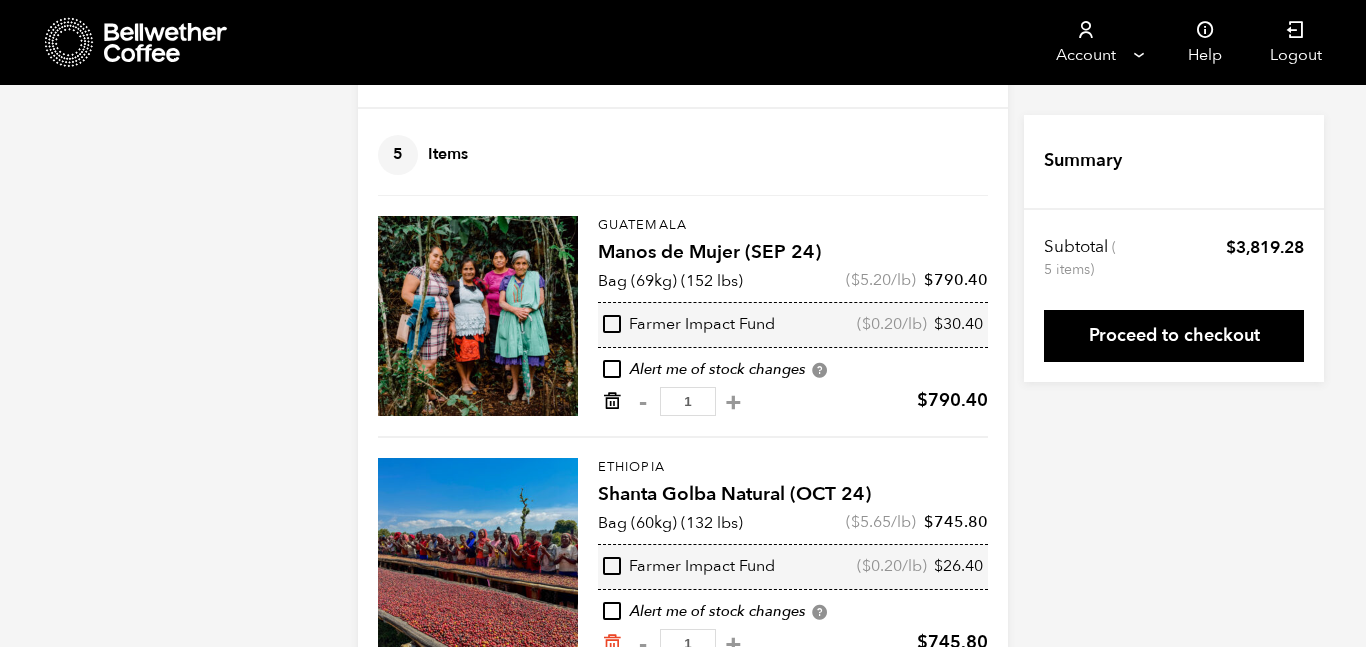 click at bounding box center [612, 401] 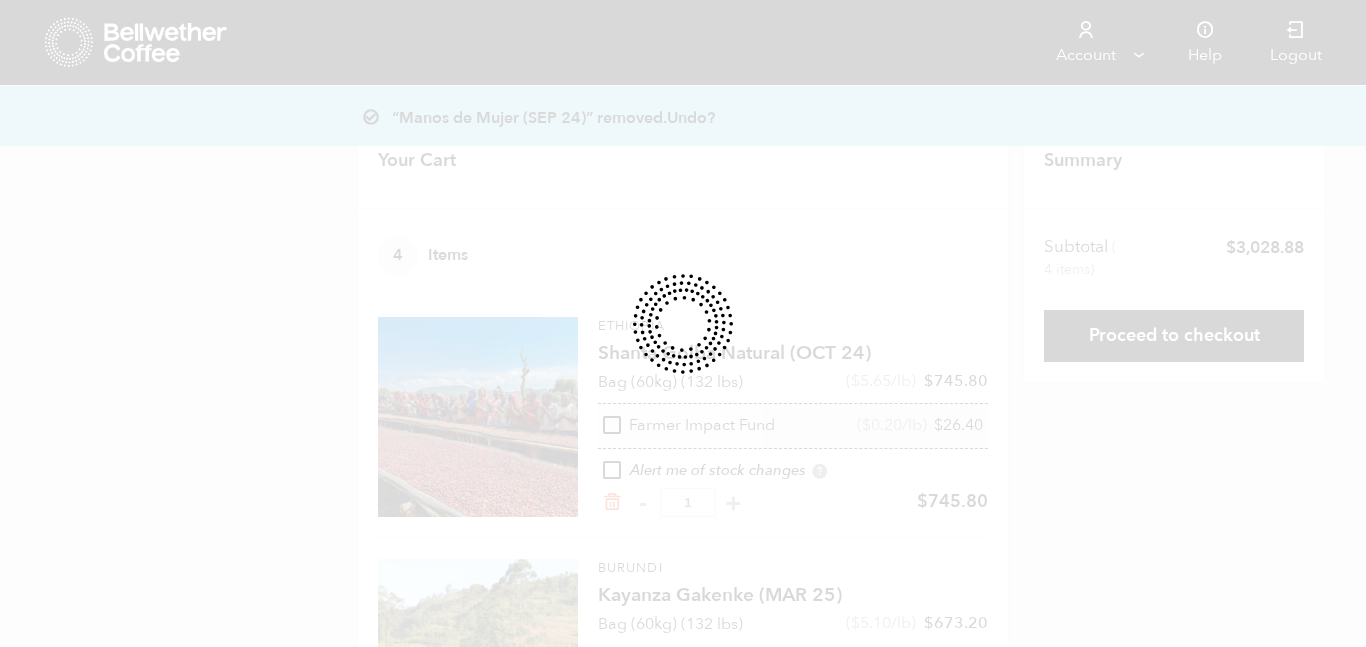 scroll, scrollTop: 0, scrollLeft: 0, axis: both 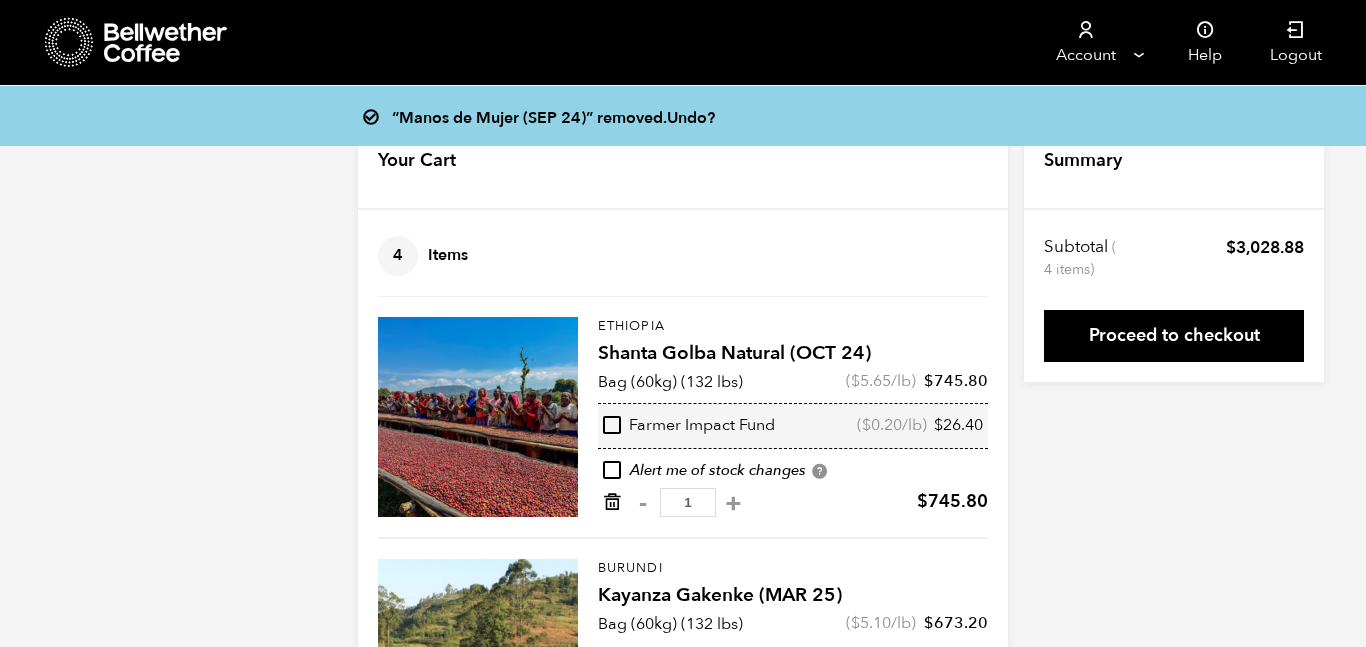 click at bounding box center [612, 502] 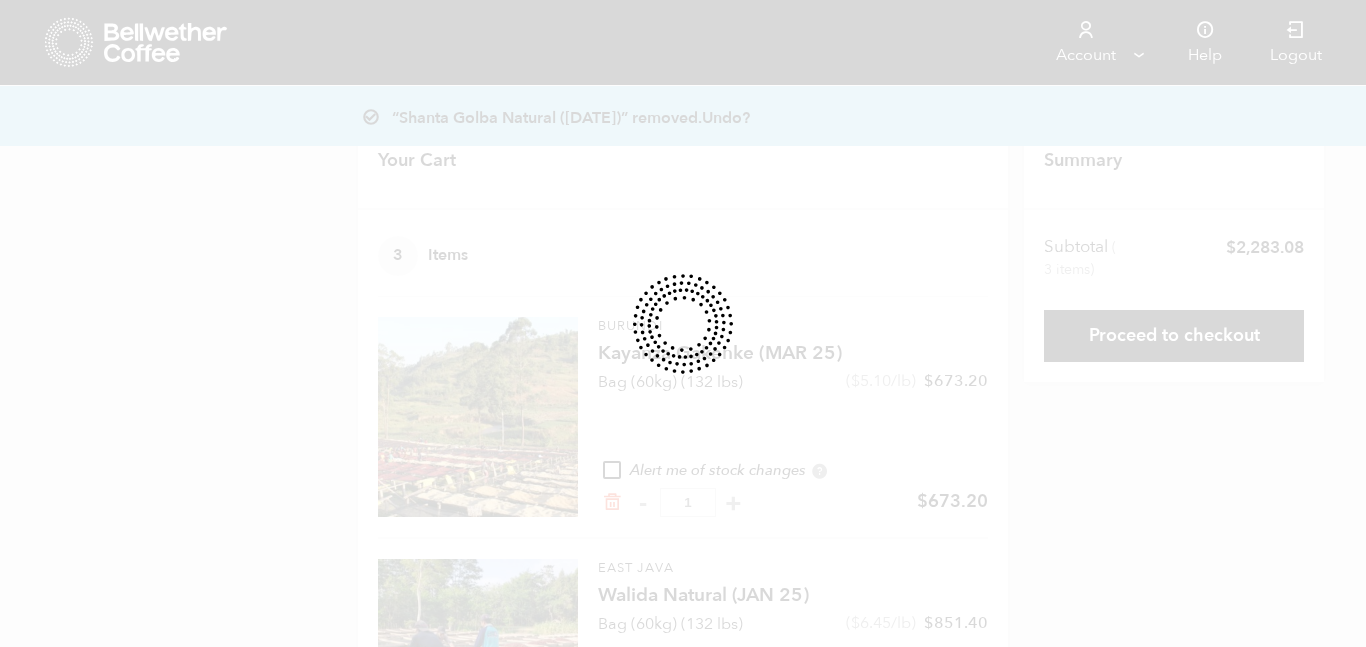 scroll, scrollTop: 0, scrollLeft: 0, axis: both 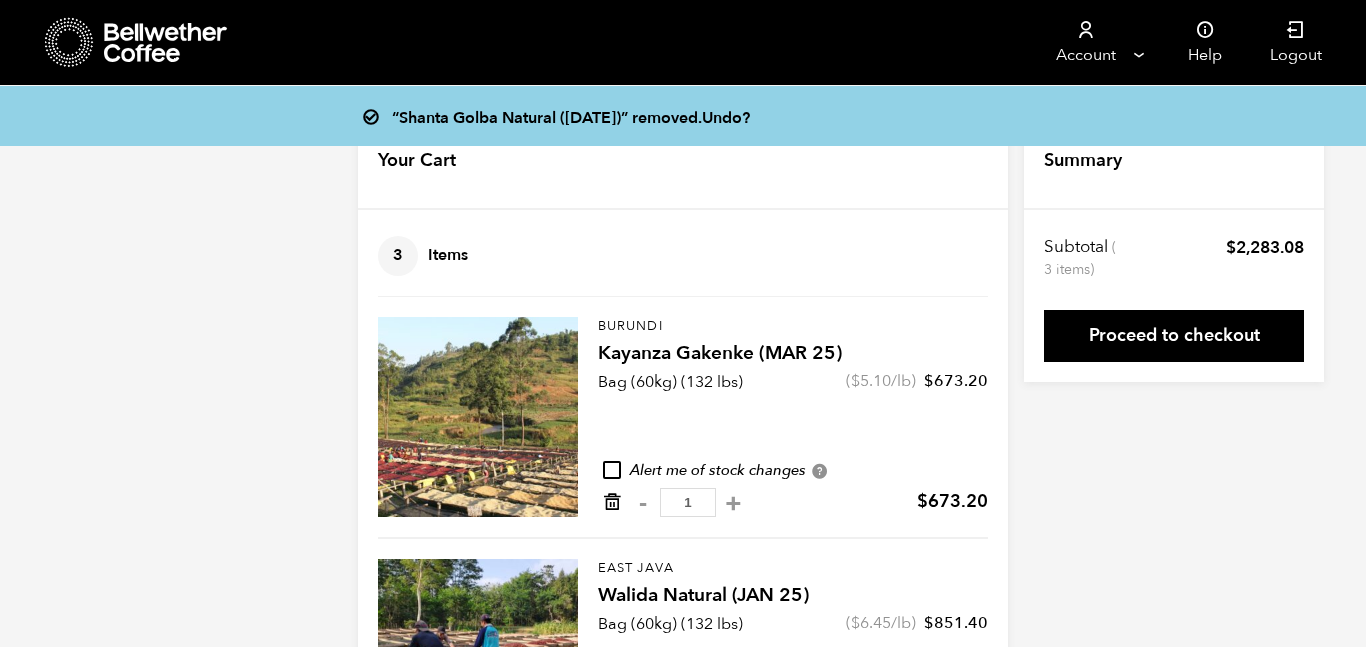 click at bounding box center [612, 502] 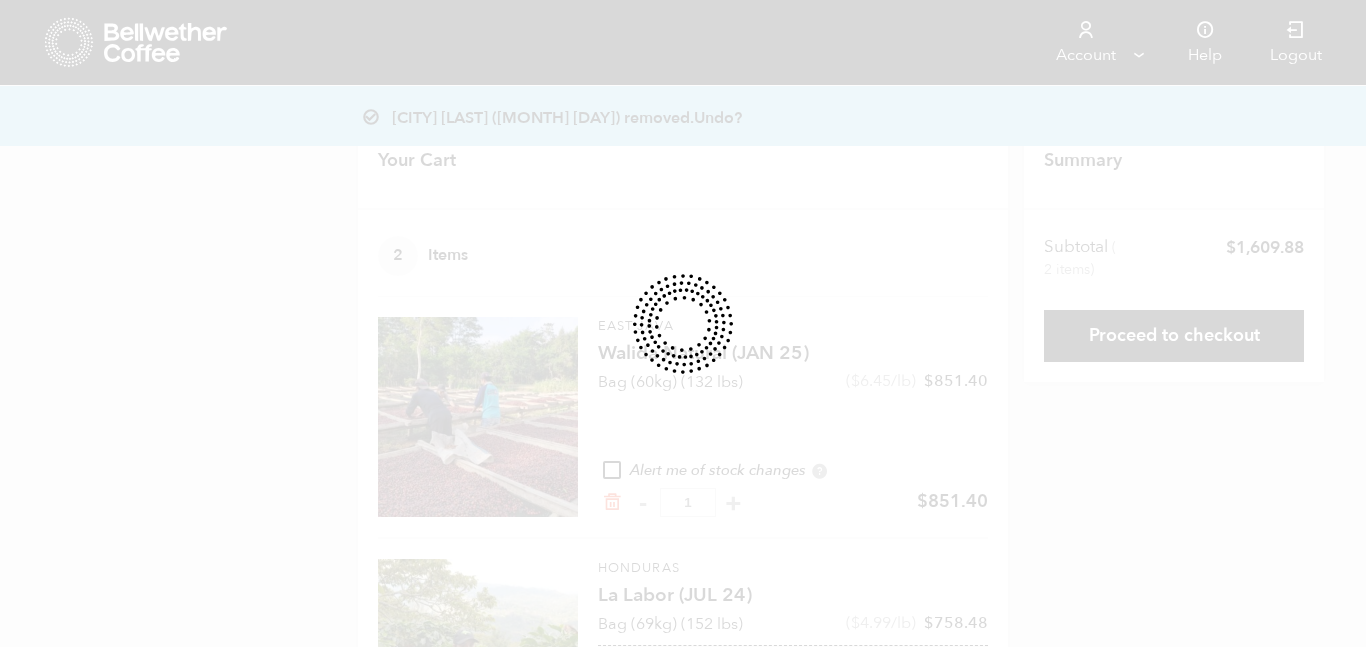 scroll, scrollTop: 0, scrollLeft: 0, axis: both 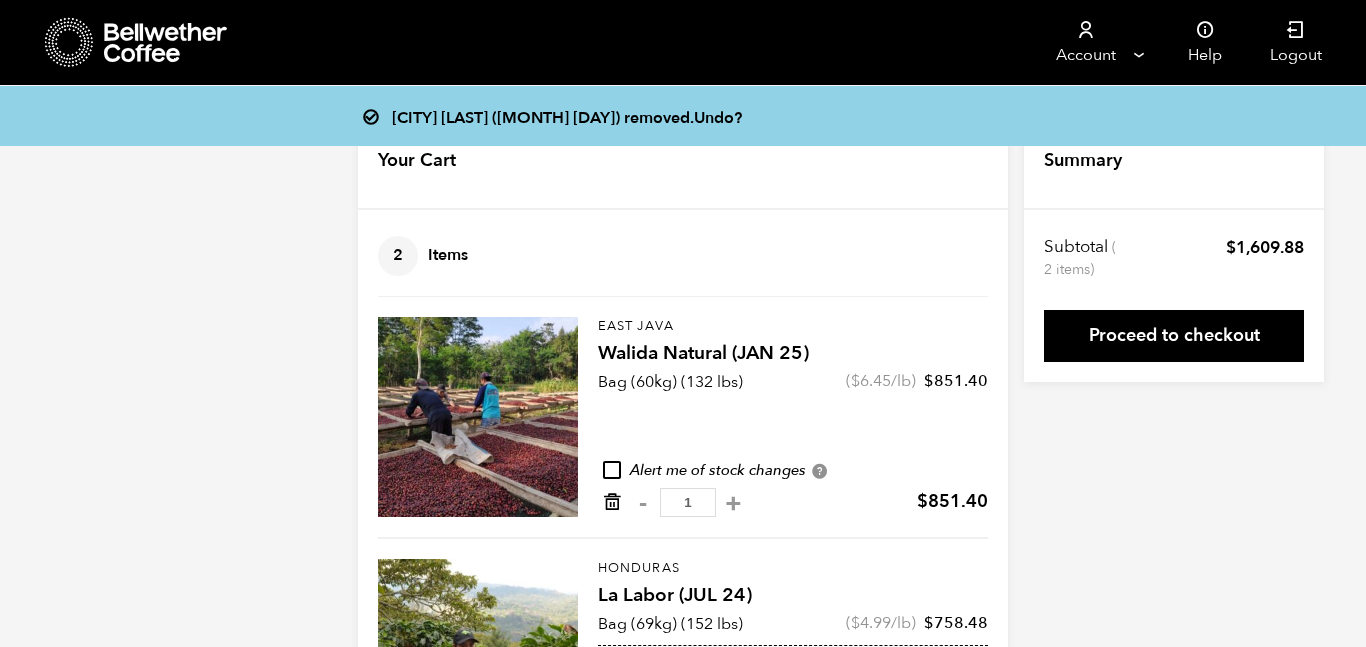 click at bounding box center (612, 502) 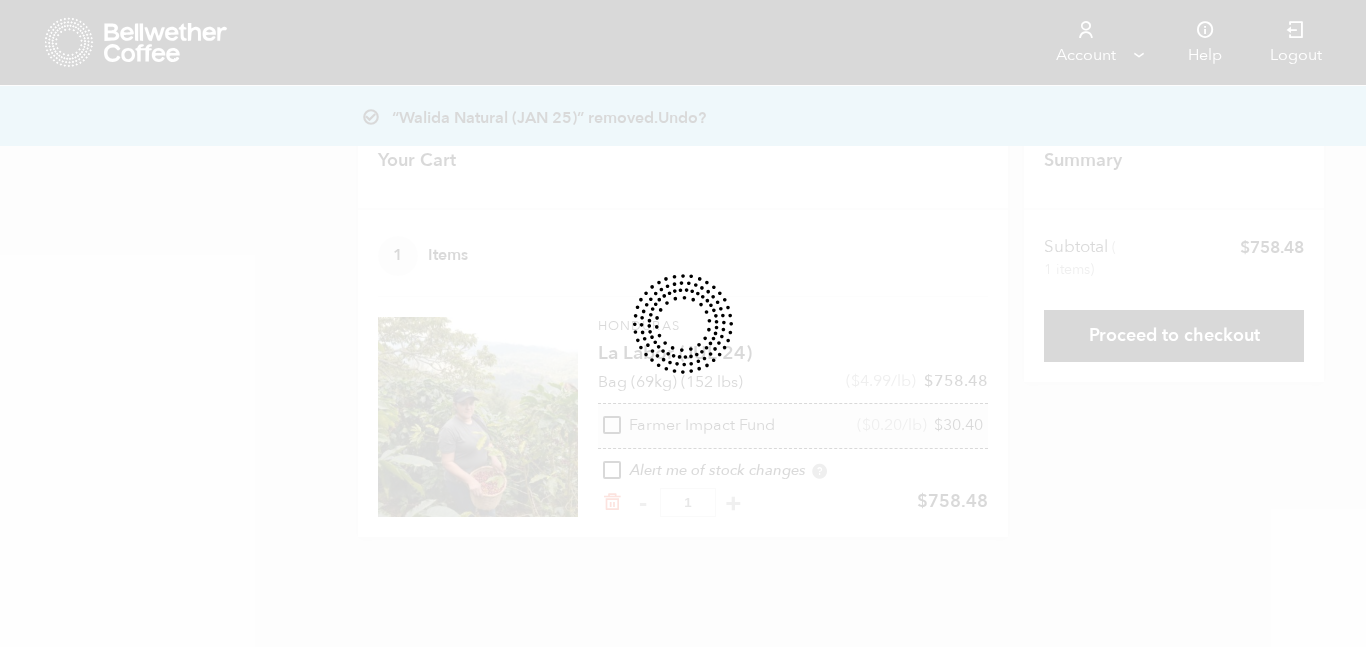 scroll, scrollTop: 0, scrollLeft: 0, axis: both 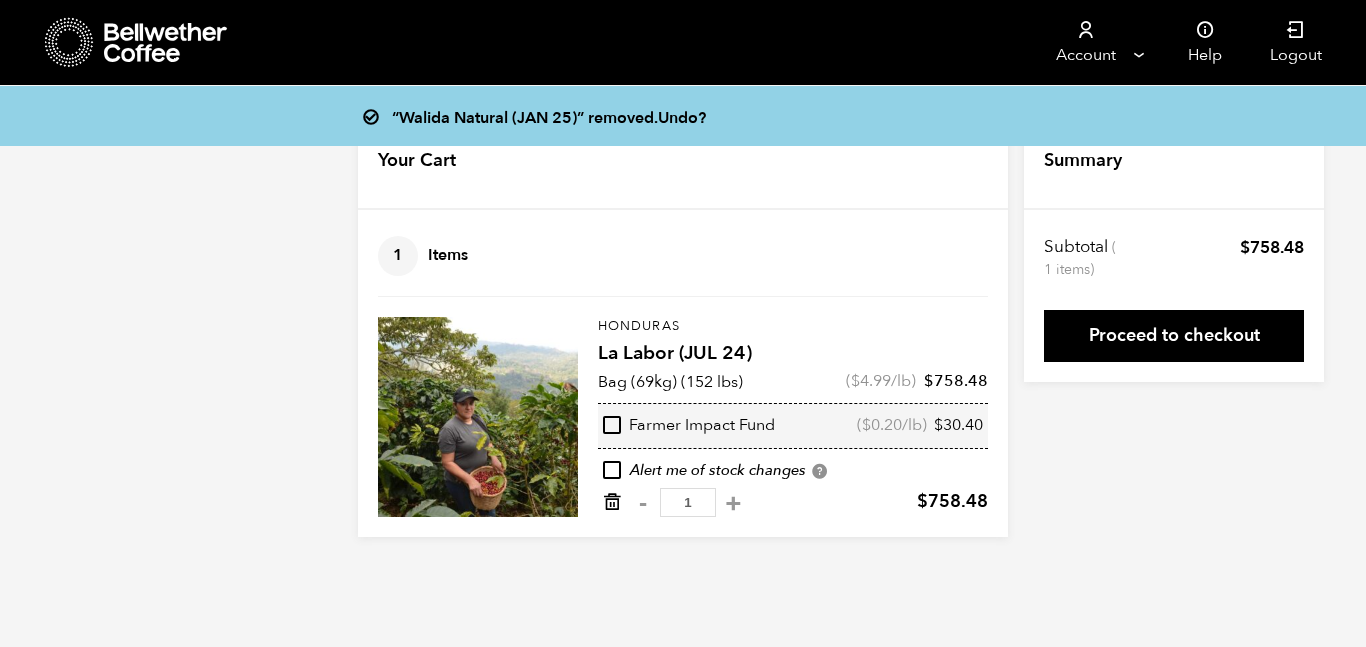 click at bounding box center (612, 502) 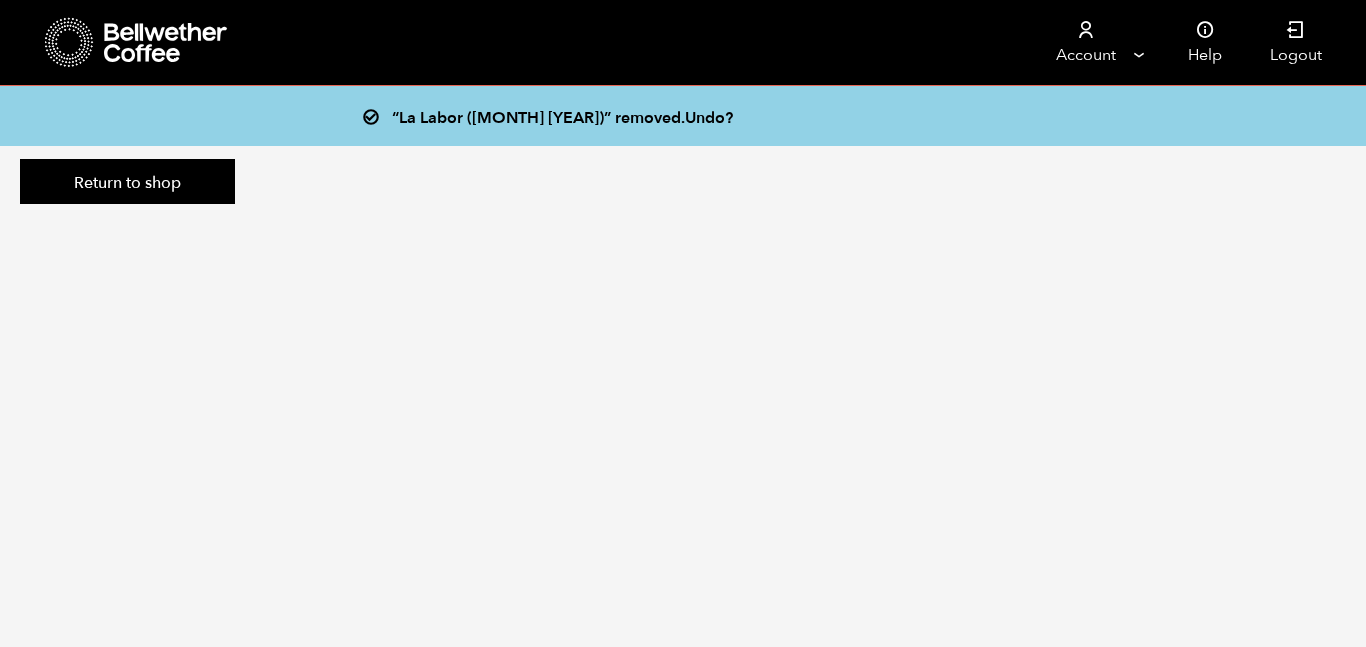 scroll, scrollTop: 0, scrollLeft: 0, axis: both 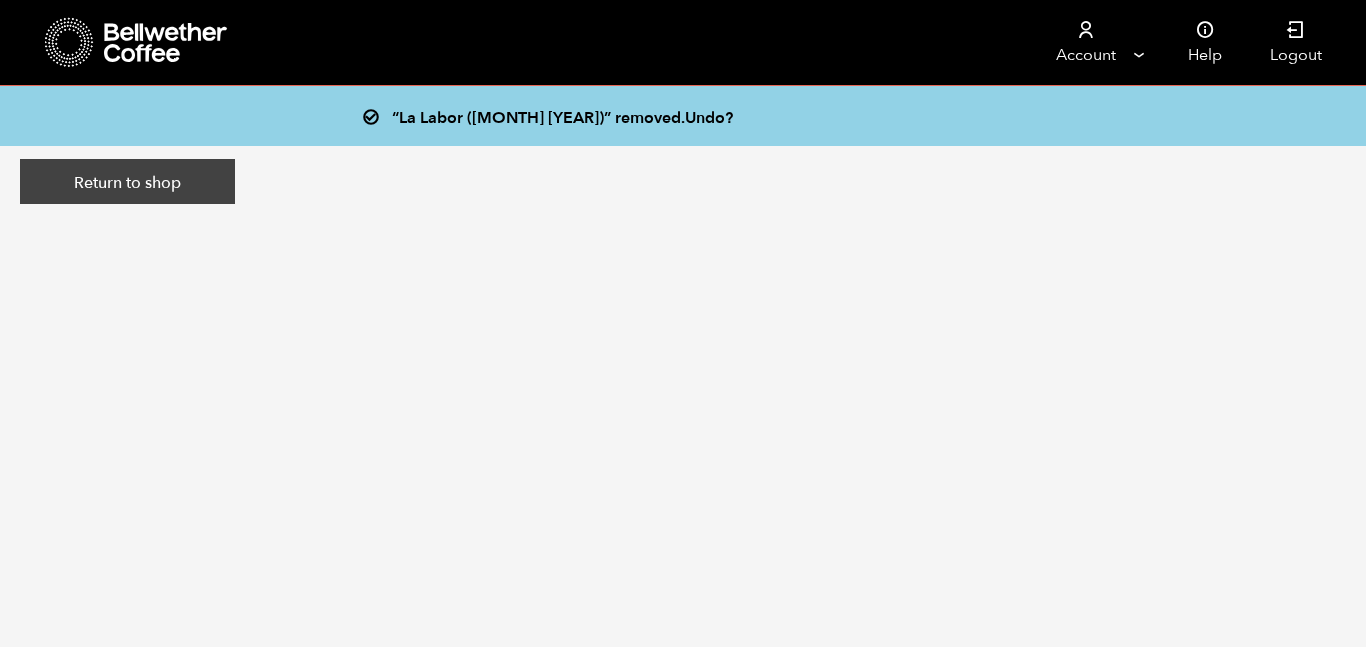 click on "Return to shop" at bounding box center [127, 182] 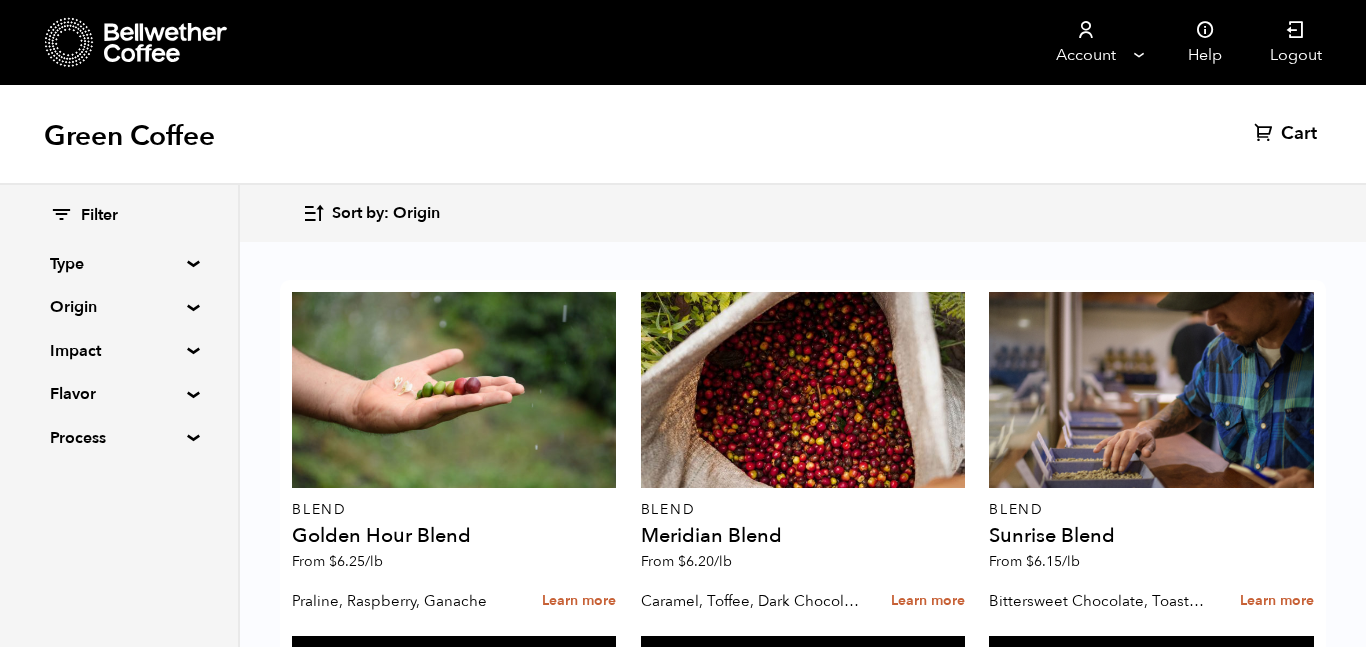 scroll, scrollTop: 1260, scrollLeft: 0, axis: vertical 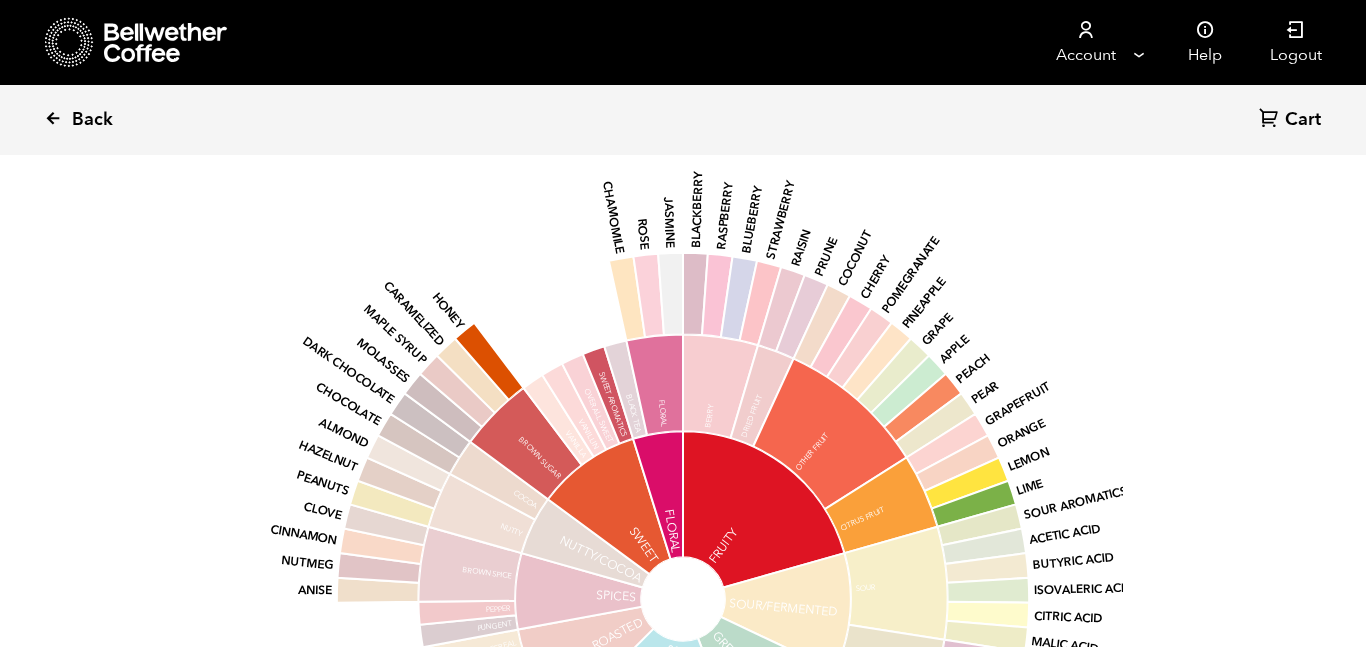 click on "Back" at bounding box center (92, 120) 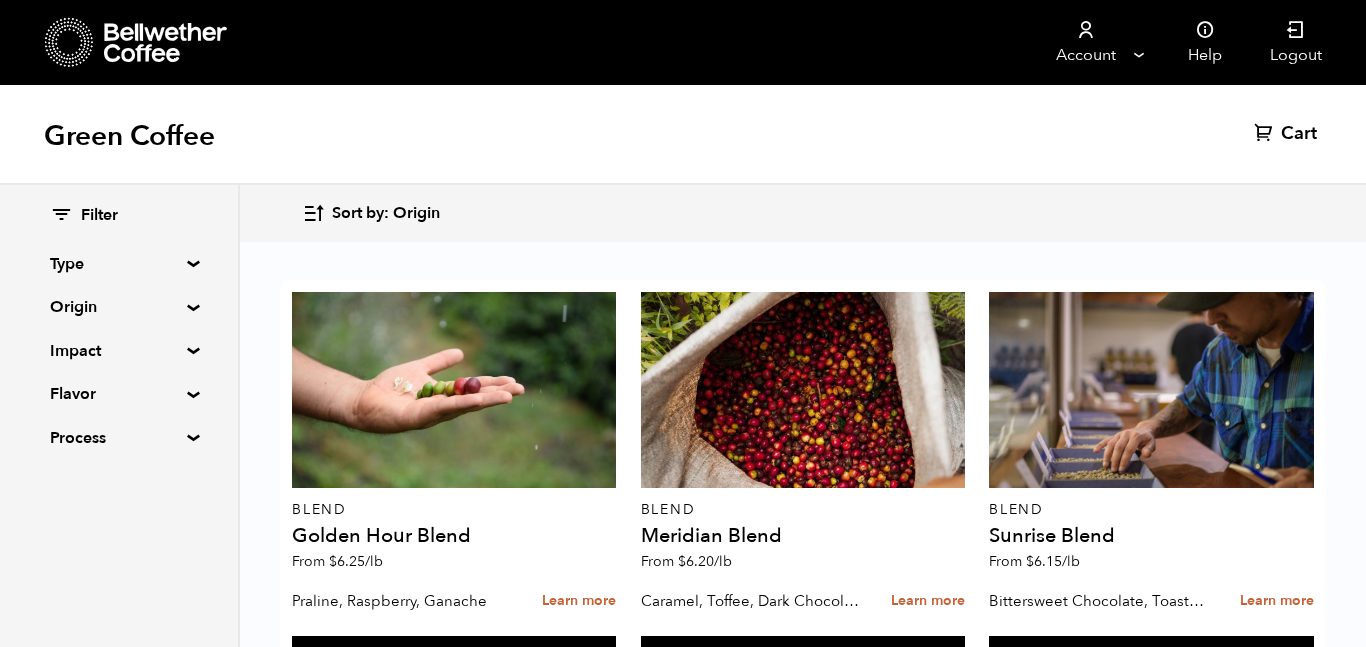 scroll, scrollTop: 1694, scrollLeft: 0, axis: vertical 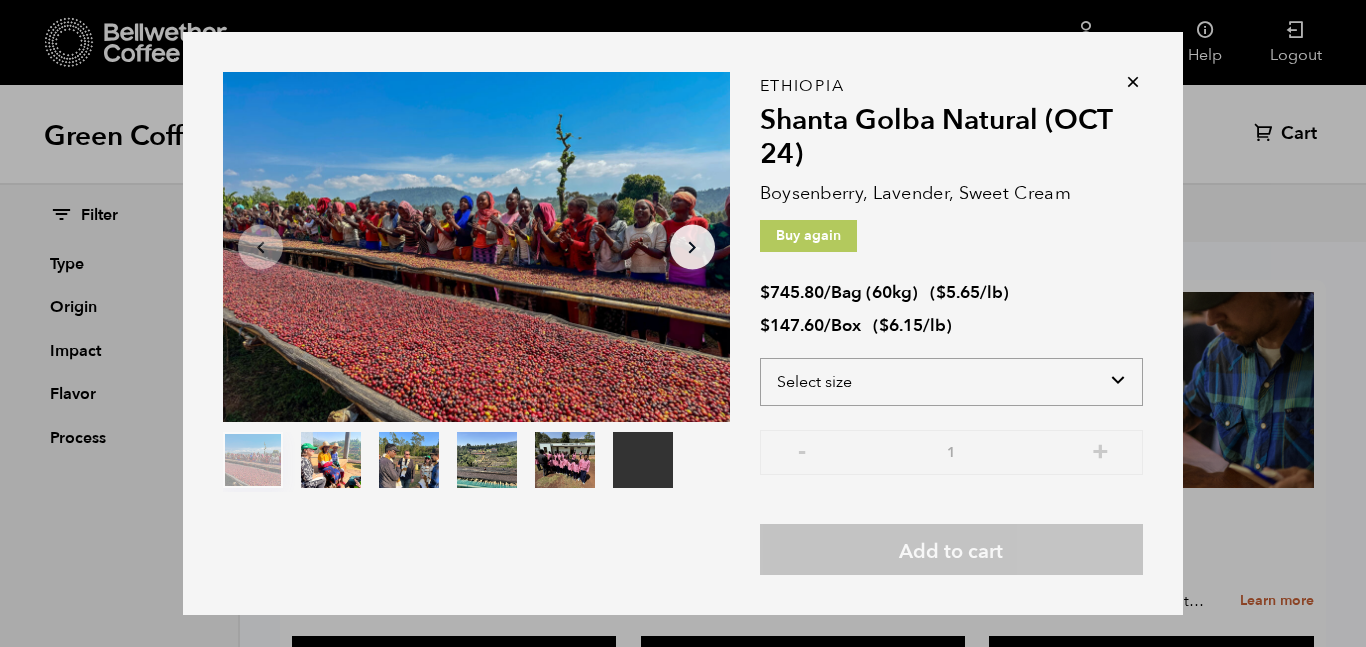 click on "Select size   Bag (60kg) (132 lbs) Box (24 lbs)" at bounding box center (951, 382) 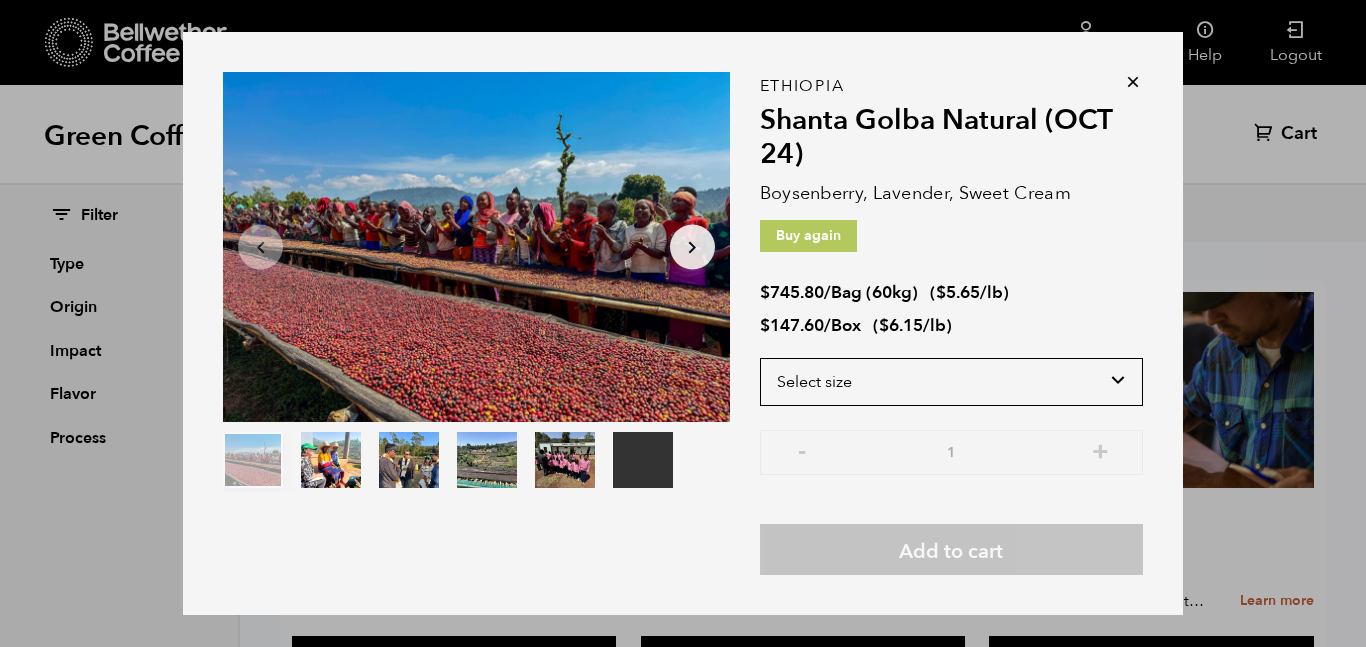select on "box" 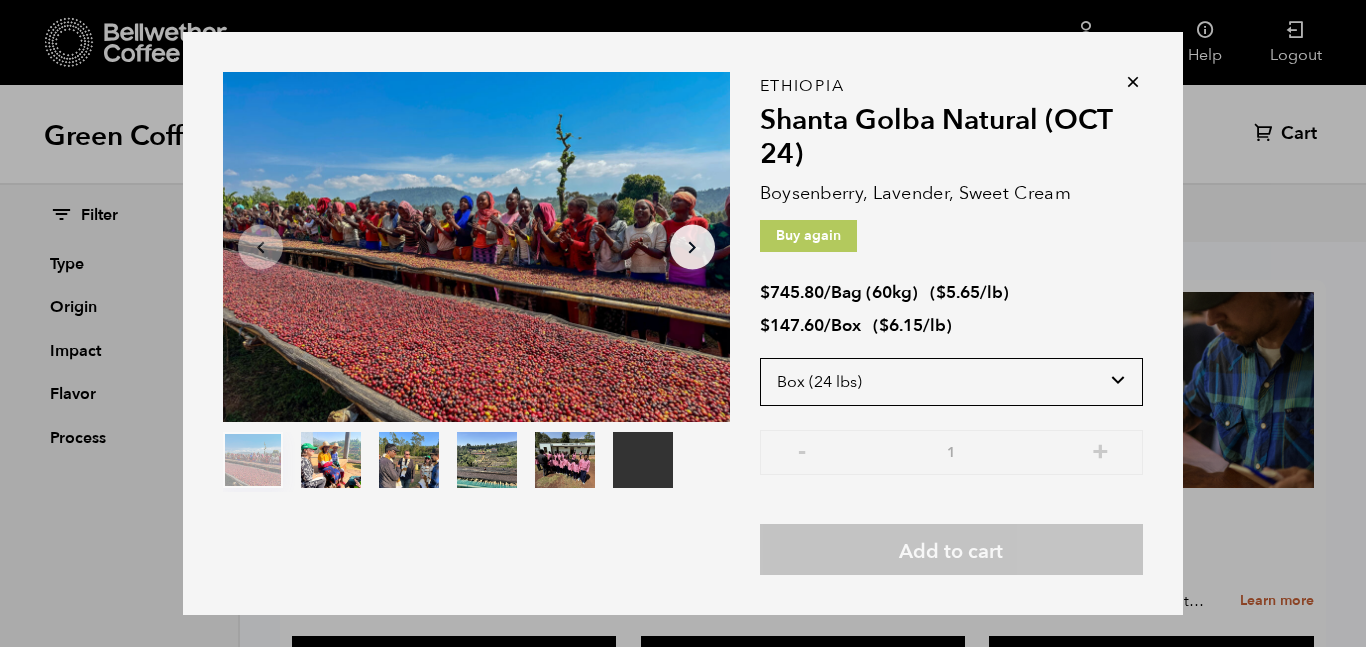 click on "Select size   Bag (60kg) (132 lbs) Box (24 lbs)" at bounding box center [951, 382] 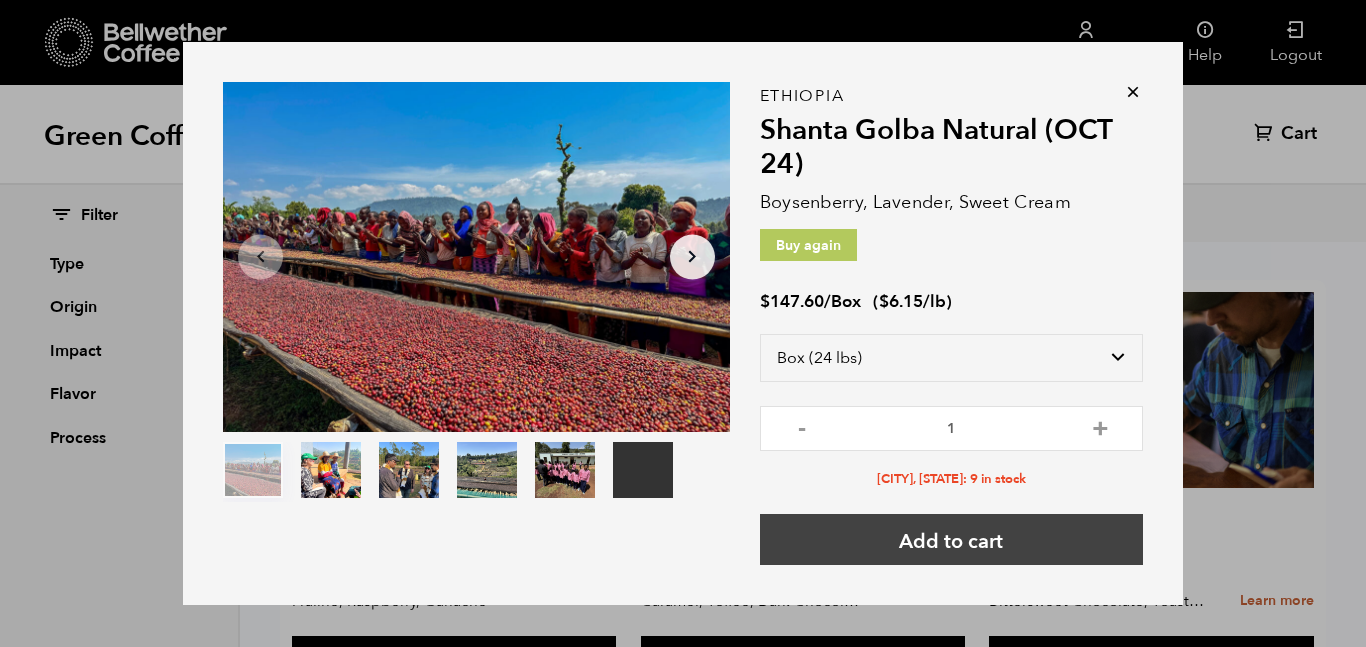 click on "Add to cart" at bounding box center [951, 539] 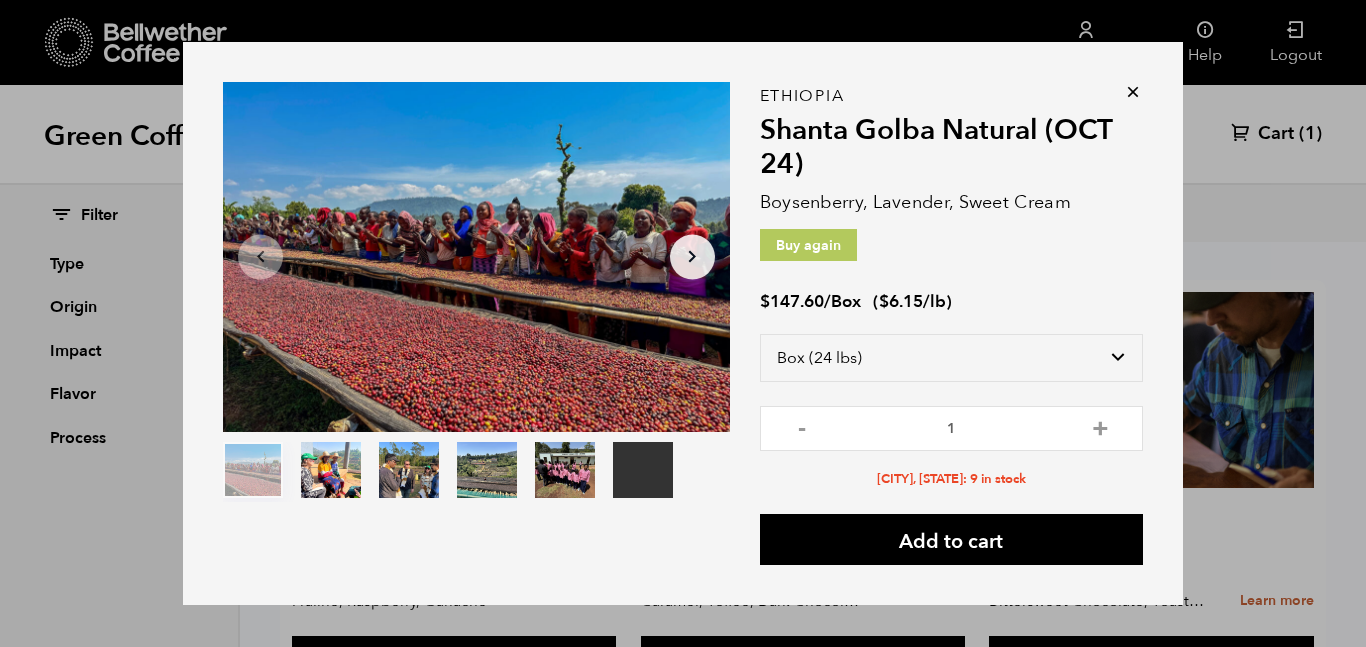 click at bounding box center (1133, 92) 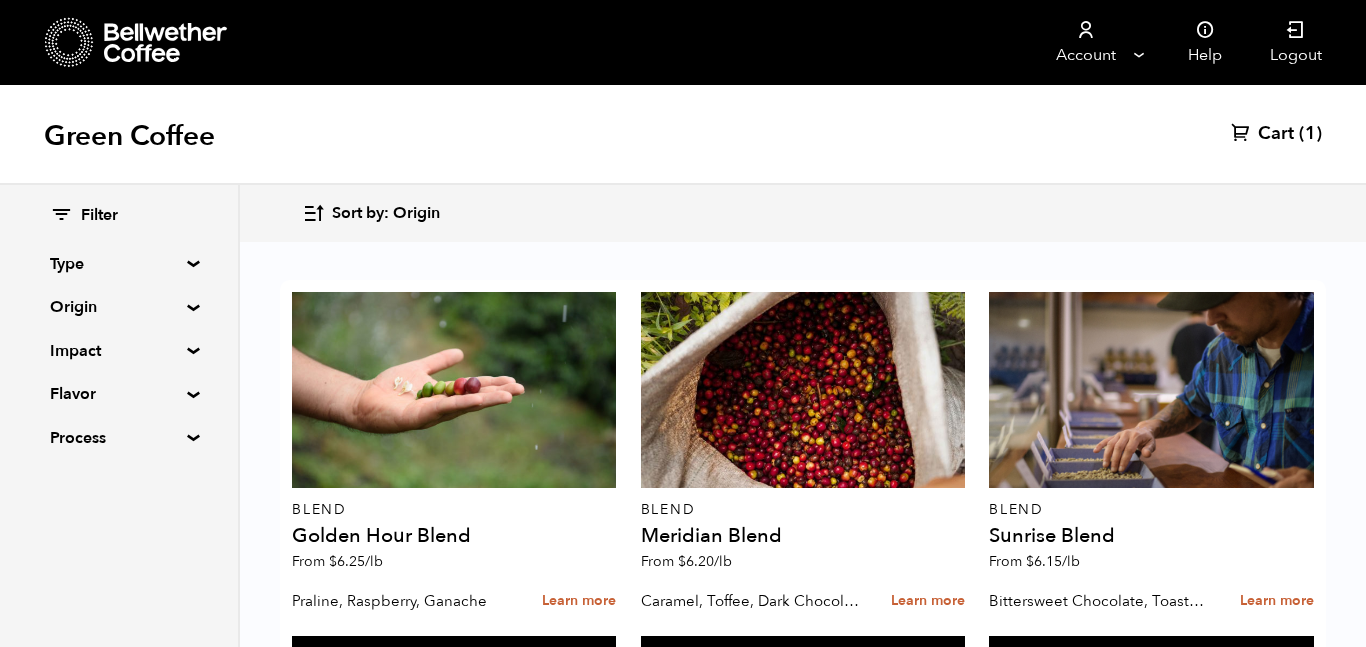 scroll, scrollTop: 2021, scrollLeft: 0, axis: vertical 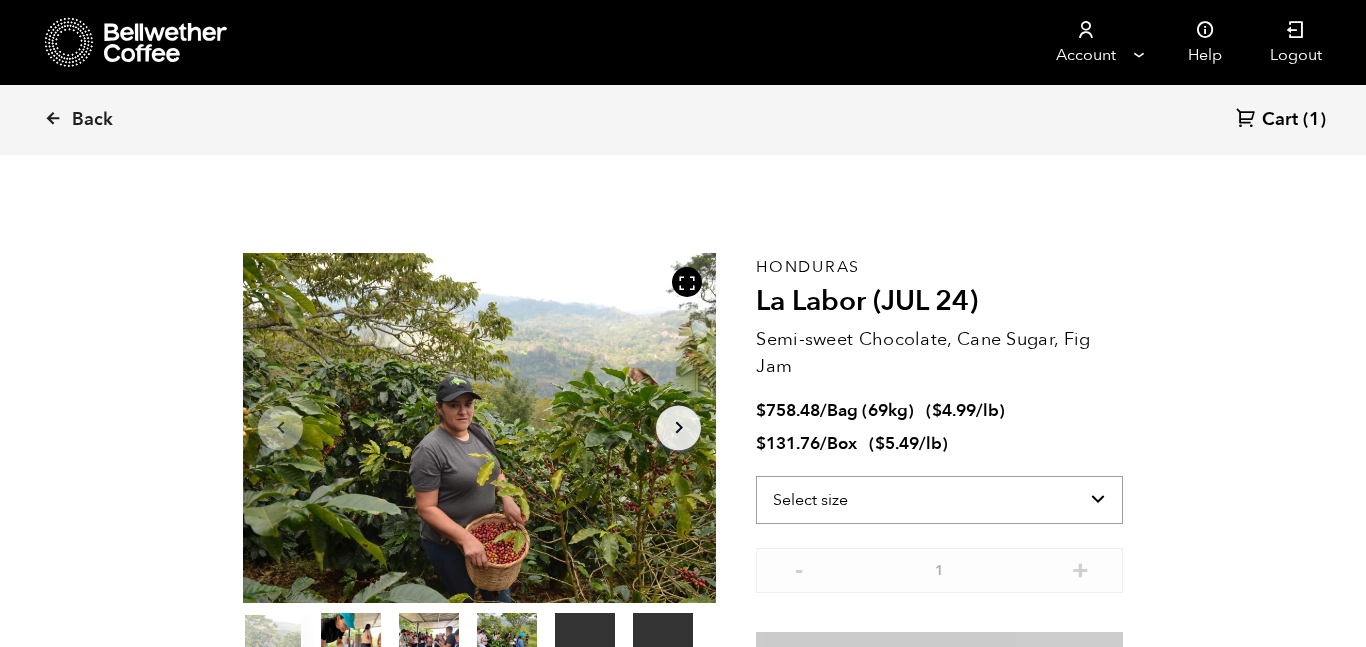 click on "Select size   Bag (69kg) (152 lbs) Box (24 lbs)" at bounding box center [939, 500] 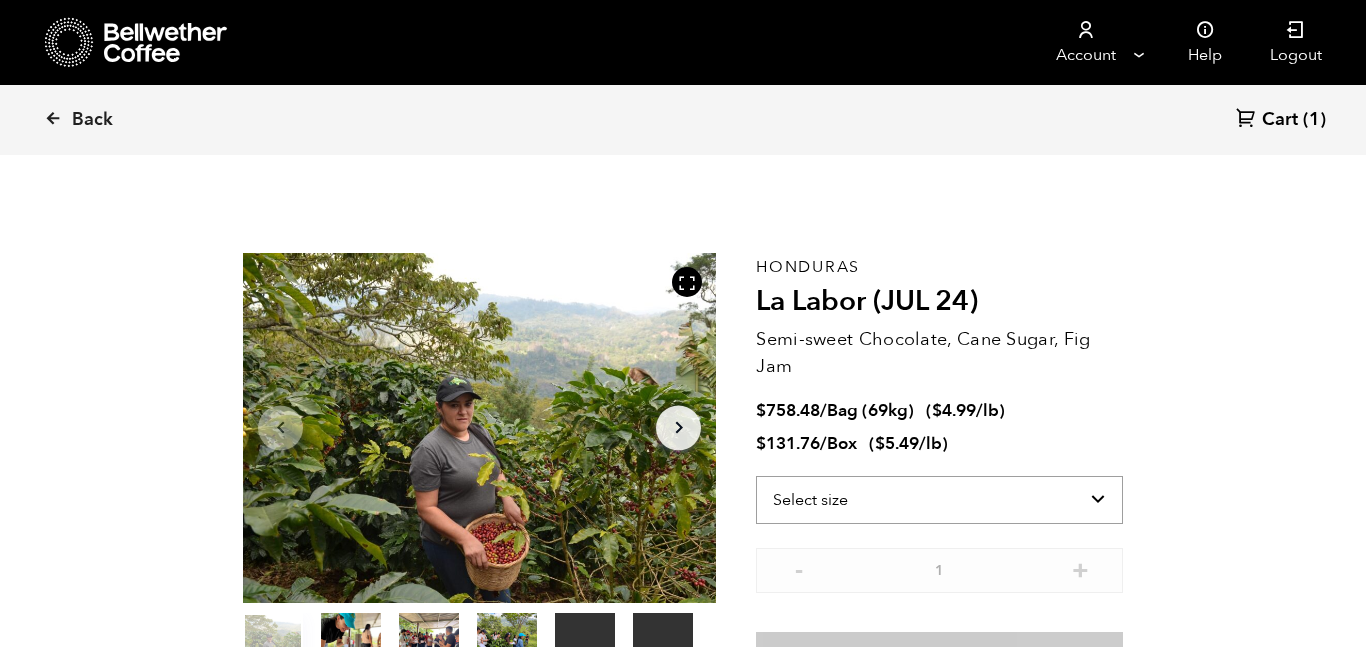 select on "box" 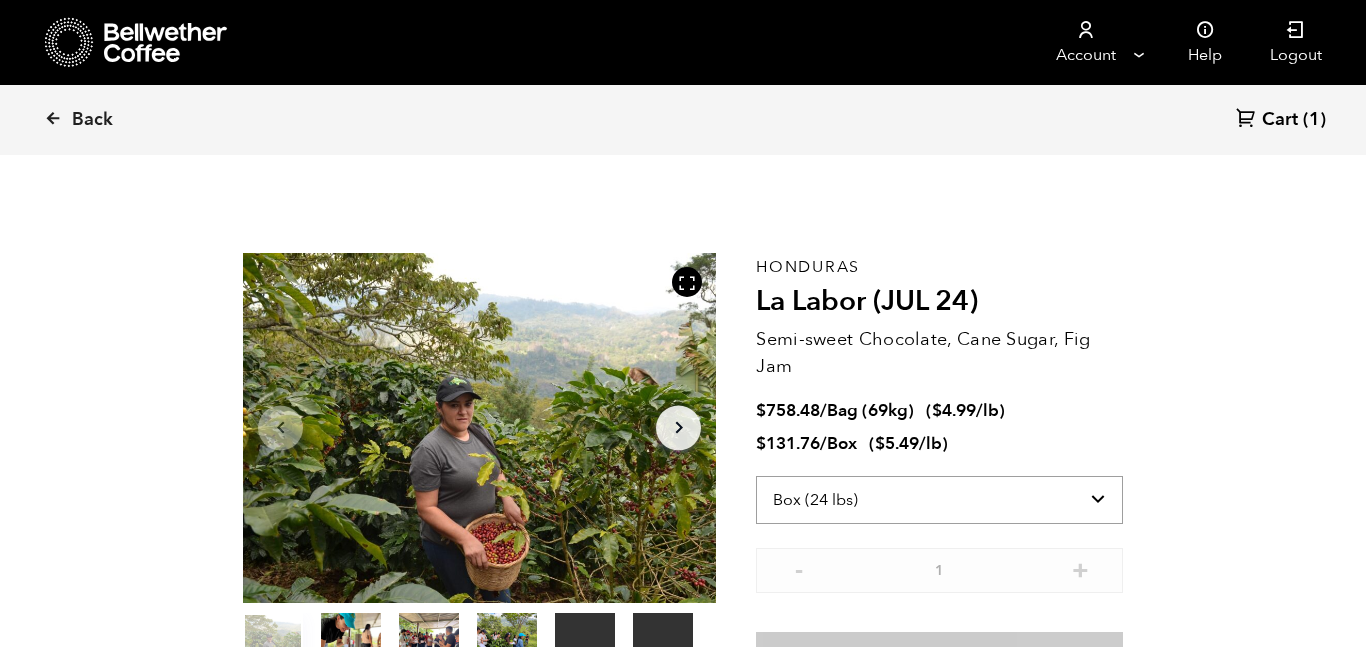 click on "Select size   Bag (69kg) (152 lbs) Box (24 lbs)" at bounding box center (939, 500) 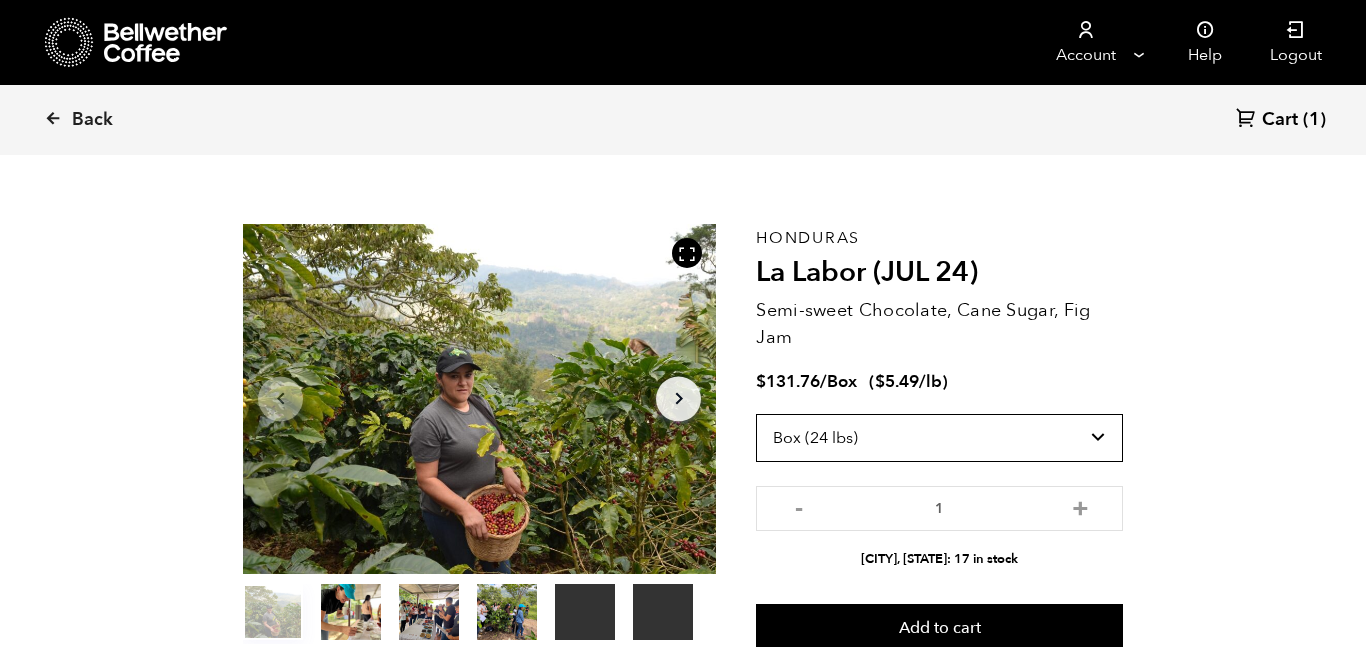 scroll, scrollTop: 34, scrollLeft: 0, axis: vertical 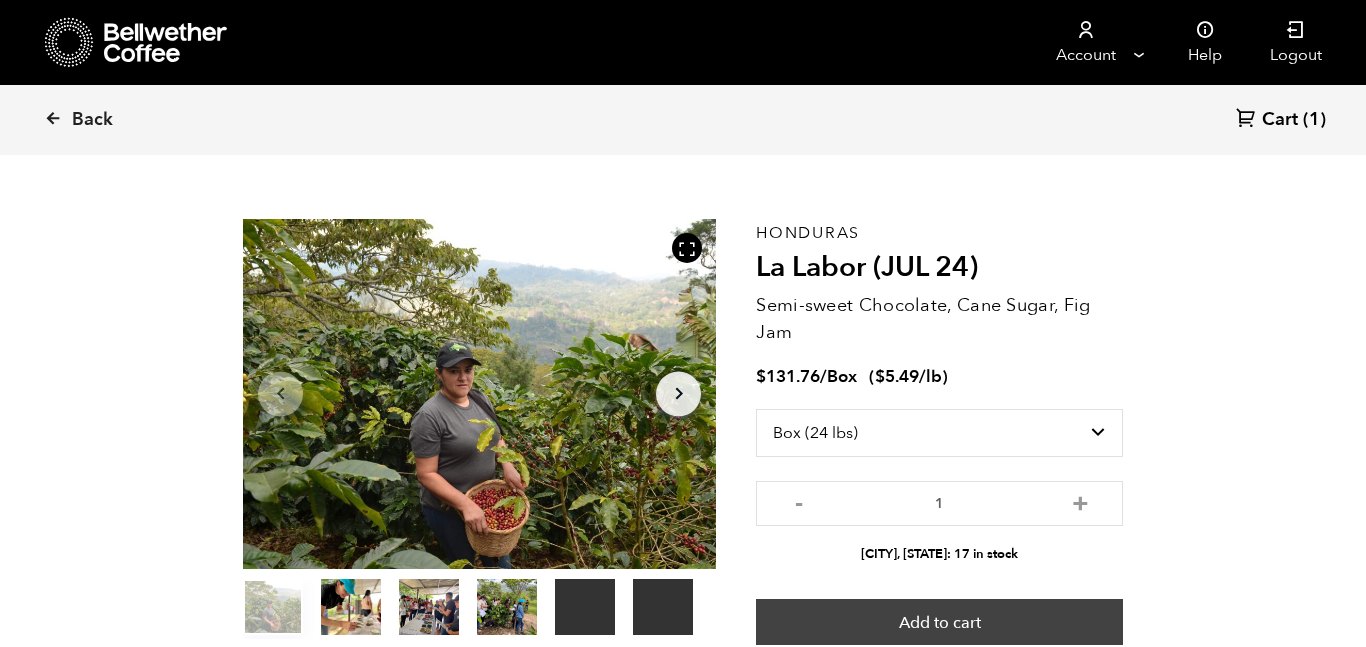 click on "Add to cart" at bounding box center (939, 622) 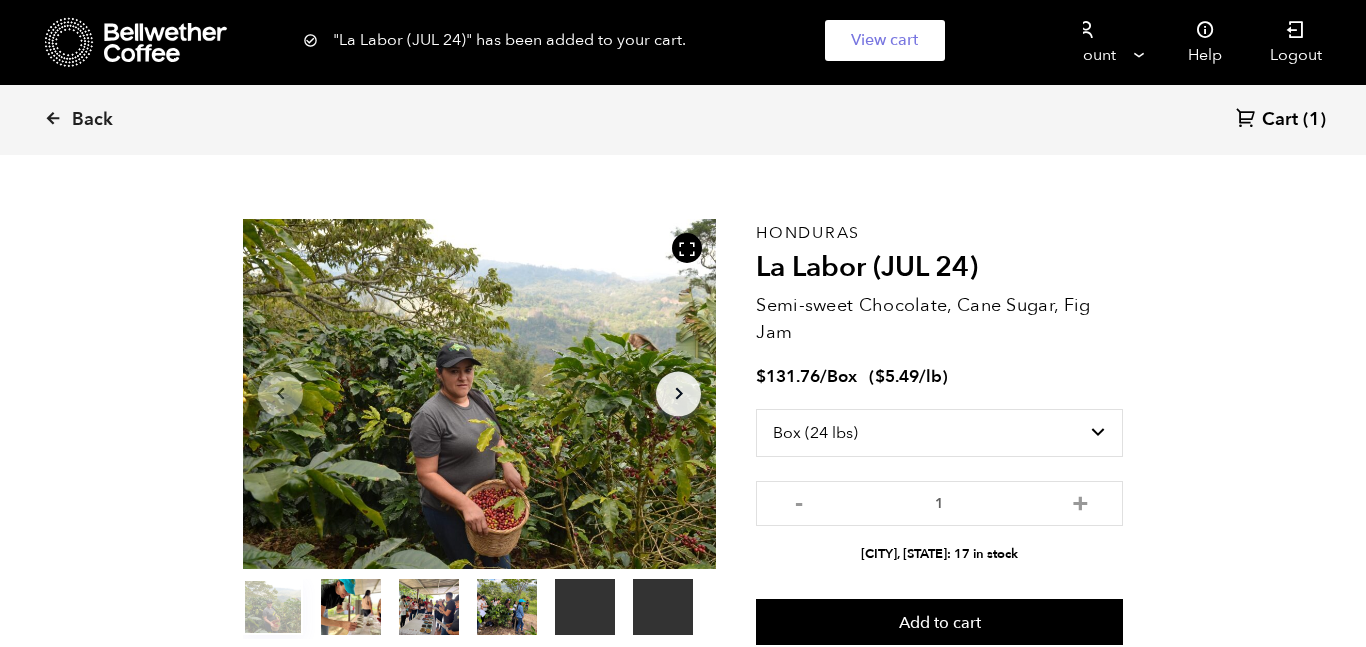 click on "Back" at bounding box center (92, 120) 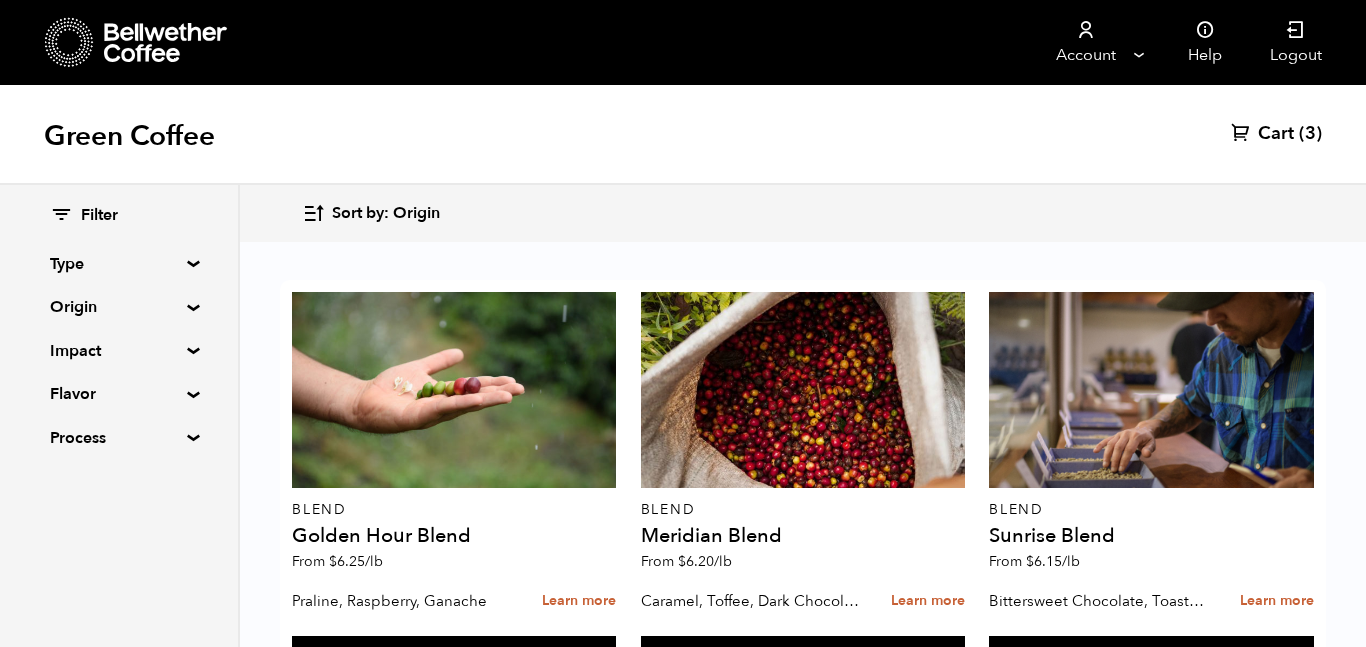 scroll, scrollTop: 1286, scrollLeft: 0, axis: vertical 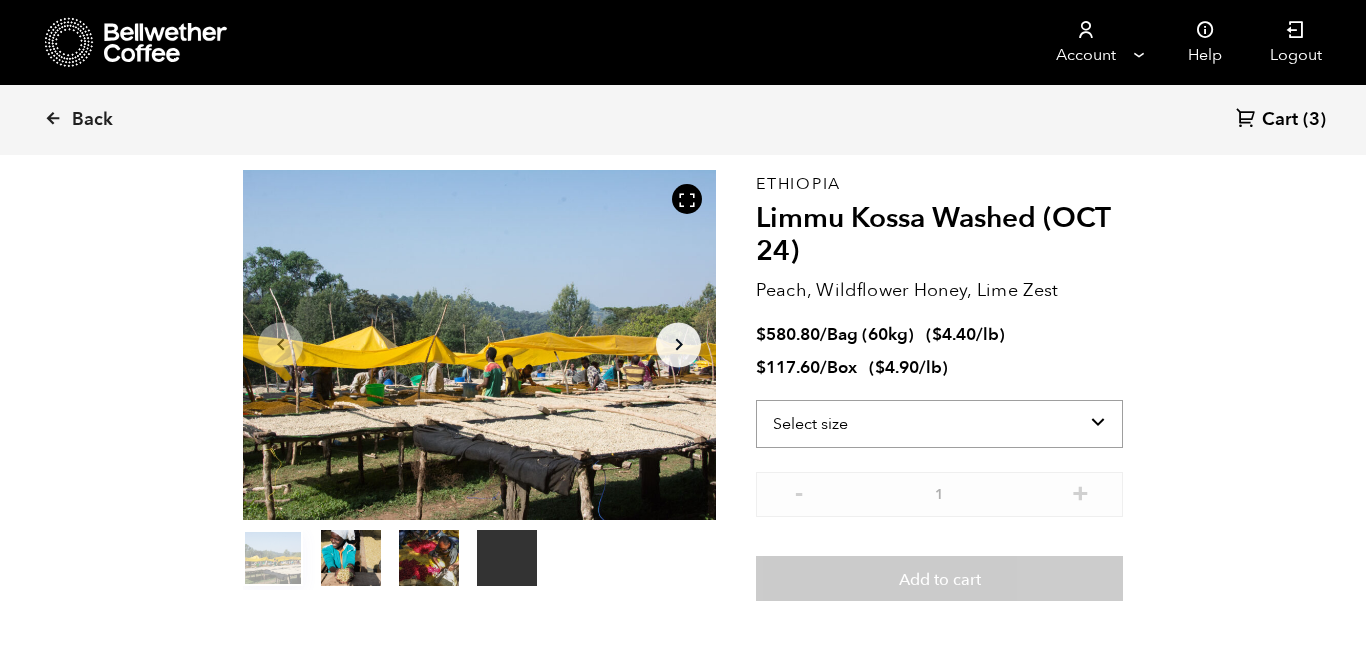 click on "Select size   Bag (60kg) (132 lbs) Box (24 lbs)" at bounding box center (939, 424) 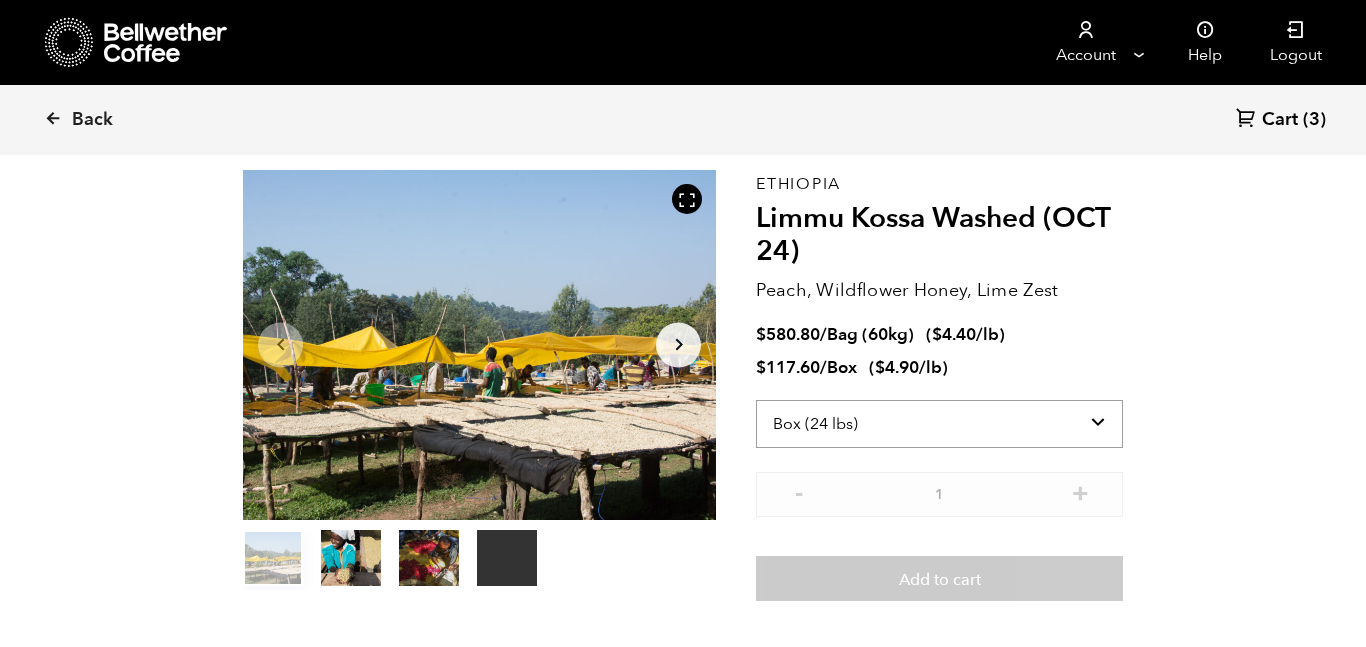 click on "Select size   Bag (60kg) (132 lbs) Box (24 lbs)" at bounding box center [939, 424] 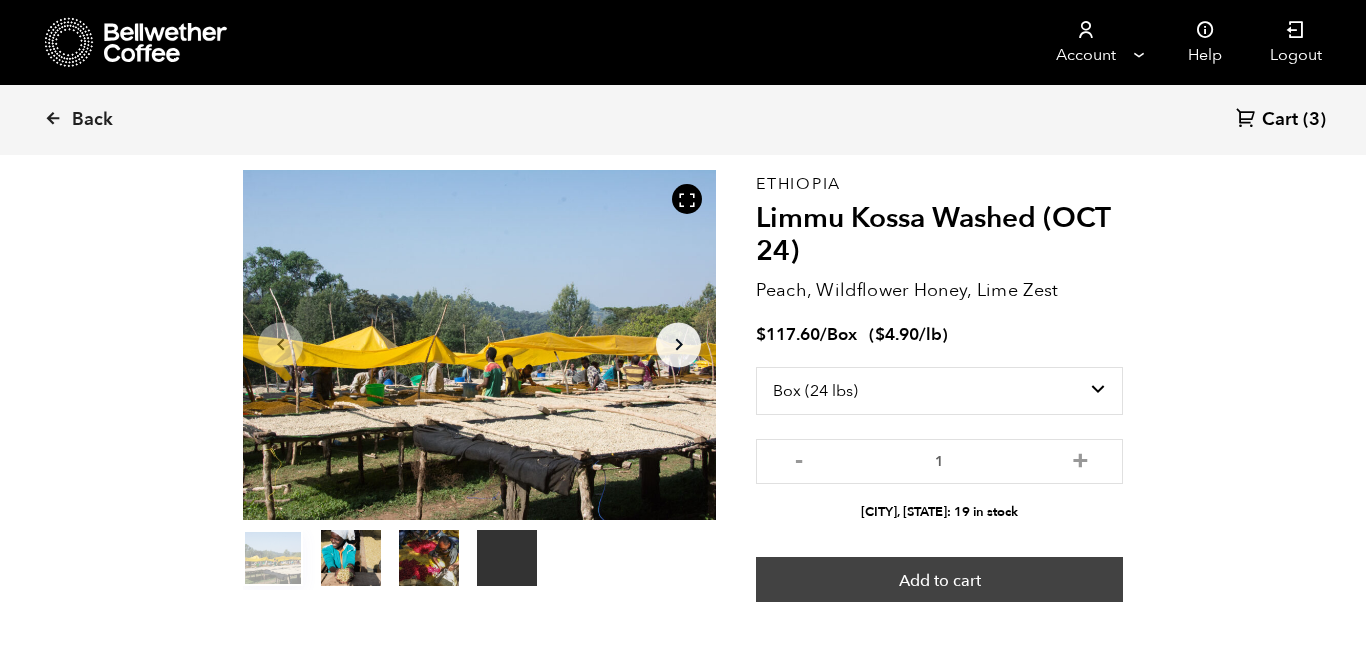 click on "Add to cart" at bounding box center (939, 580) 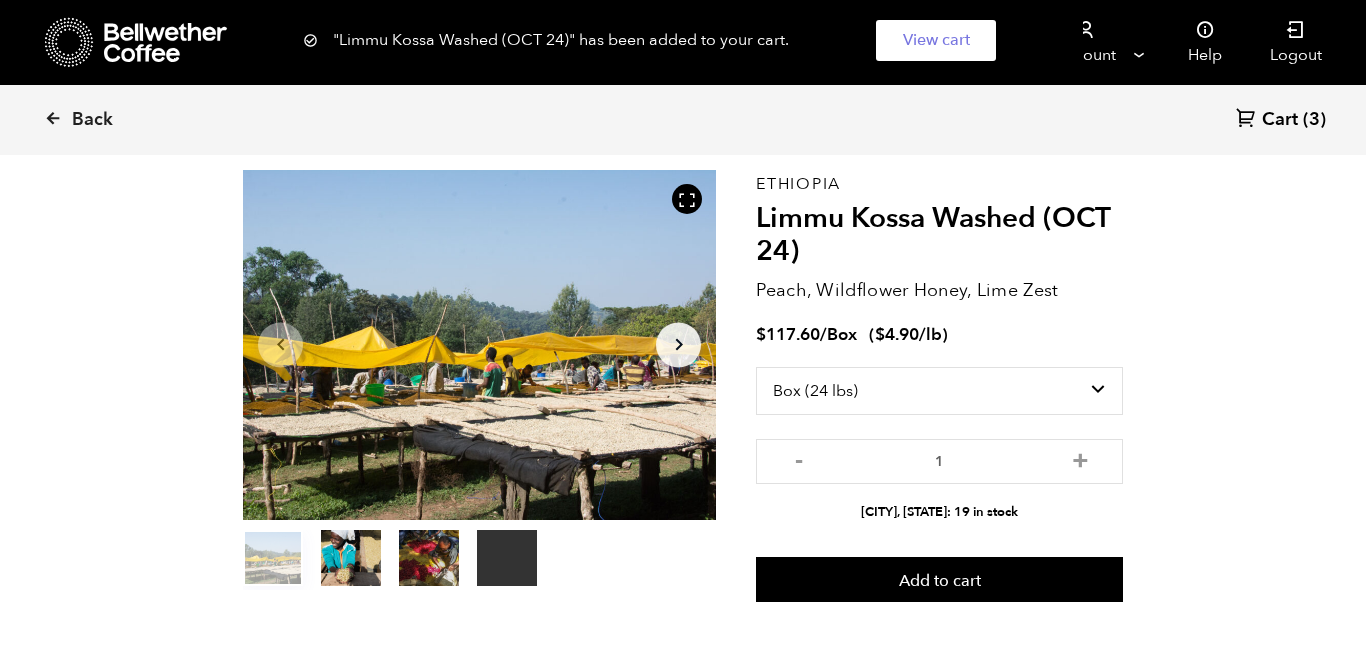 click on "Cart" at bounding box center [1280, 120] 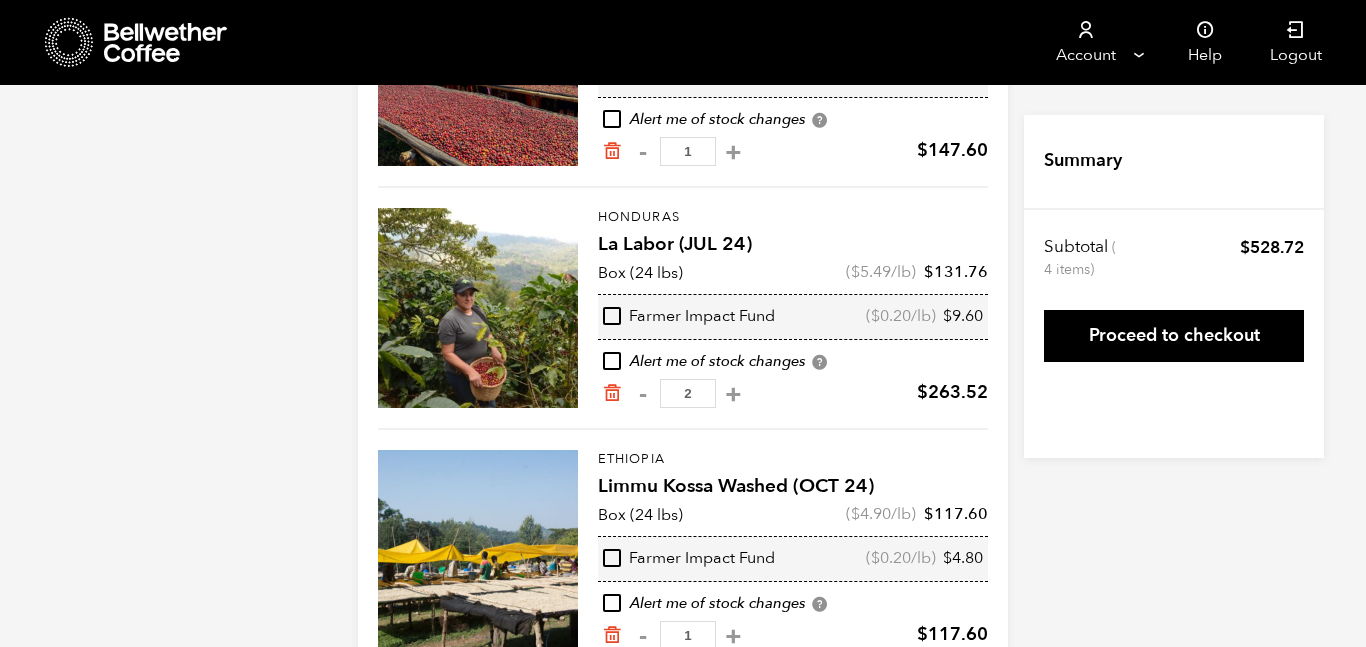 scroll, scrollTop: 405, scrollLeft: 0, axis: vertical 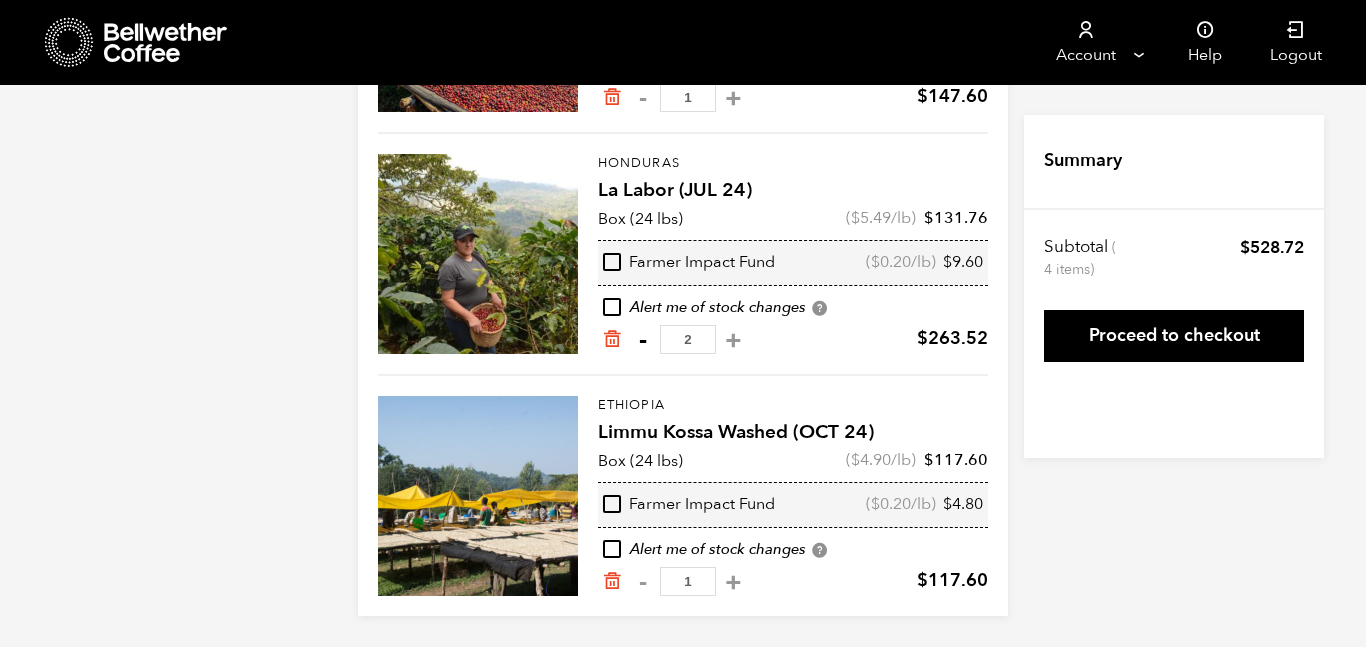 click on "-" at bounding box center [642, 340] 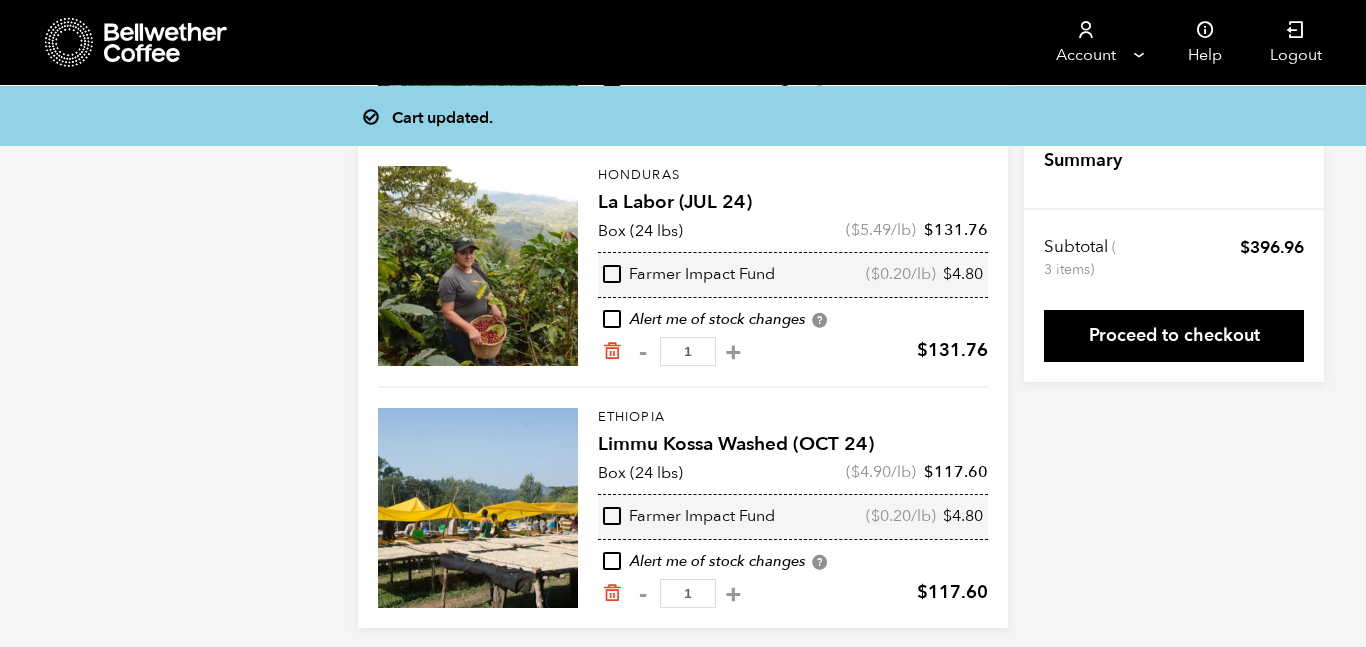 scroll, scrollTop: 391, scrollLeft: 0, axis: vertical 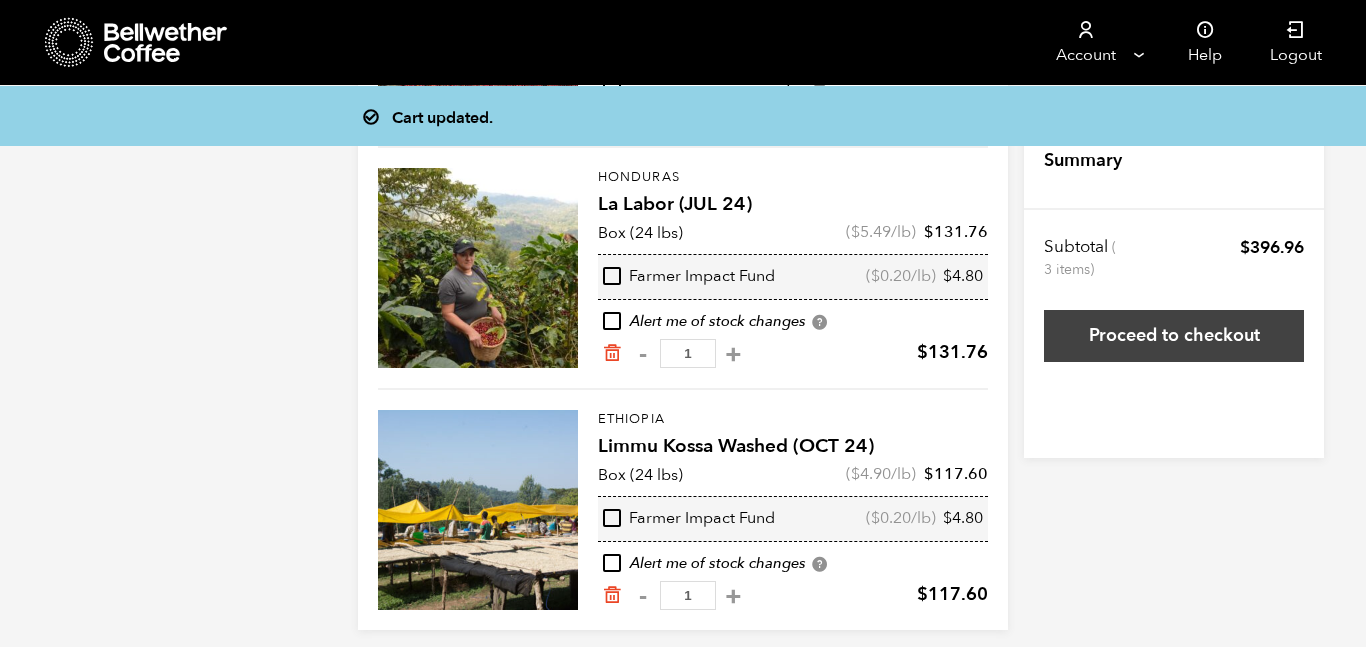click on "Proceed to checkout" at bounding box center [1174, 336] 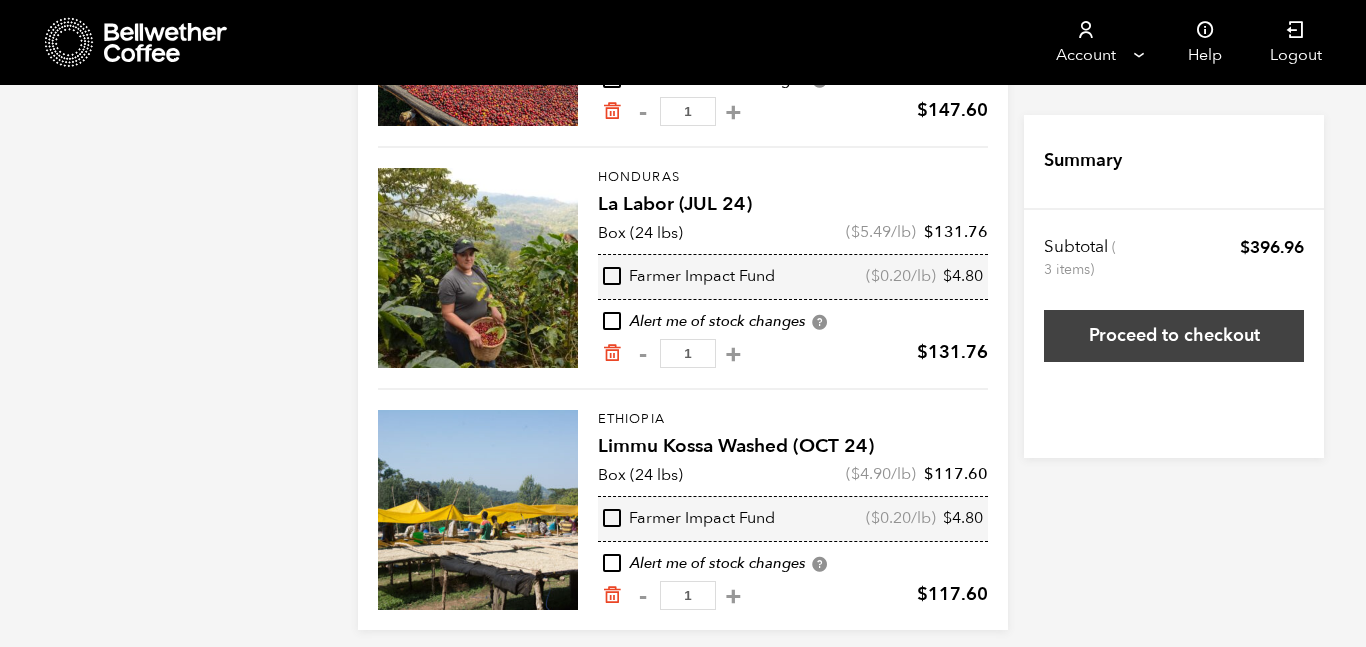 click on "Proceed to checkout" at bounding box center (1174, 336) 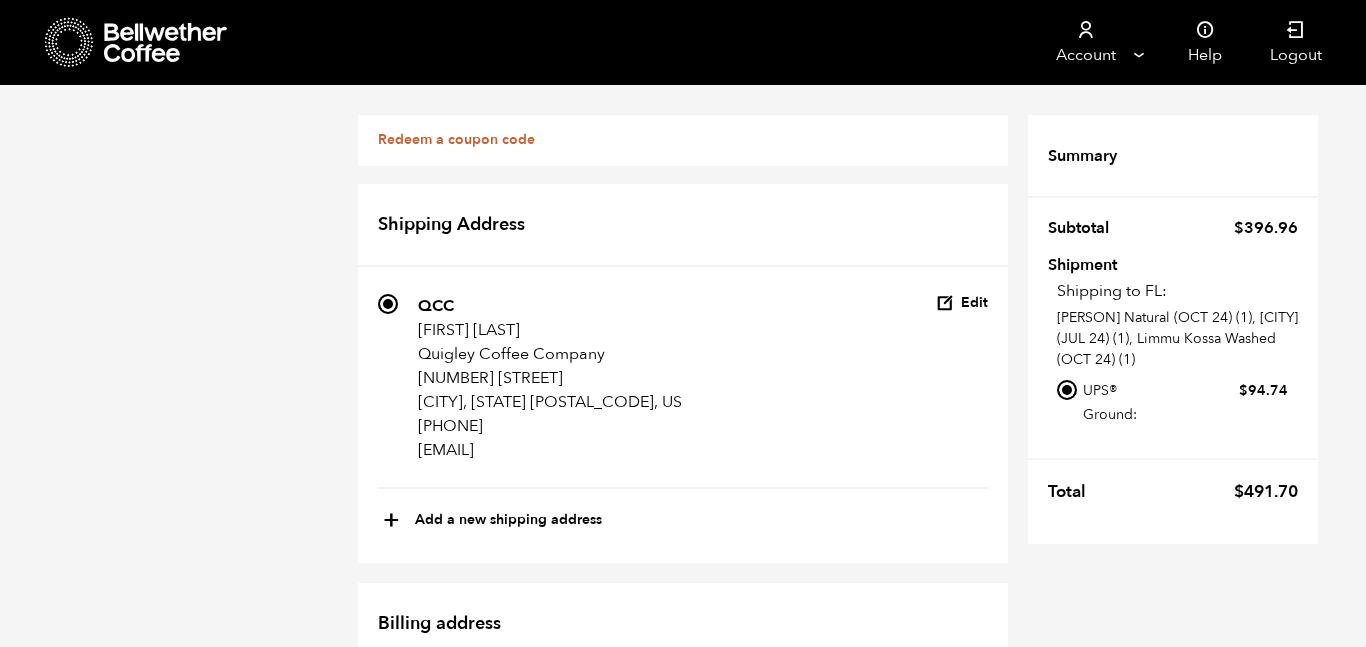 scroll, scrollTop: 675, scrollLeft: 0, axis: vertical 